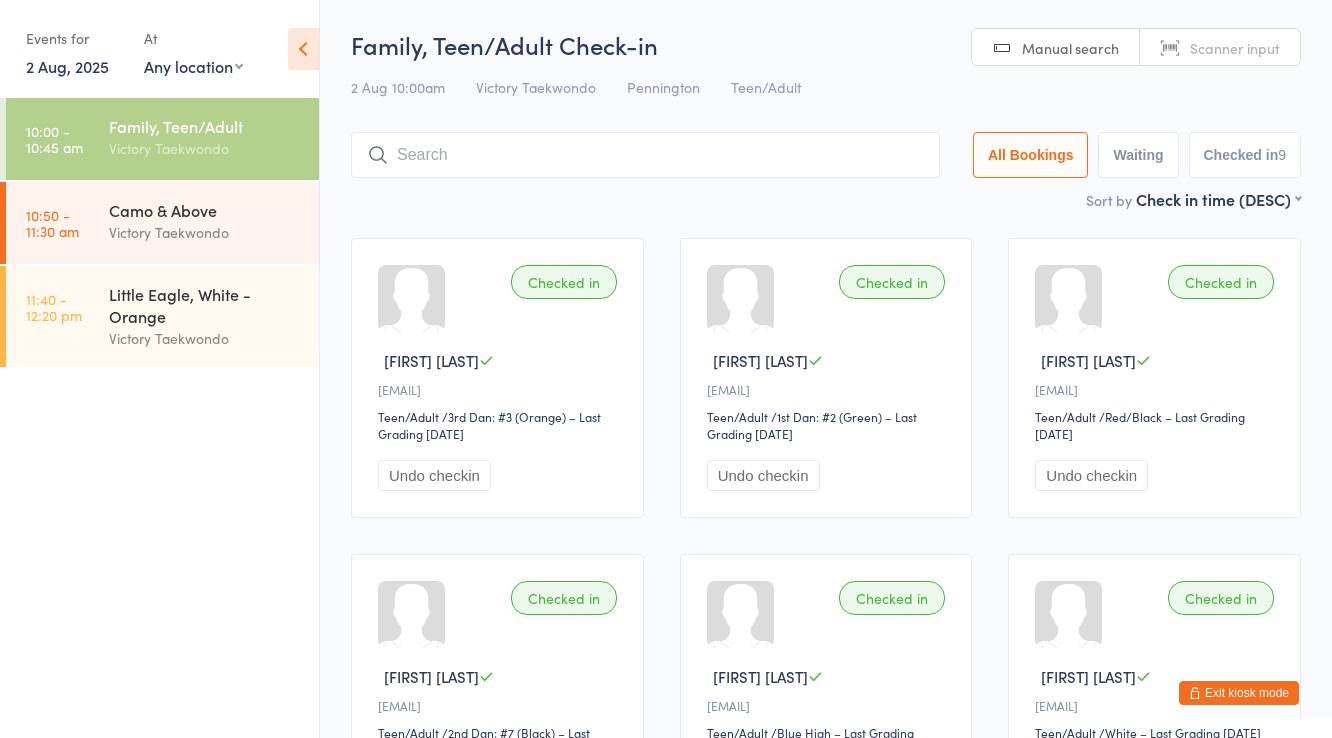 scroll, scrollTop: 0, scrollLeft: 0, axis: both 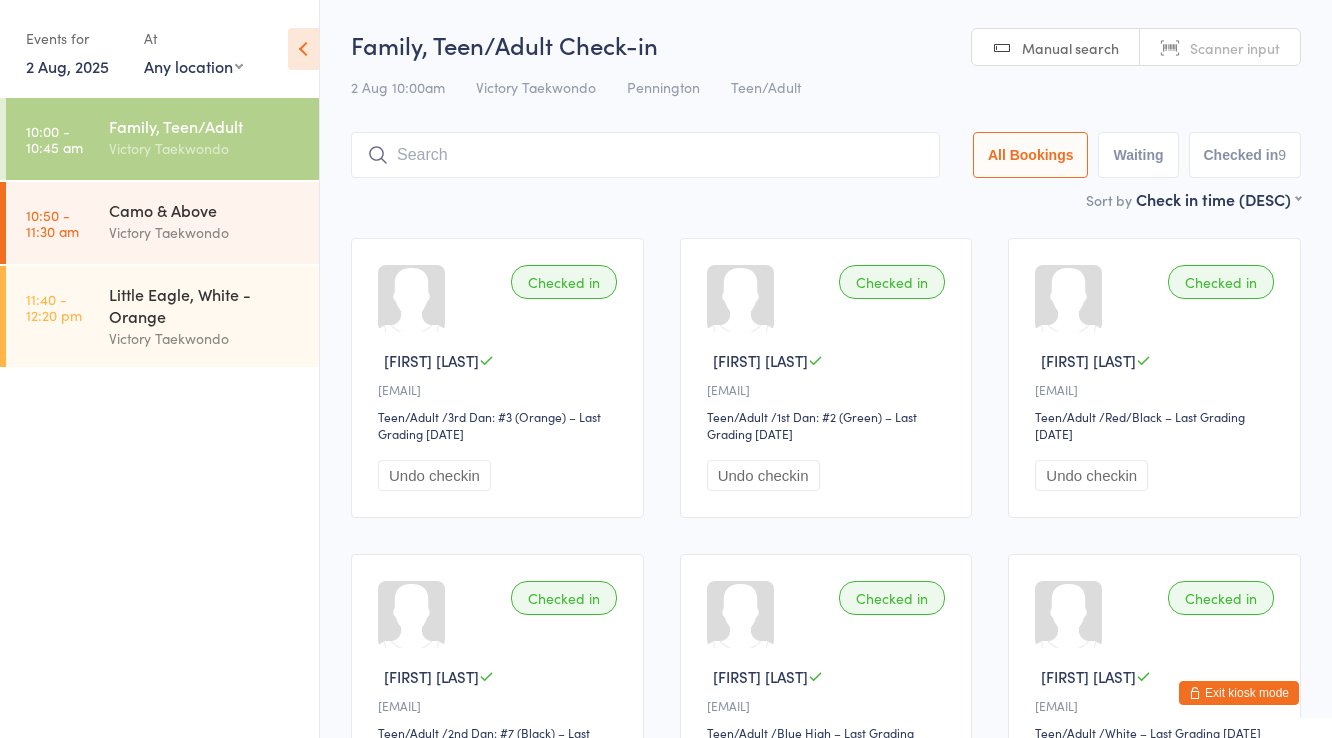 click on "Exit kiosk mode" at bounding box center (1239, 693) 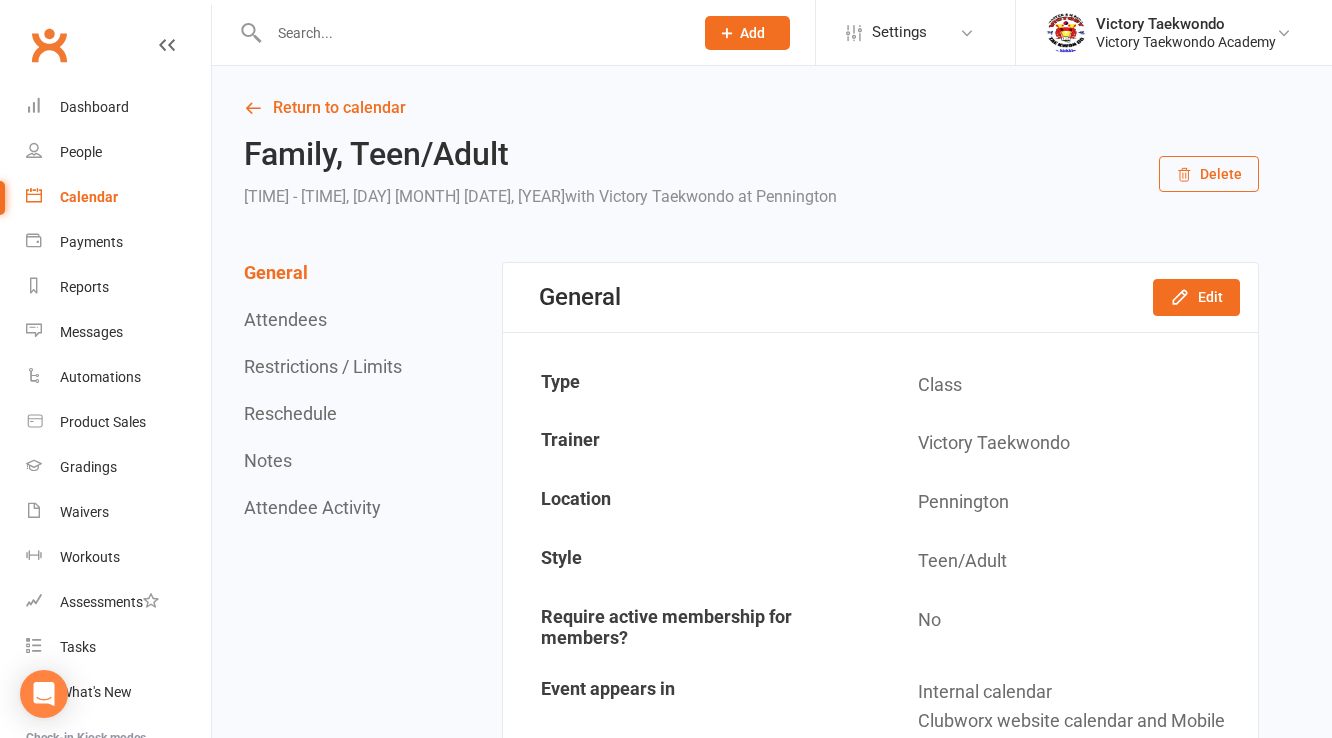 scroll, scrollTop: 0, scrollLeft: 0, axis: both 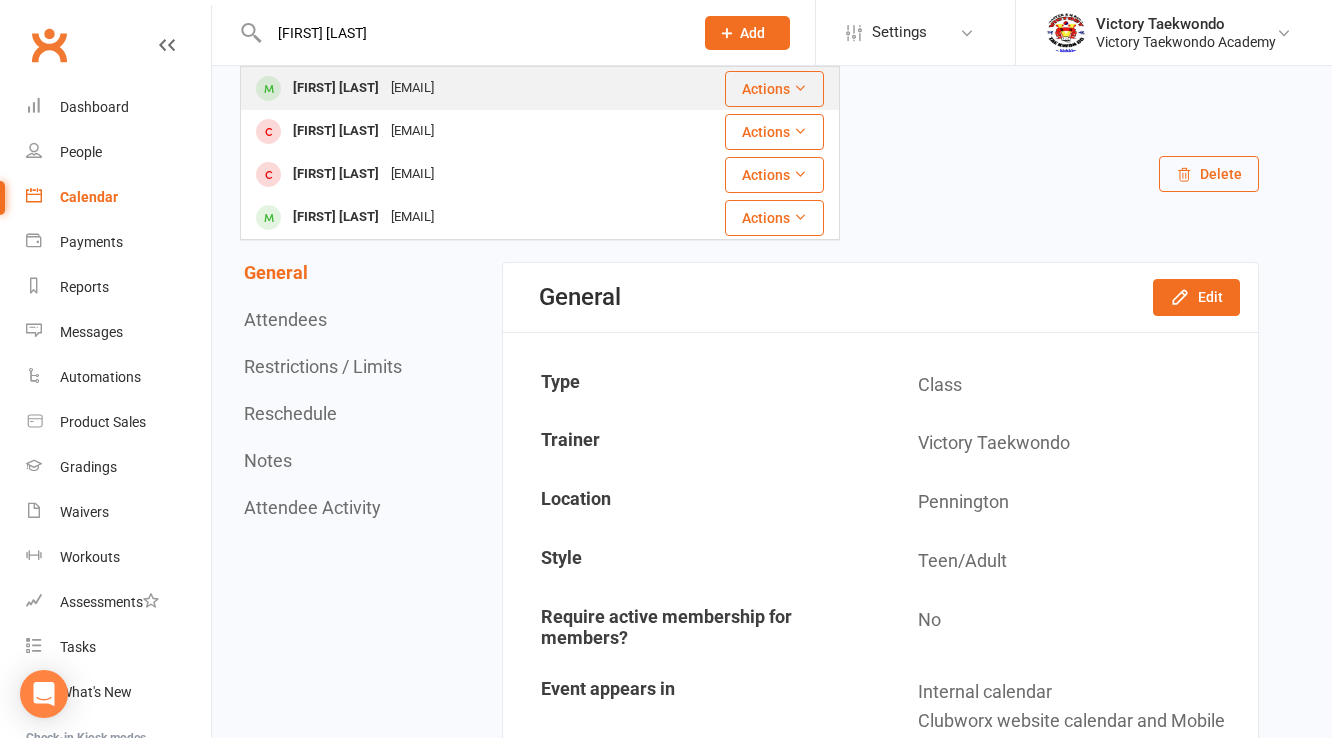 type on "[FIRST] [LAST]" 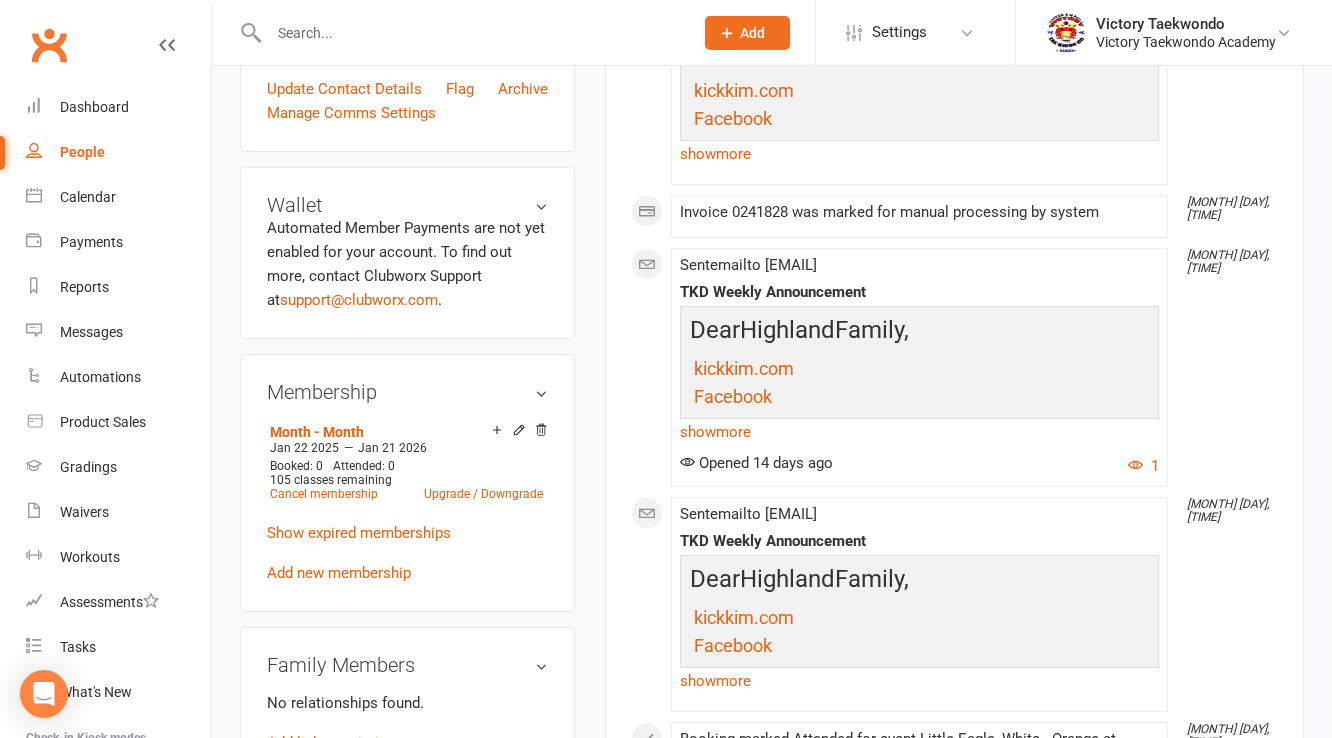 scroll, scrollTop: 720, scrollLeft: 0, axis: vertical 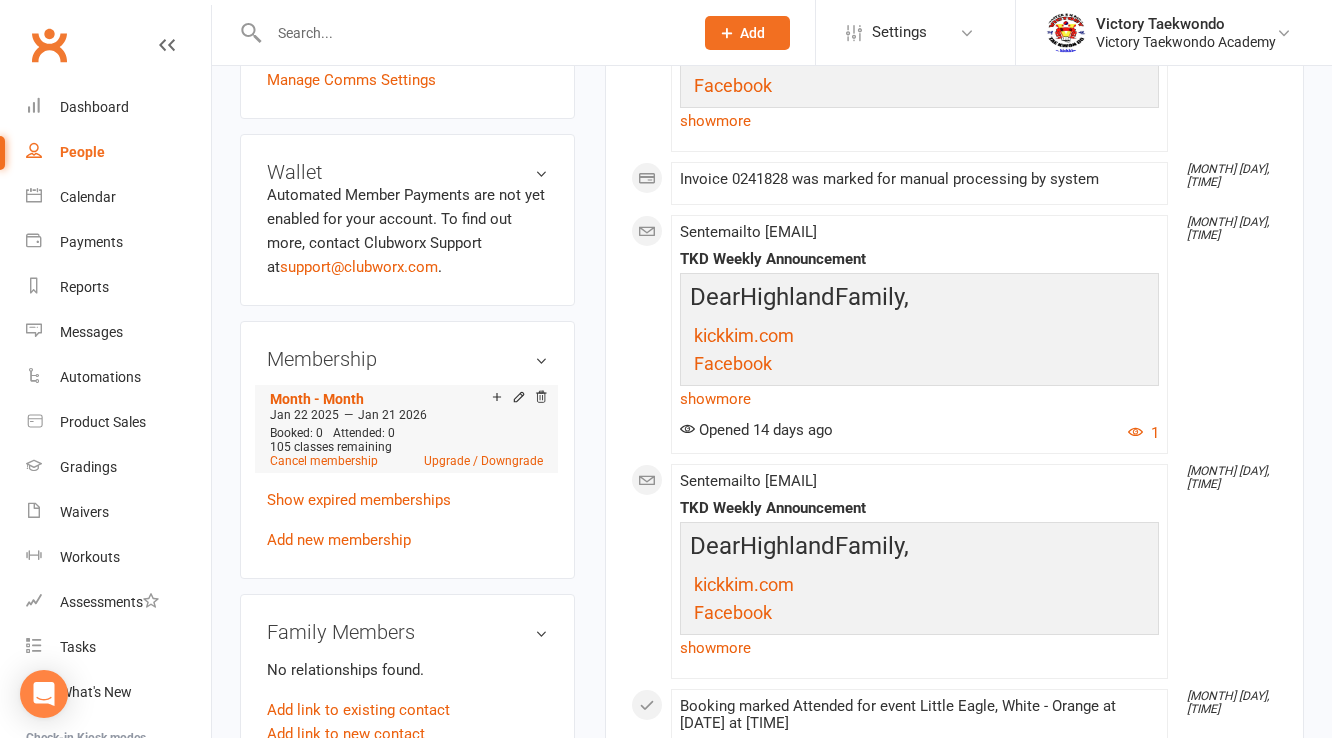 click on "Add make-up class" at bounding box center [567, 398] 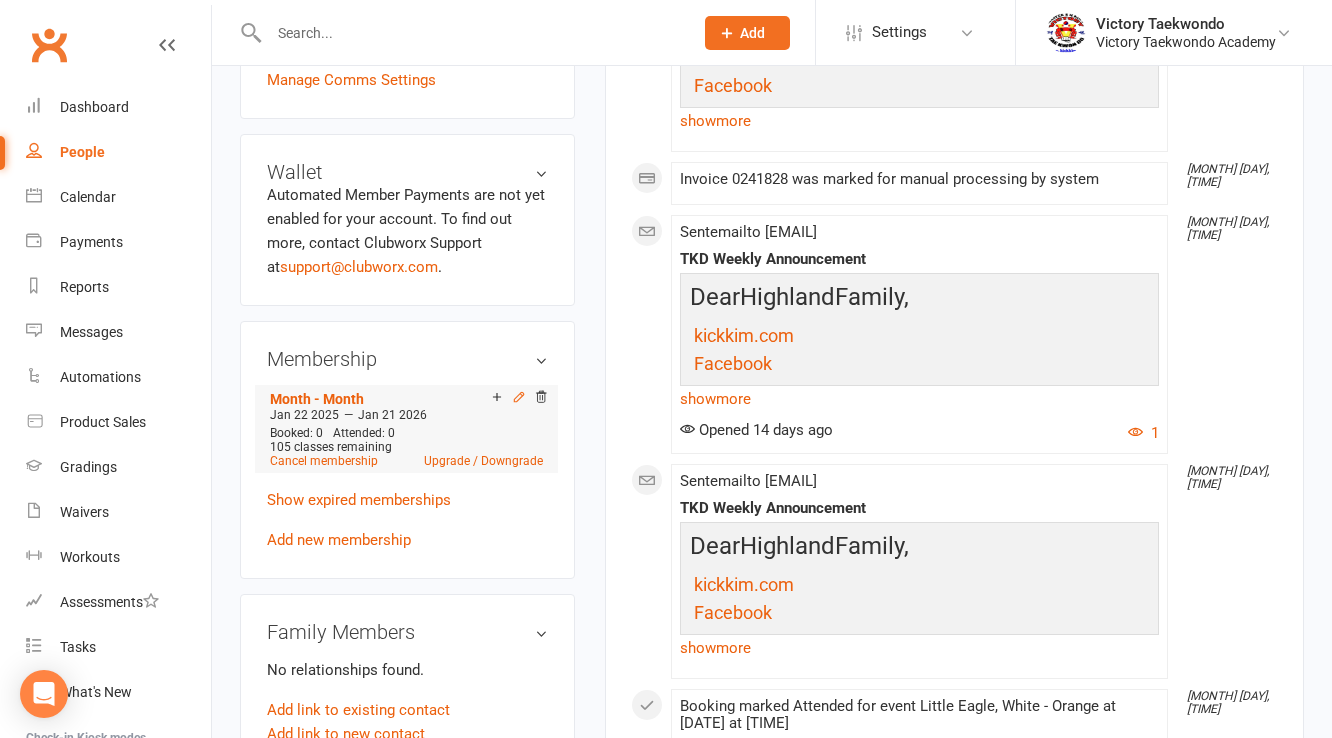 click 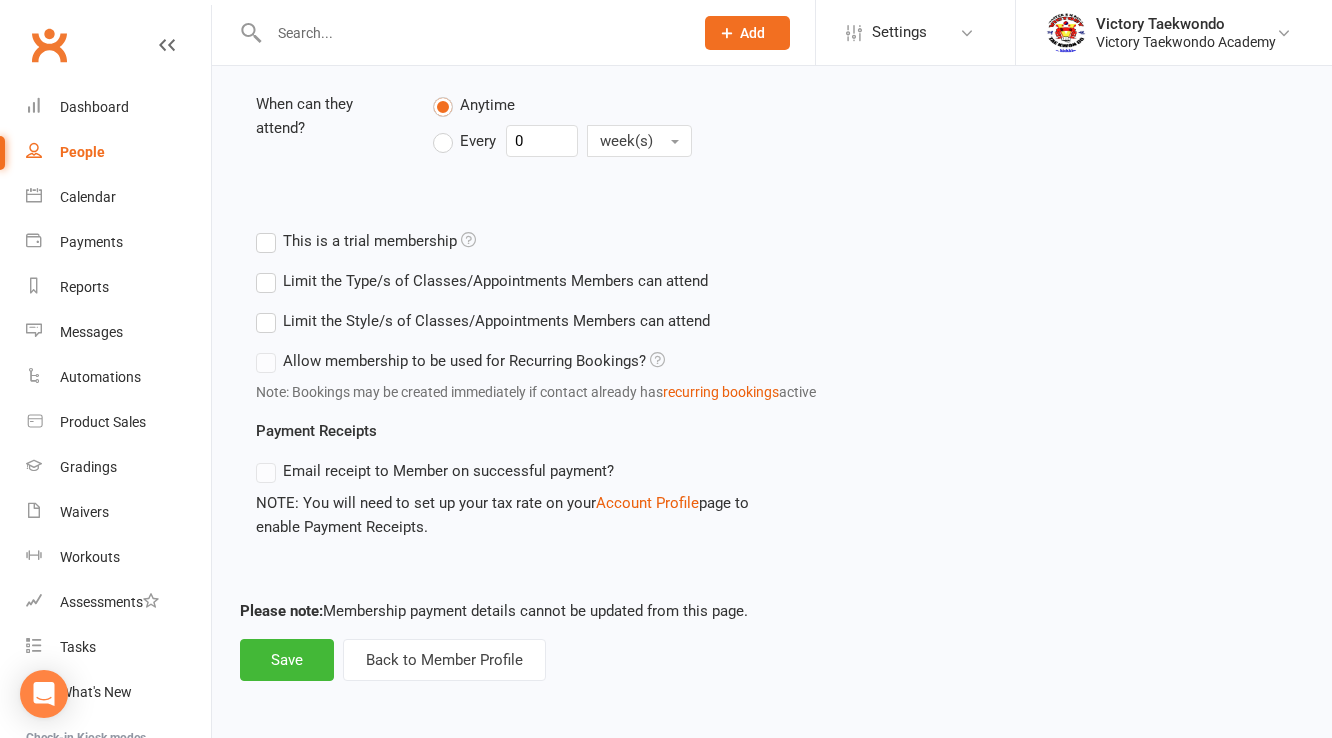 scroll, scrollTop: 0, scrollLeft: 0, axis: both 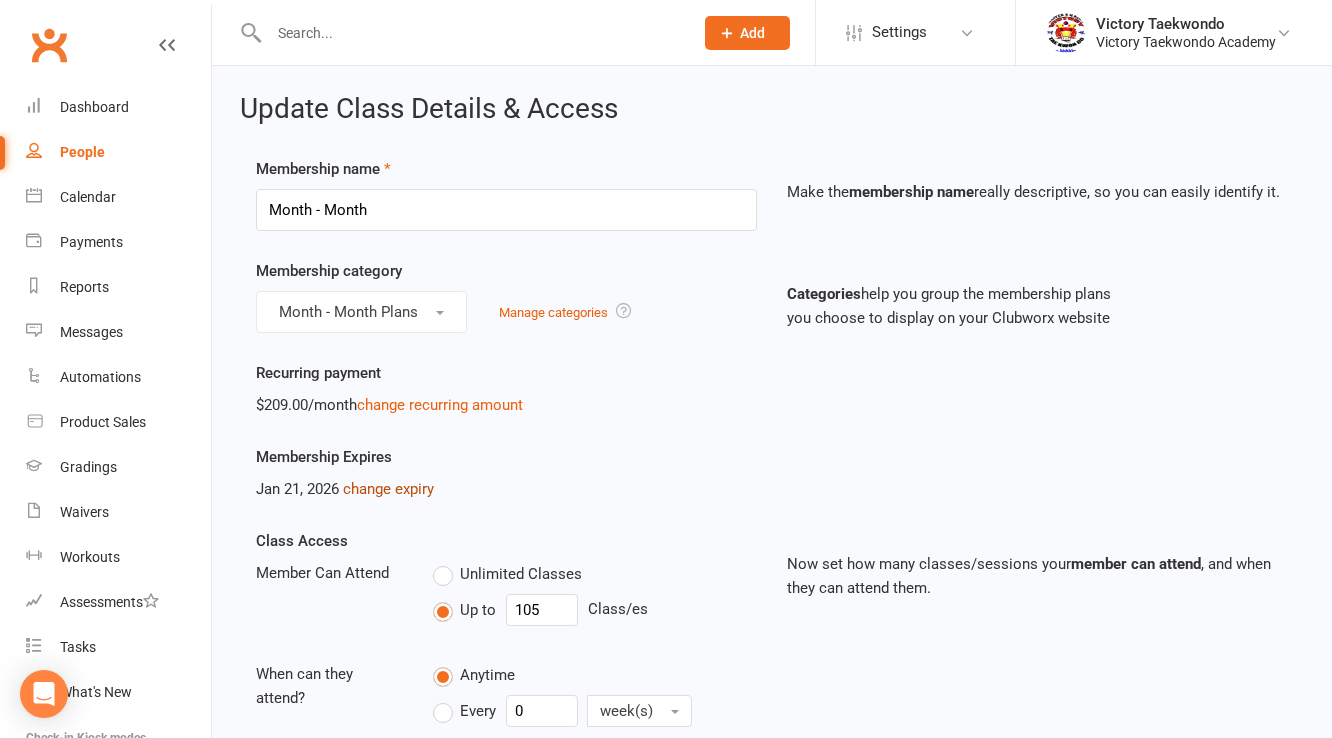 click on "change expiry" at bounding box center (388, 489) 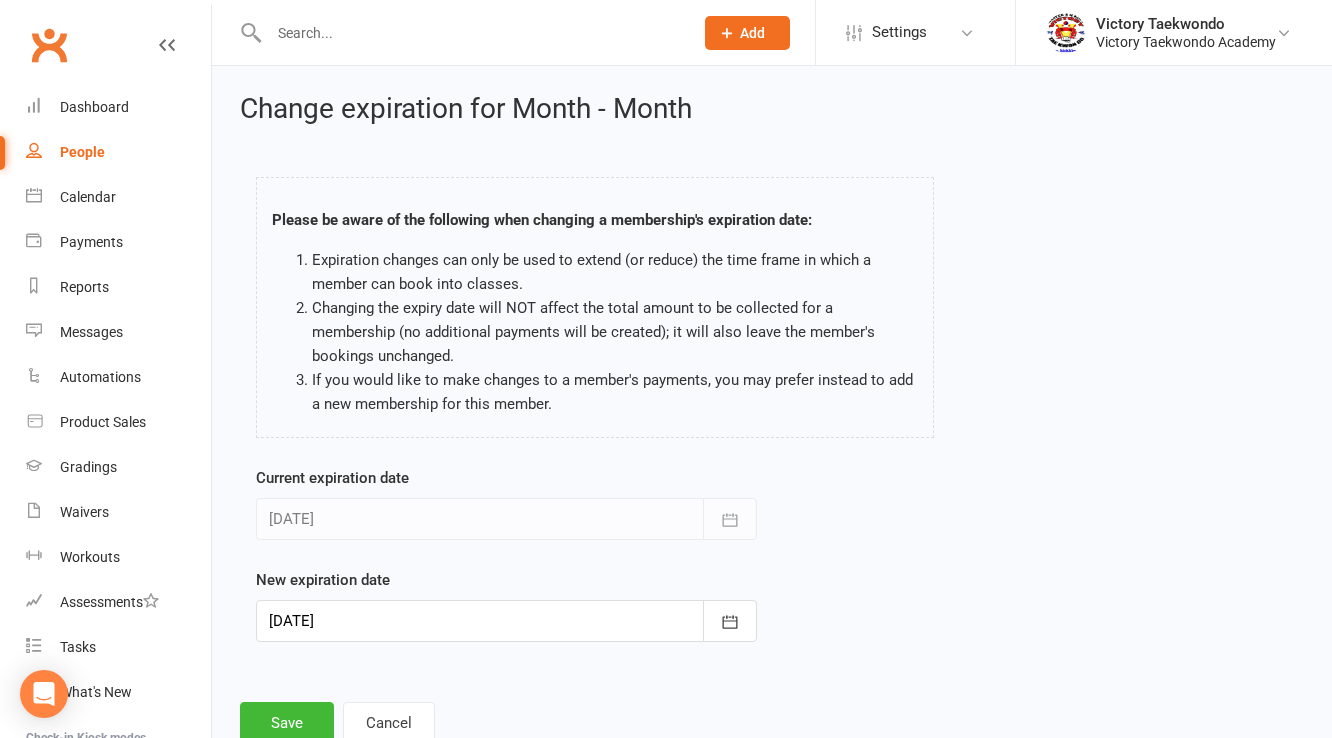 click at bounding box center [506, 621] 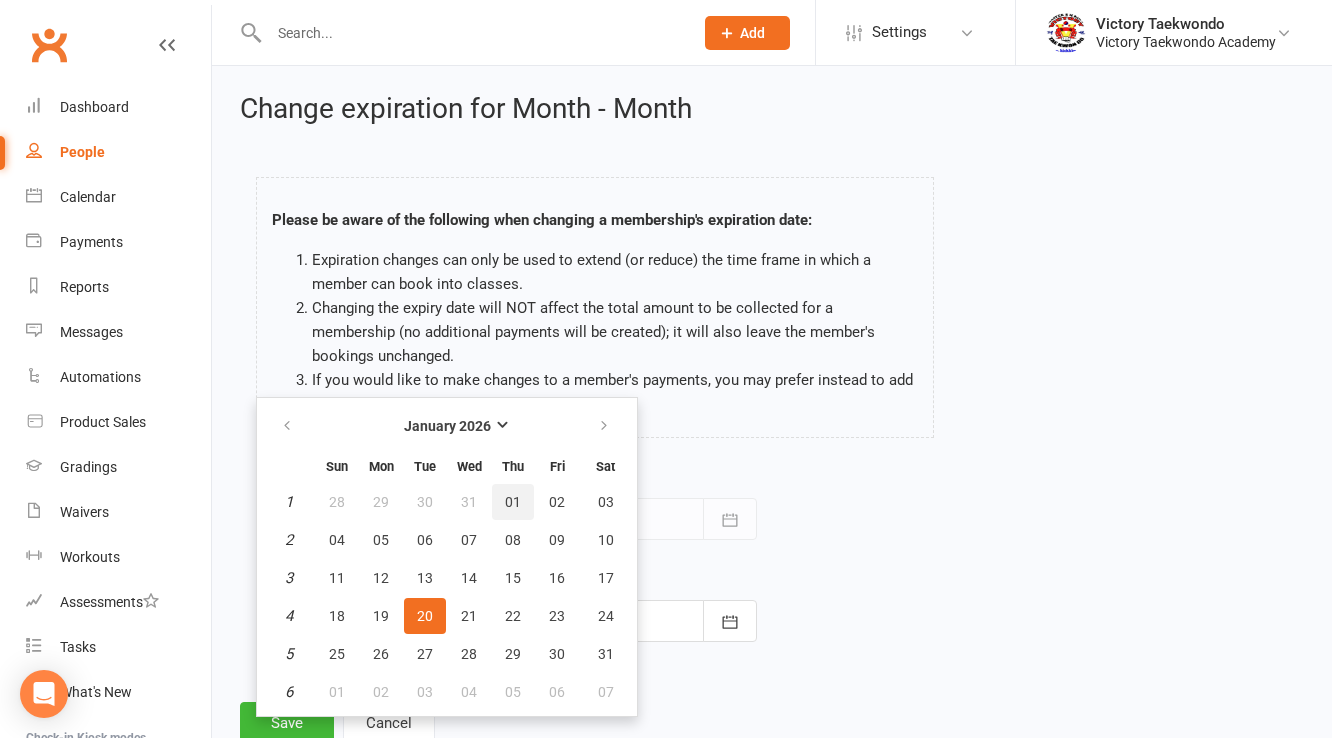 click on "01" at bounding box center (513, 502) 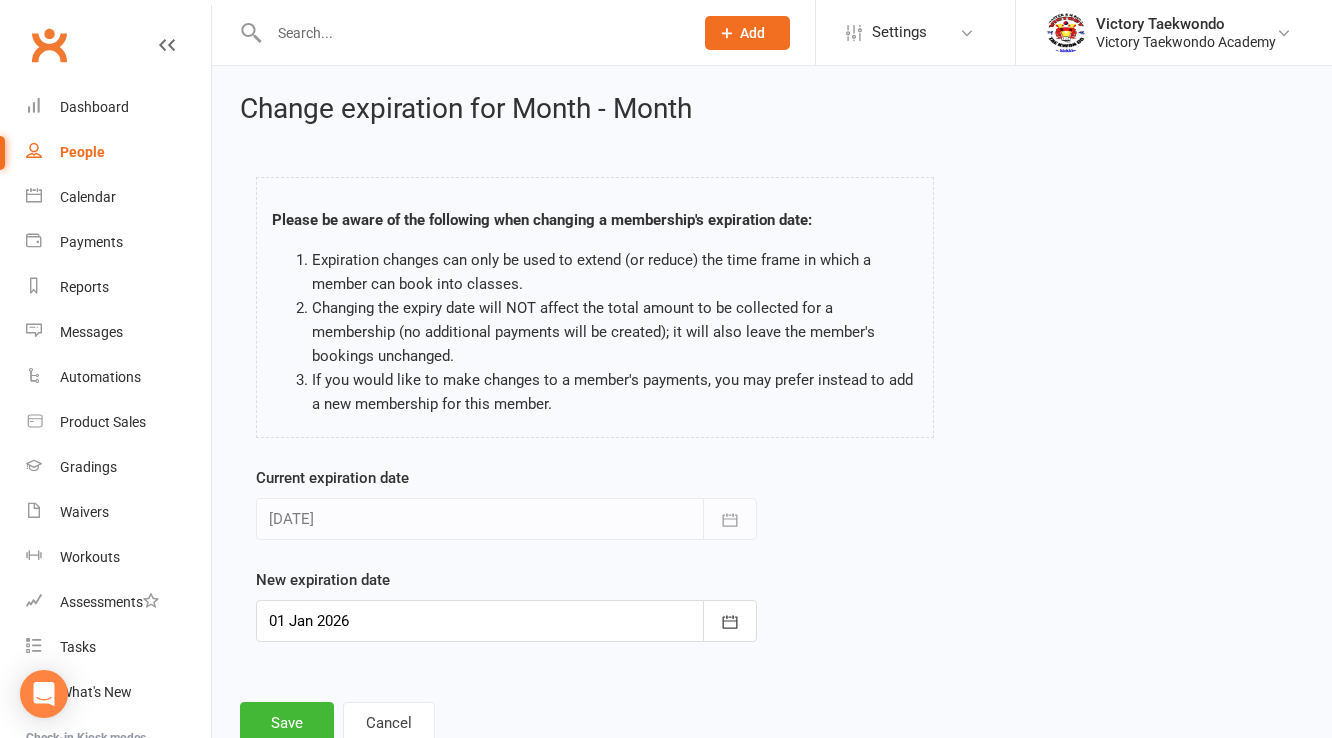 scroll, scrollTop: 60, scrollLeft: 0, axis: vertical 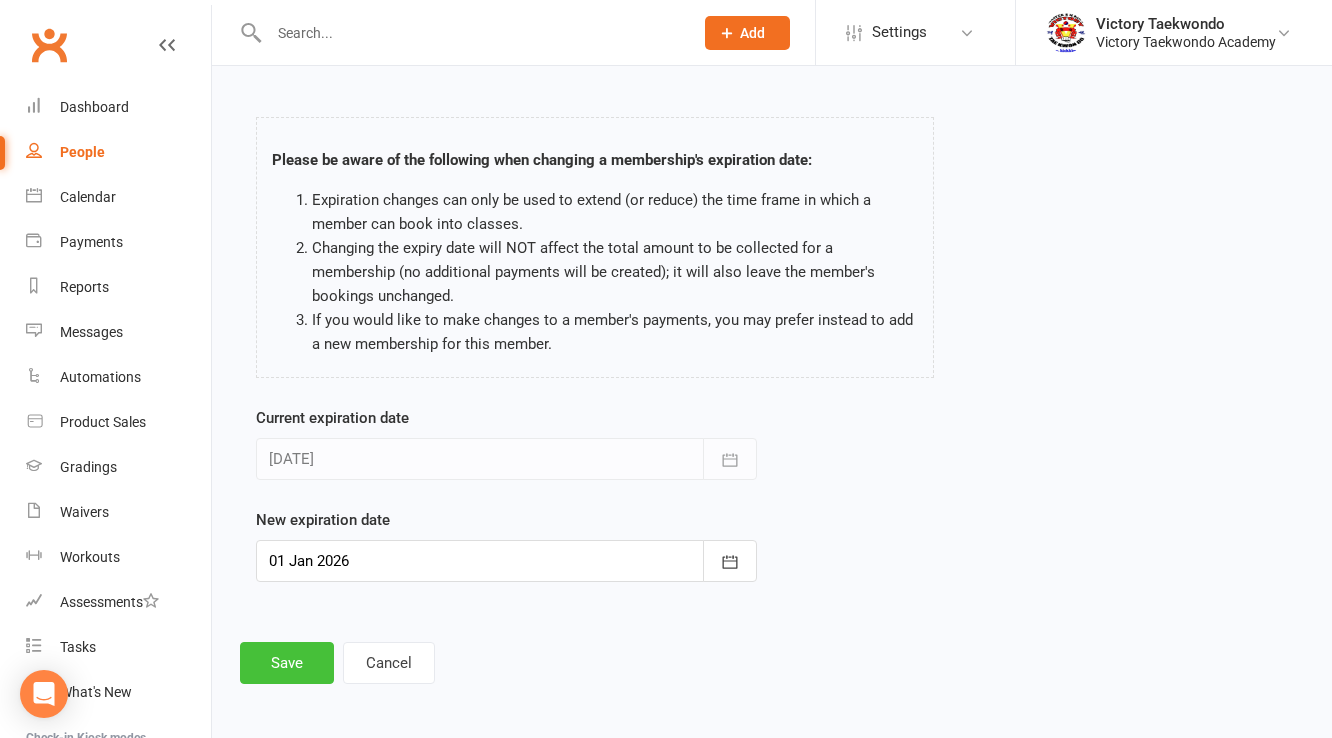 click on "Save" at bounding box center (287, 663) 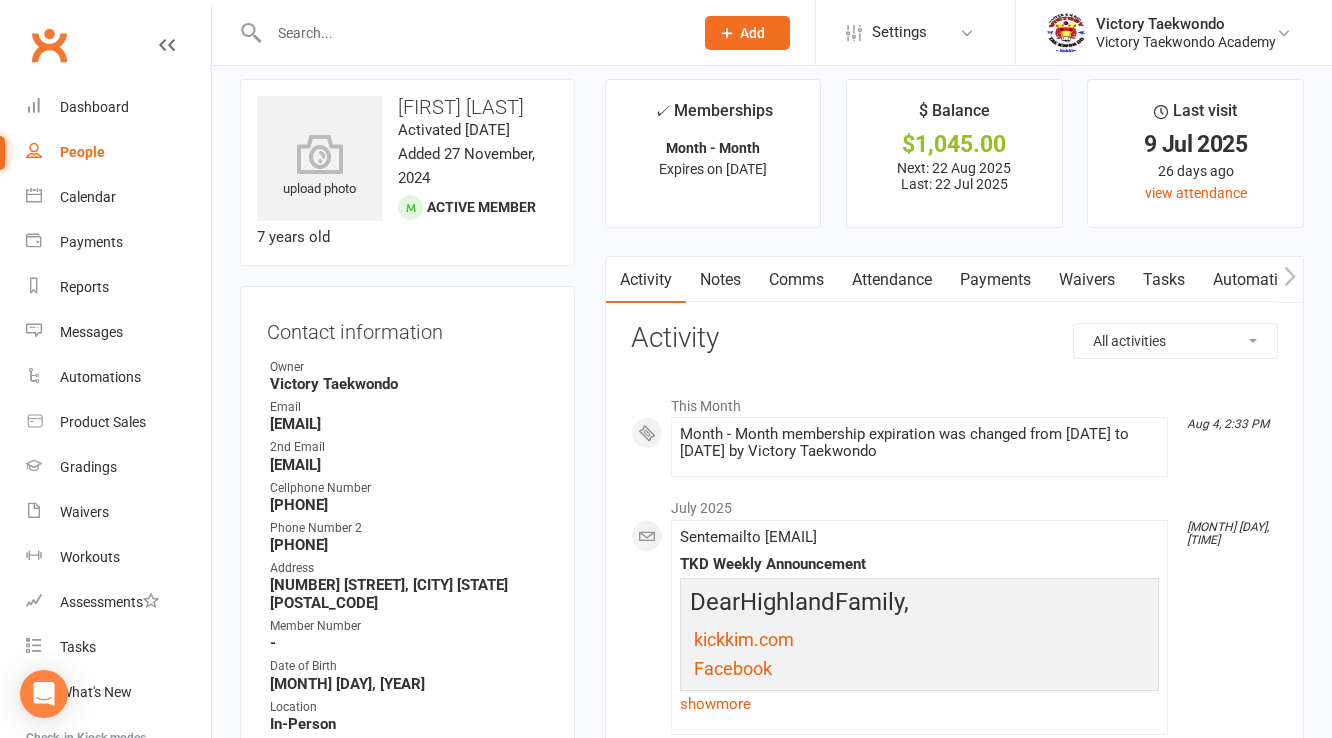 scroll, scrollTop: 0, scrollLeft: 0, axis: both 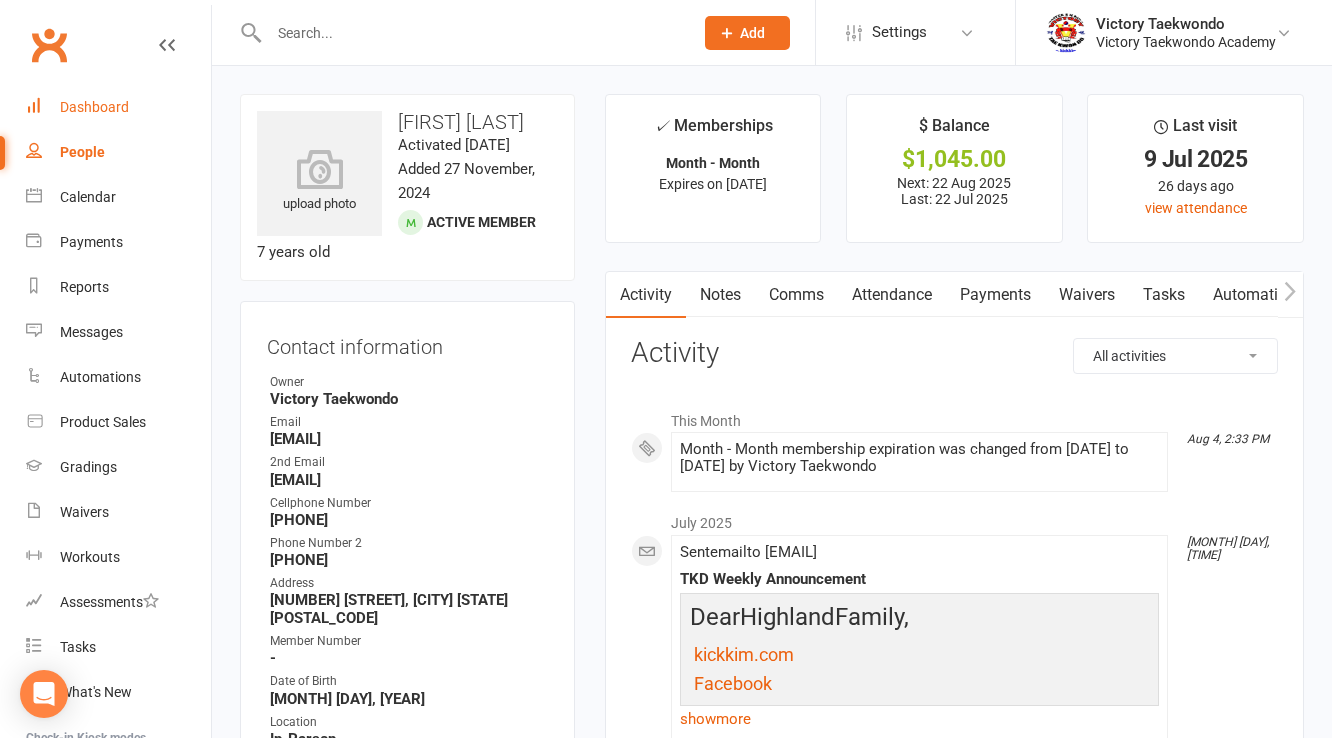 click on "Dashboard" at bounding box center [94, 107] 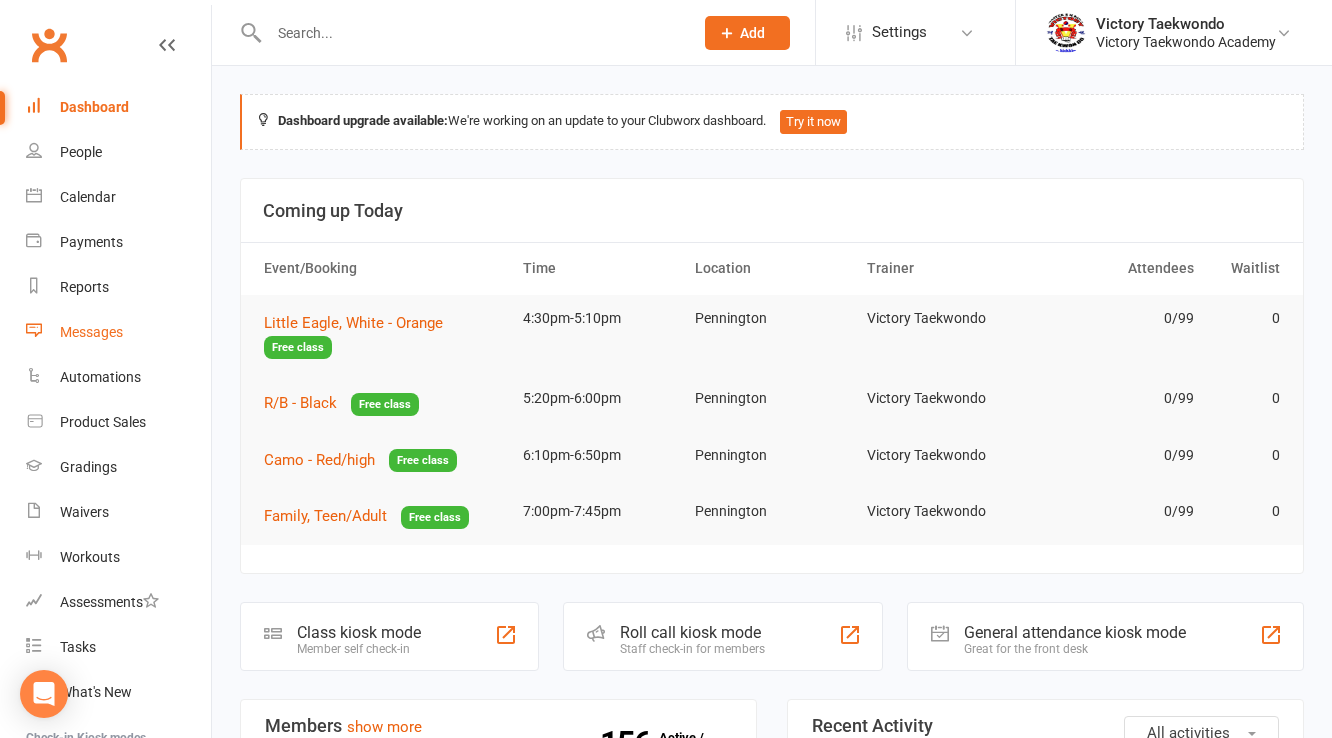 click on "Messages" at bounding box center [118, 332] 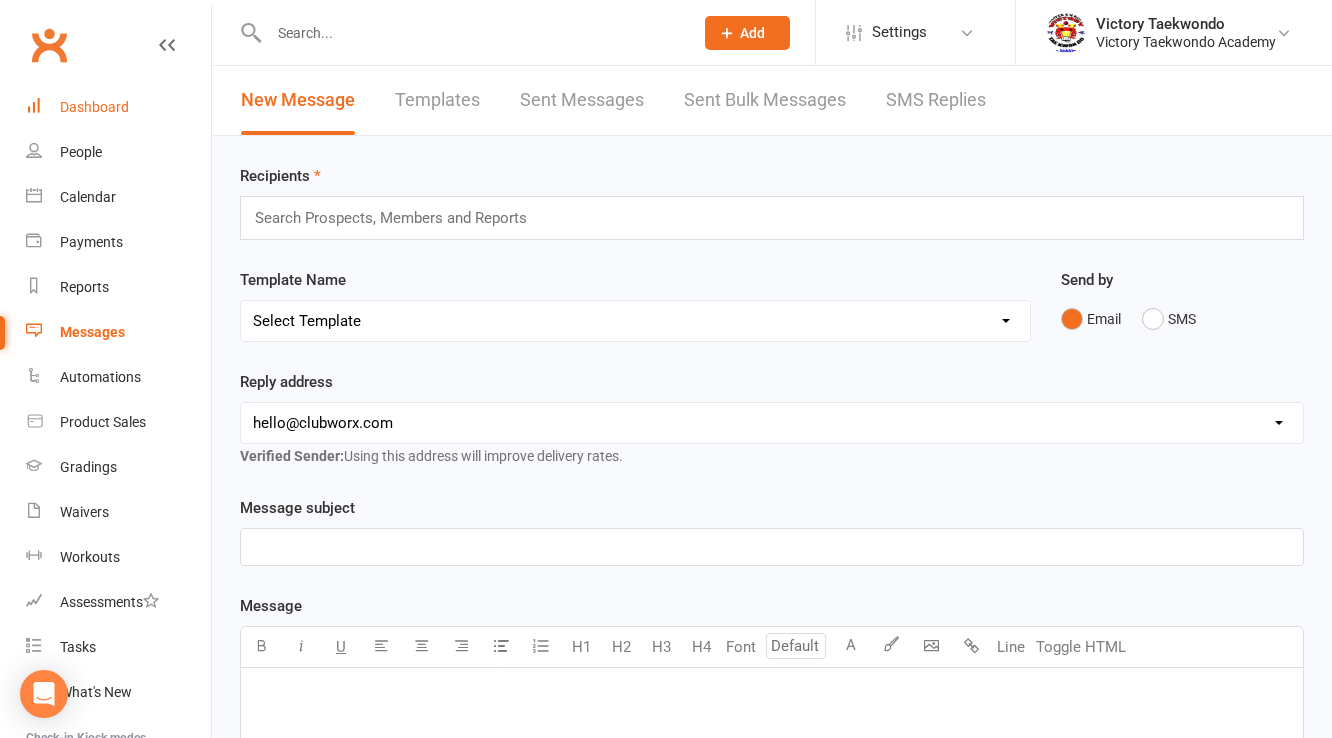 click on "Dashboard" at bounding box center (118, 107) 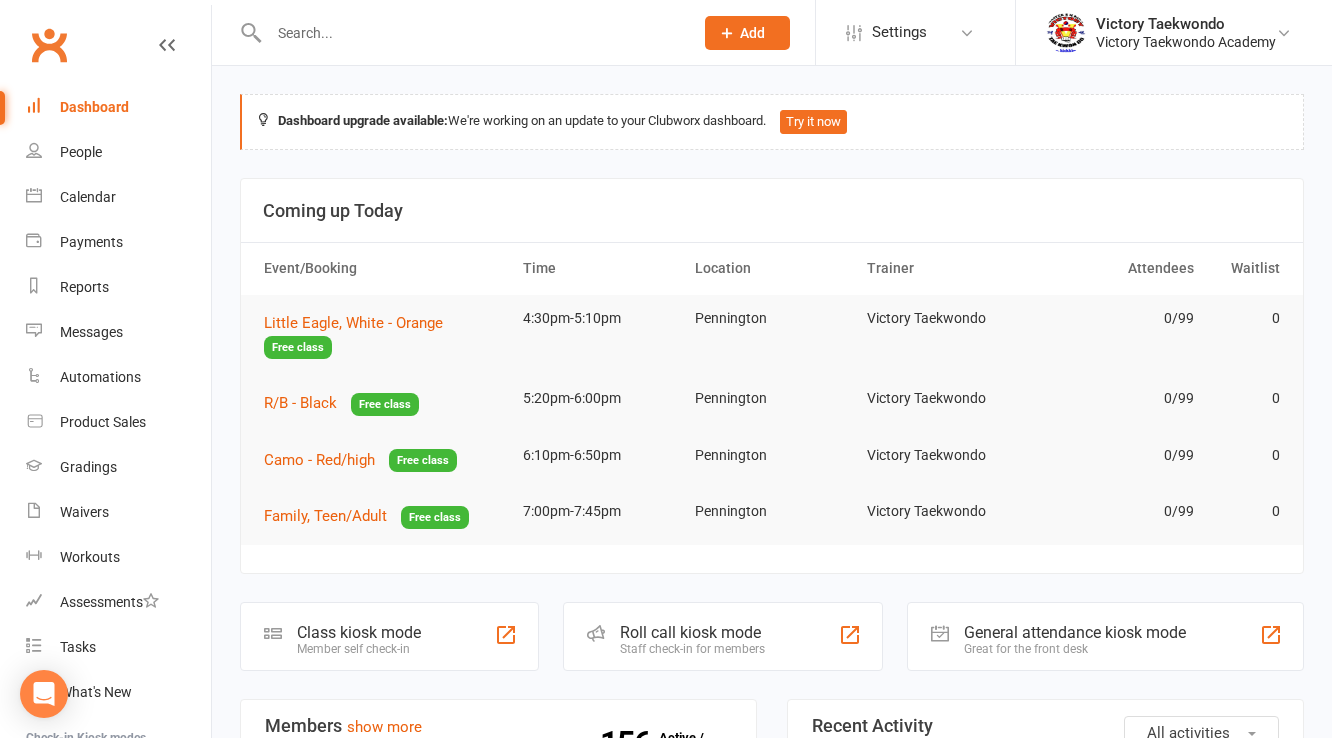 click at bounding box center (471, 33) 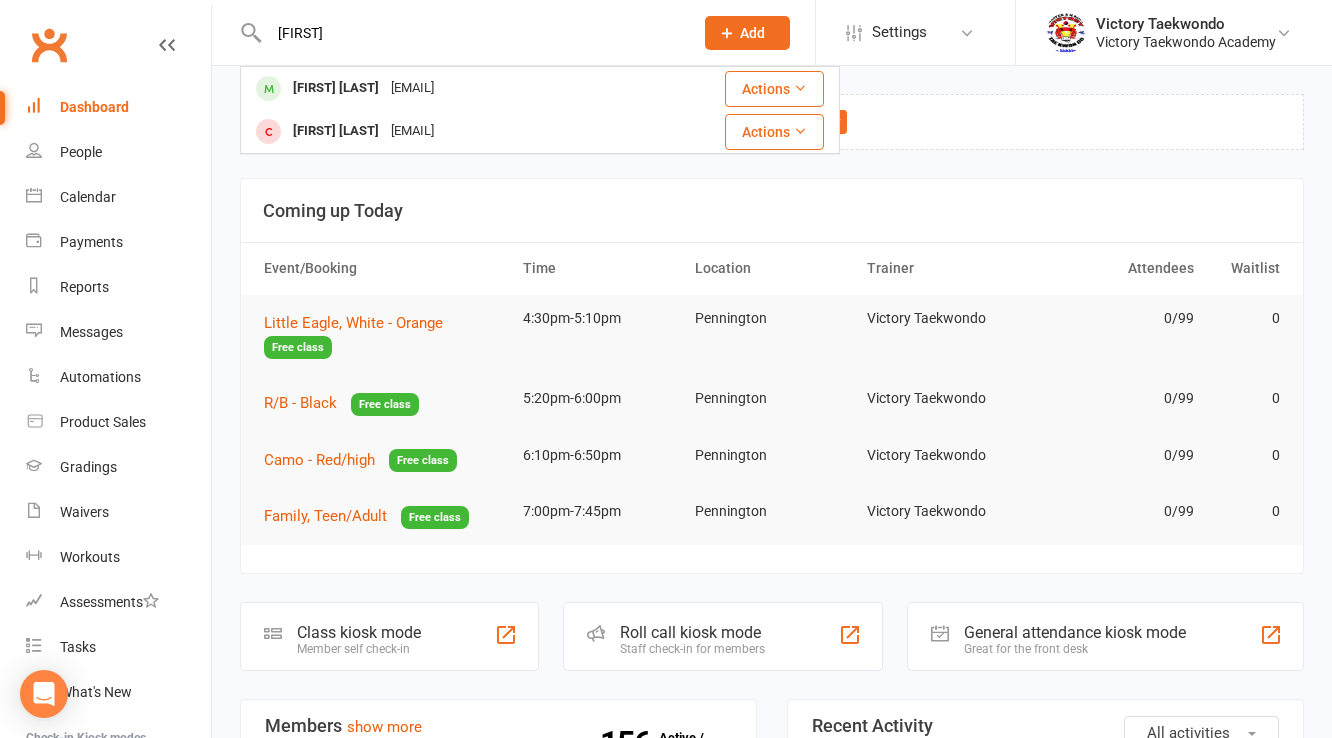 click on "[FIRST]" at bounding box center [471, 33] 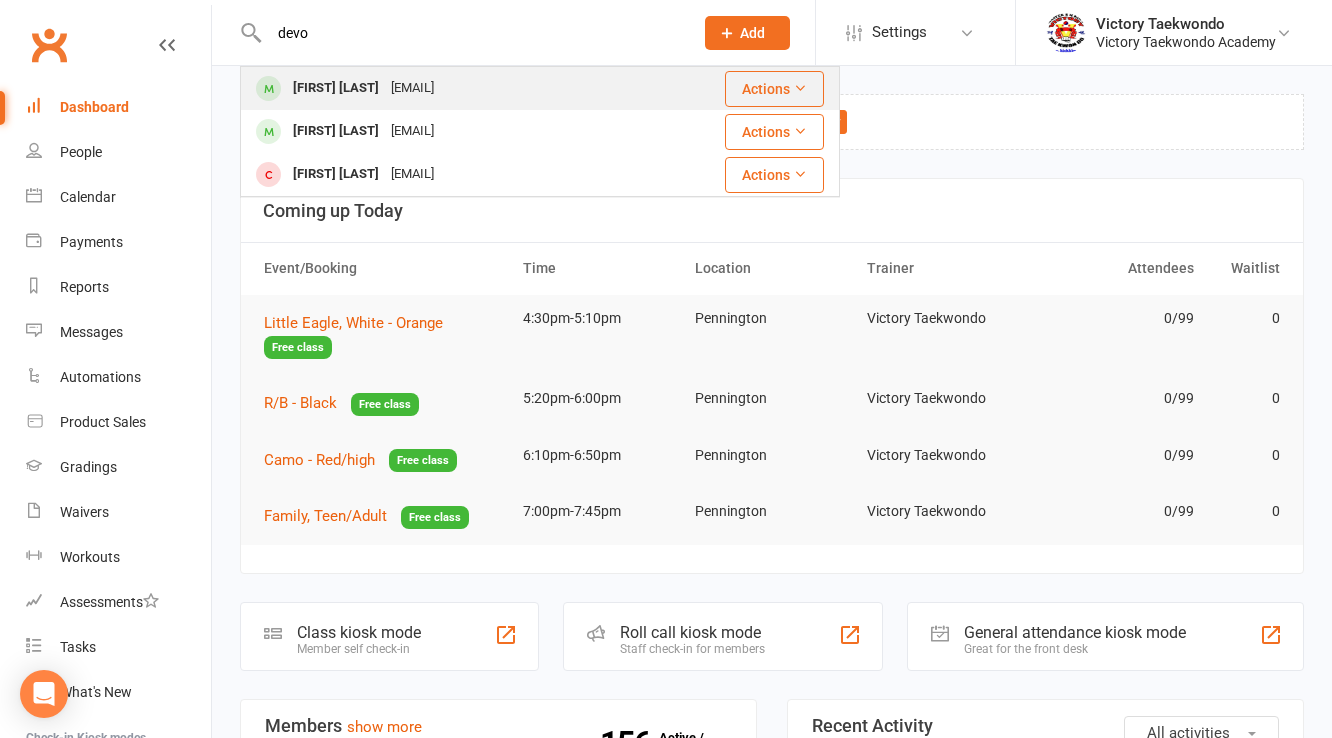 type on "devo" 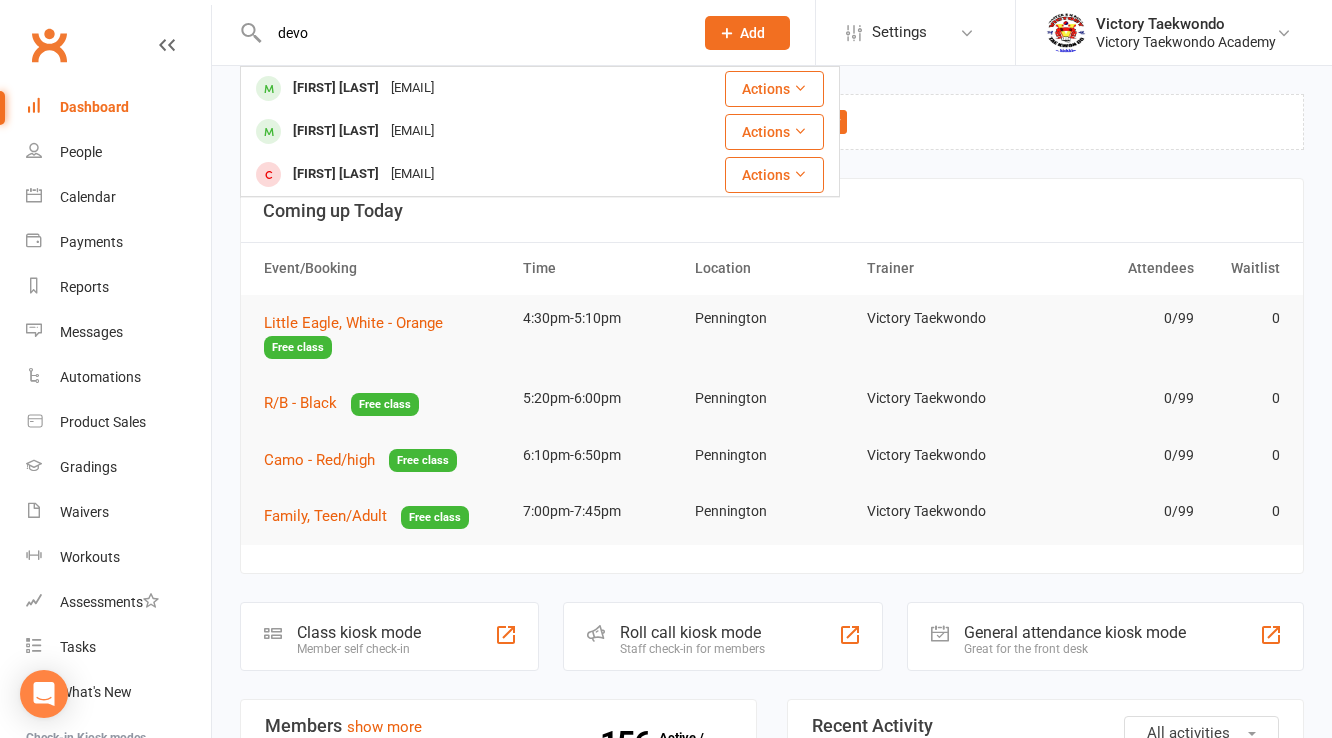 type 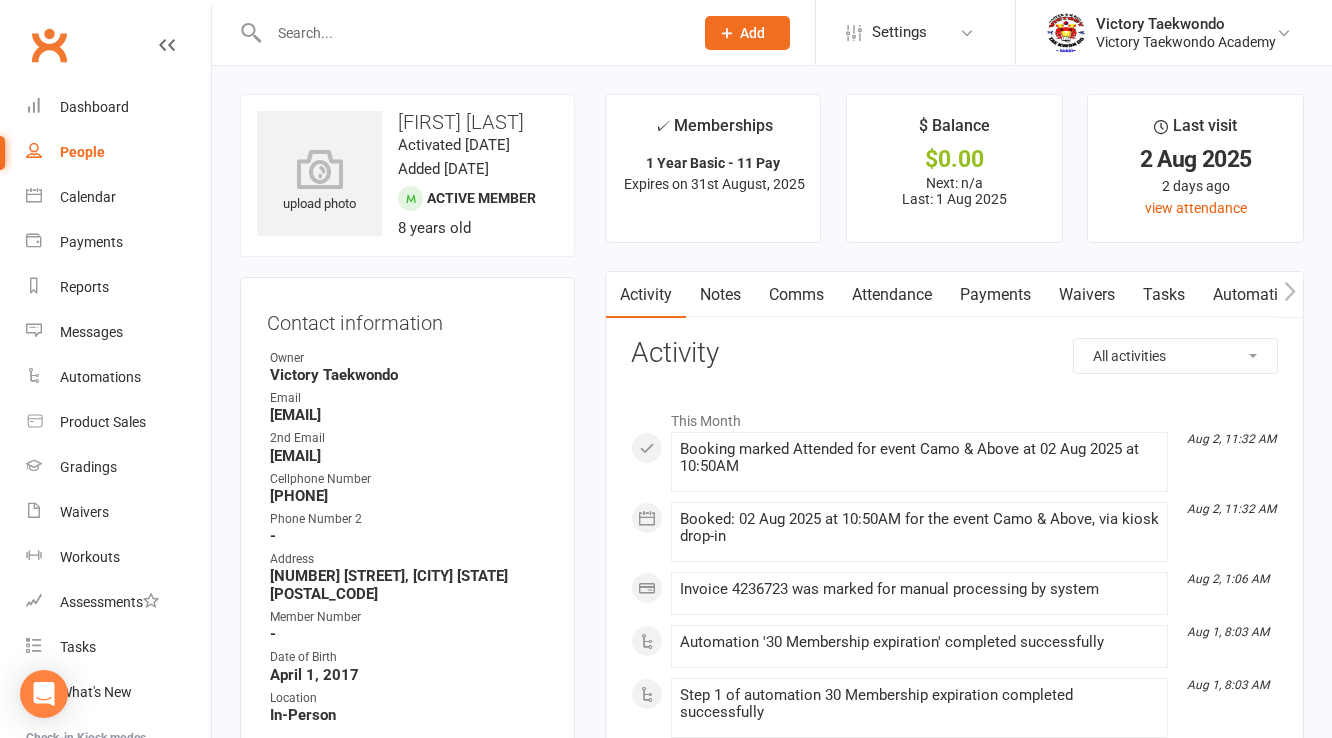 scroll, scrollTop: 0, scrollLeft: 0, axis: both 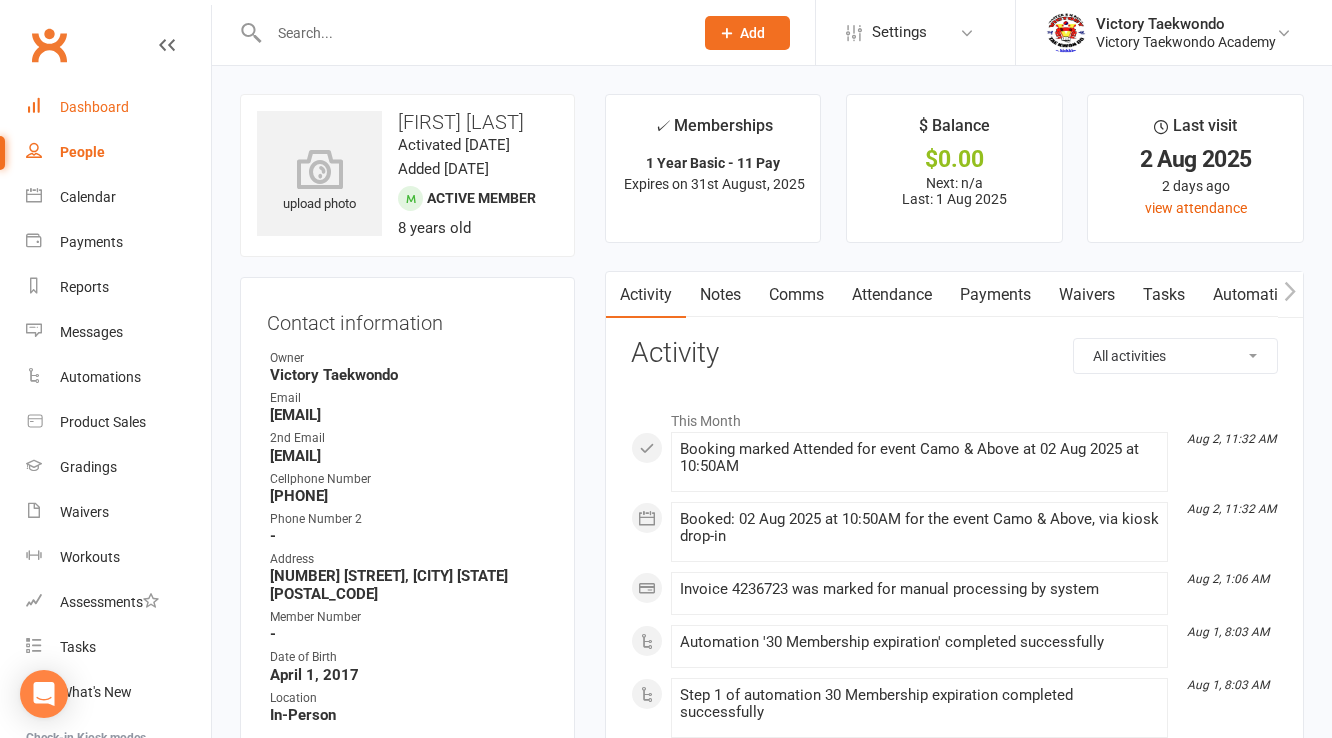 click on "Dashboard" at bounding box center [94, 107] 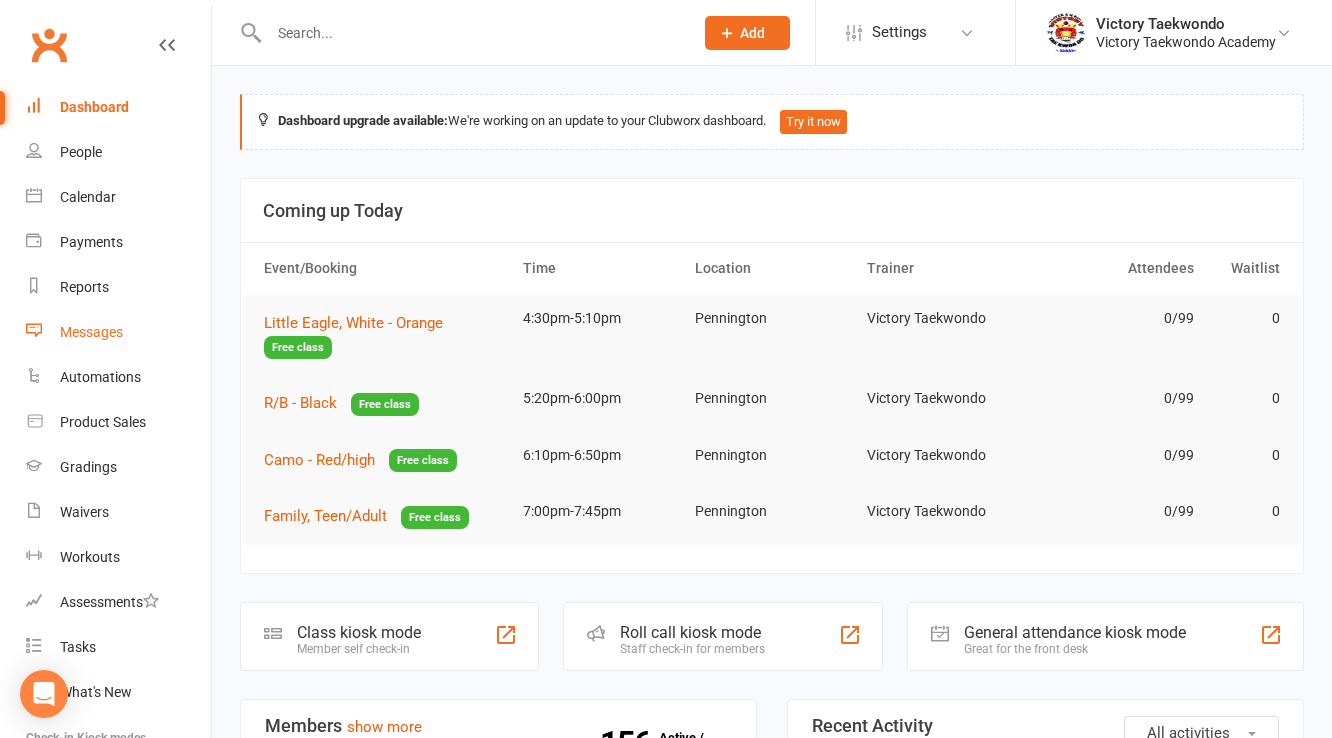 click on "Messages" at bounding box center (91, 332) 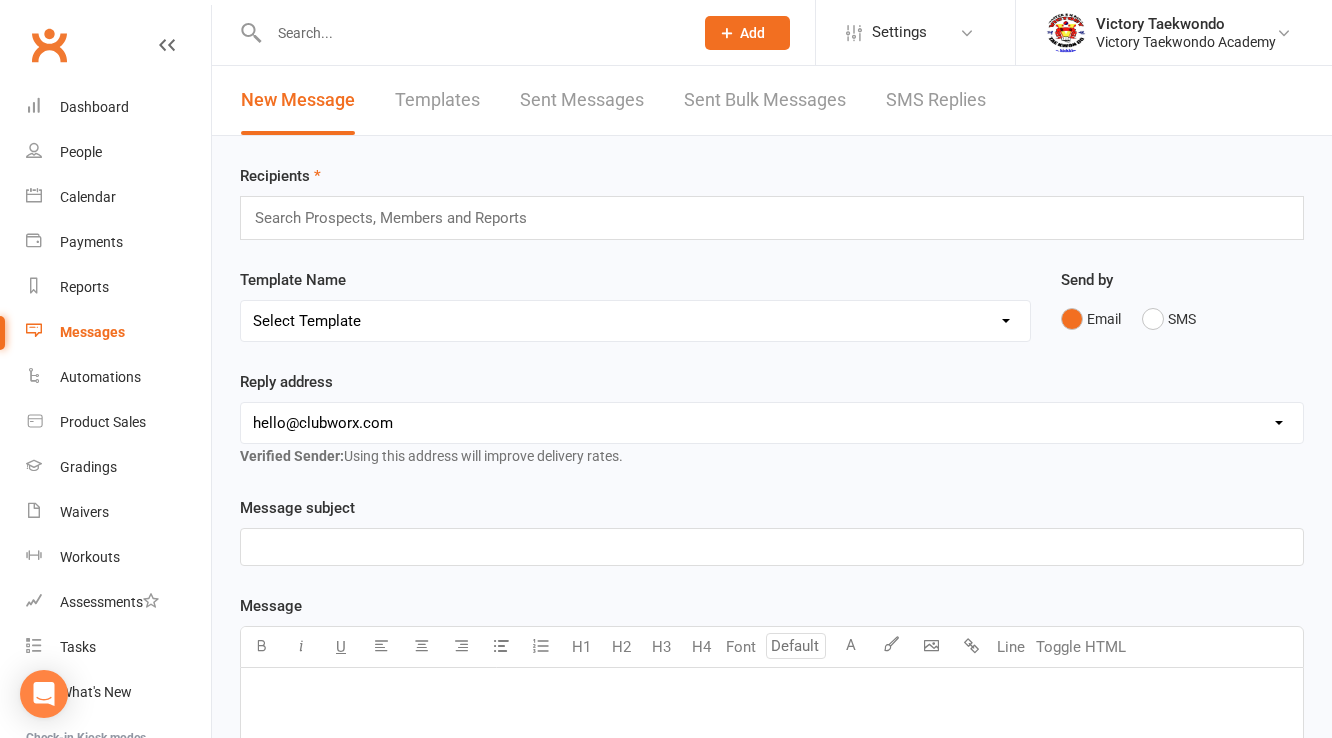 click on "Templates" at bounding box center [437, 100] 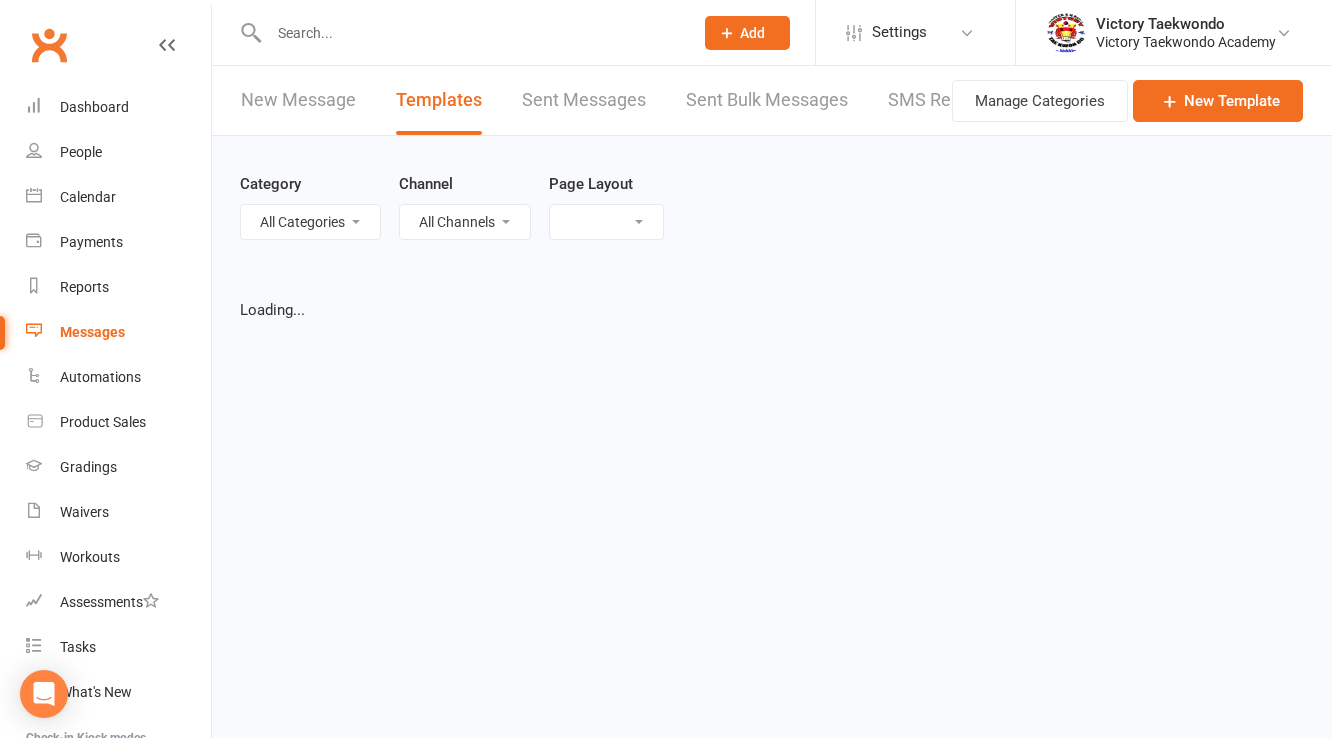 select on "grid" 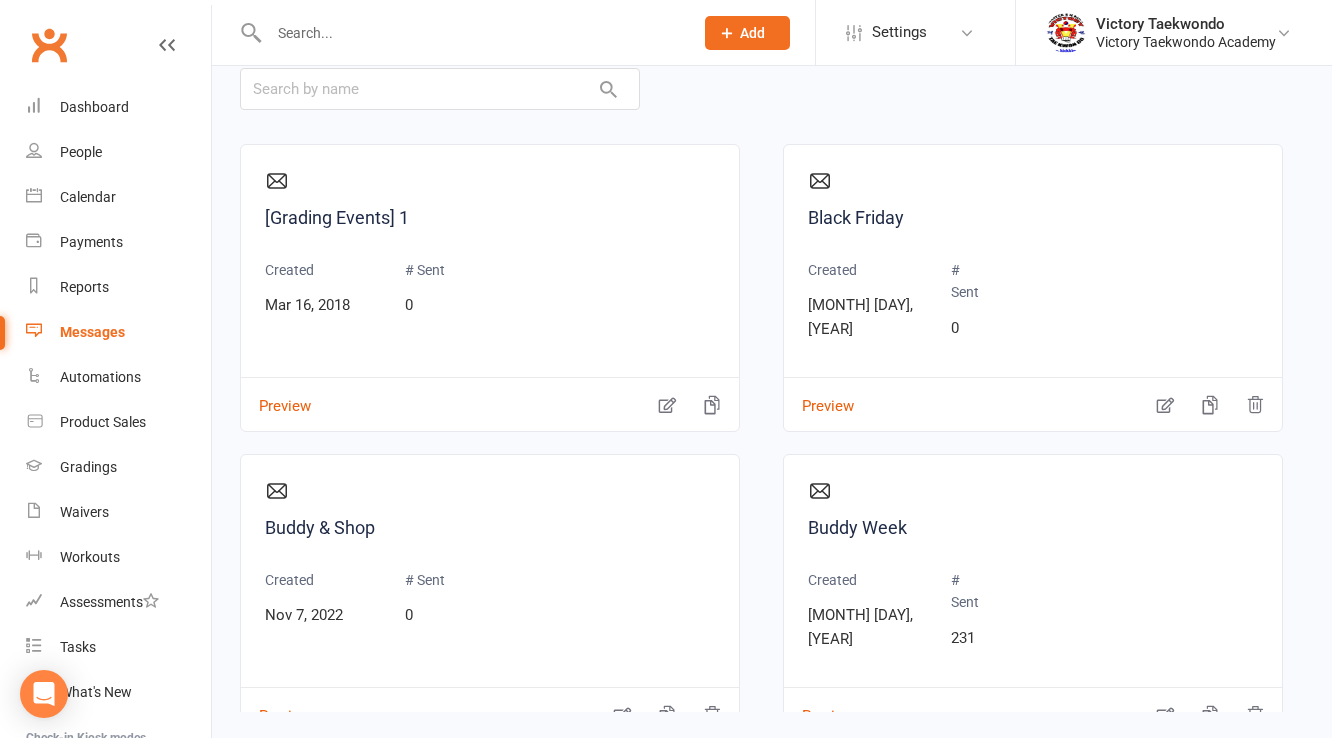 scroll, scrollTop: 250, scrollLeft: 0, axis: vertical 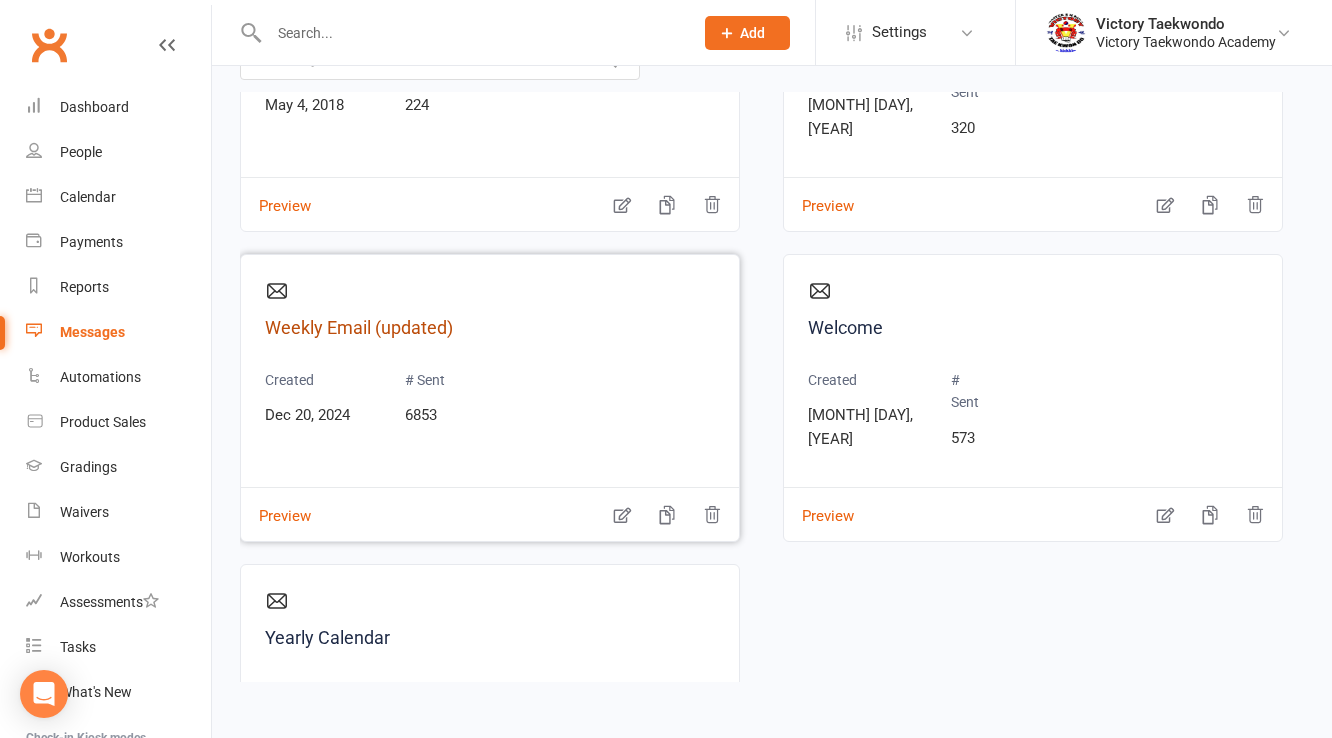 click on "Weekly Email (updated)" at bounding box center (490, 328) 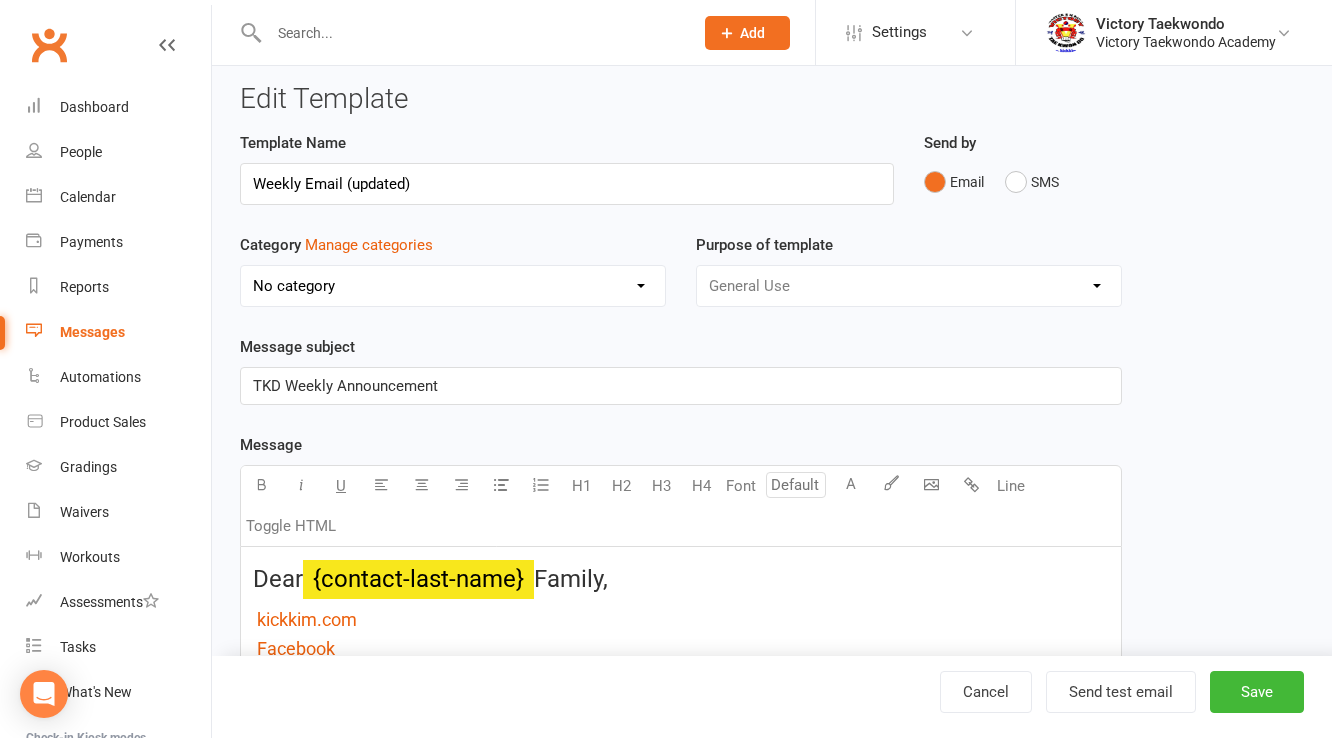 scroll, scrollTop: 0, scrollLeft: 0, axis: both 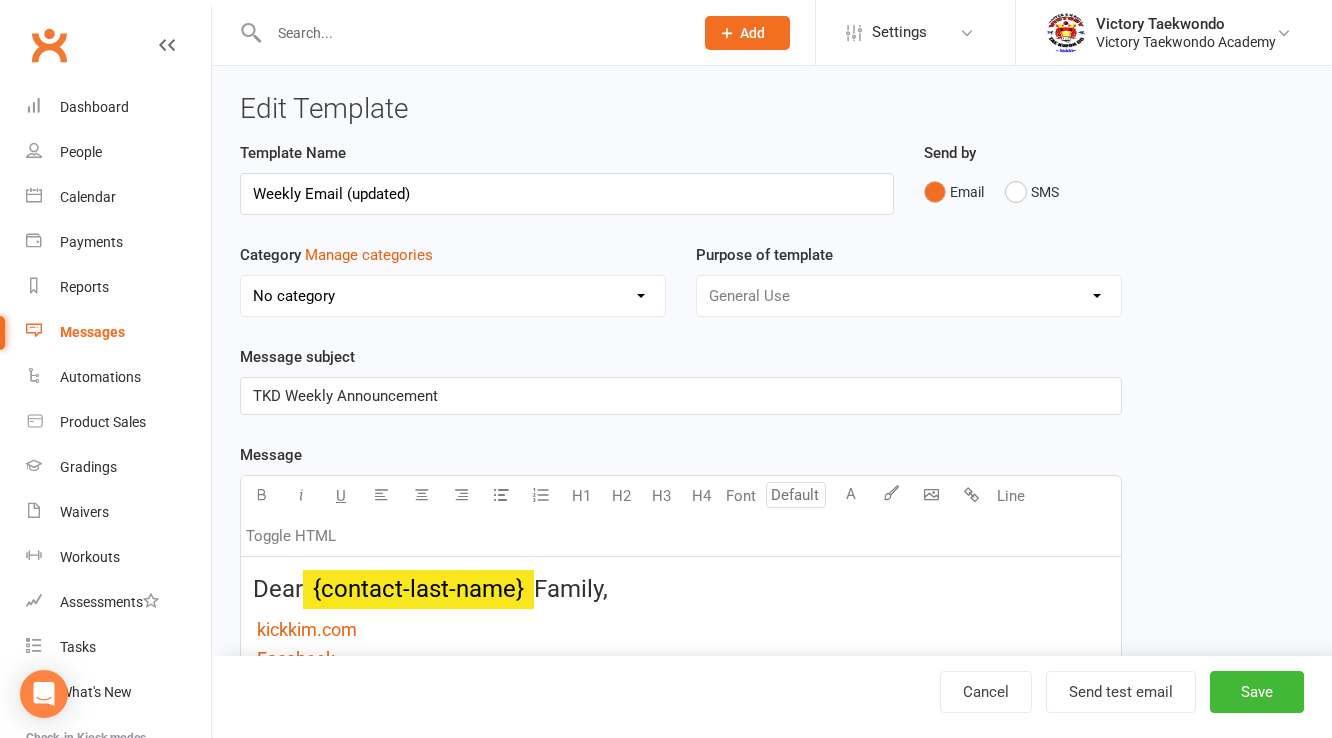 click on "Messages" at bounding box center (118, 332) 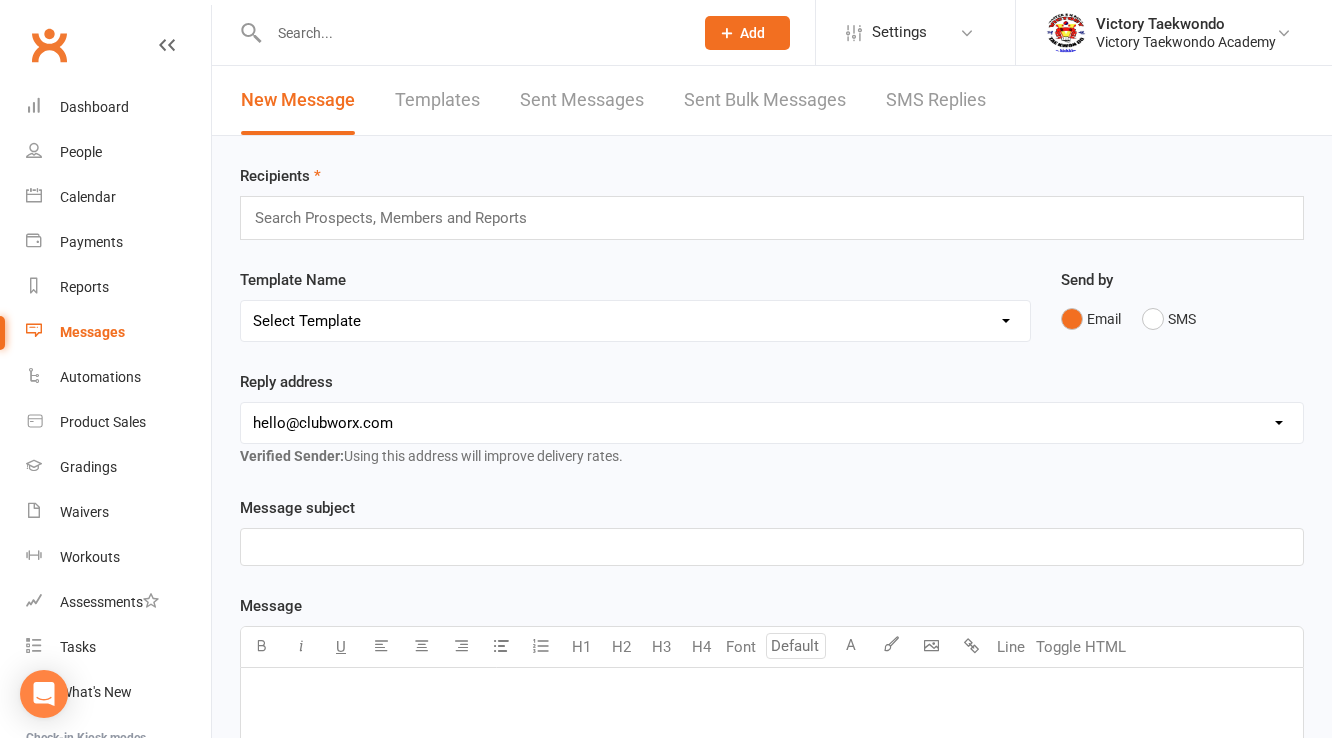click at bounding box center (399, 218) 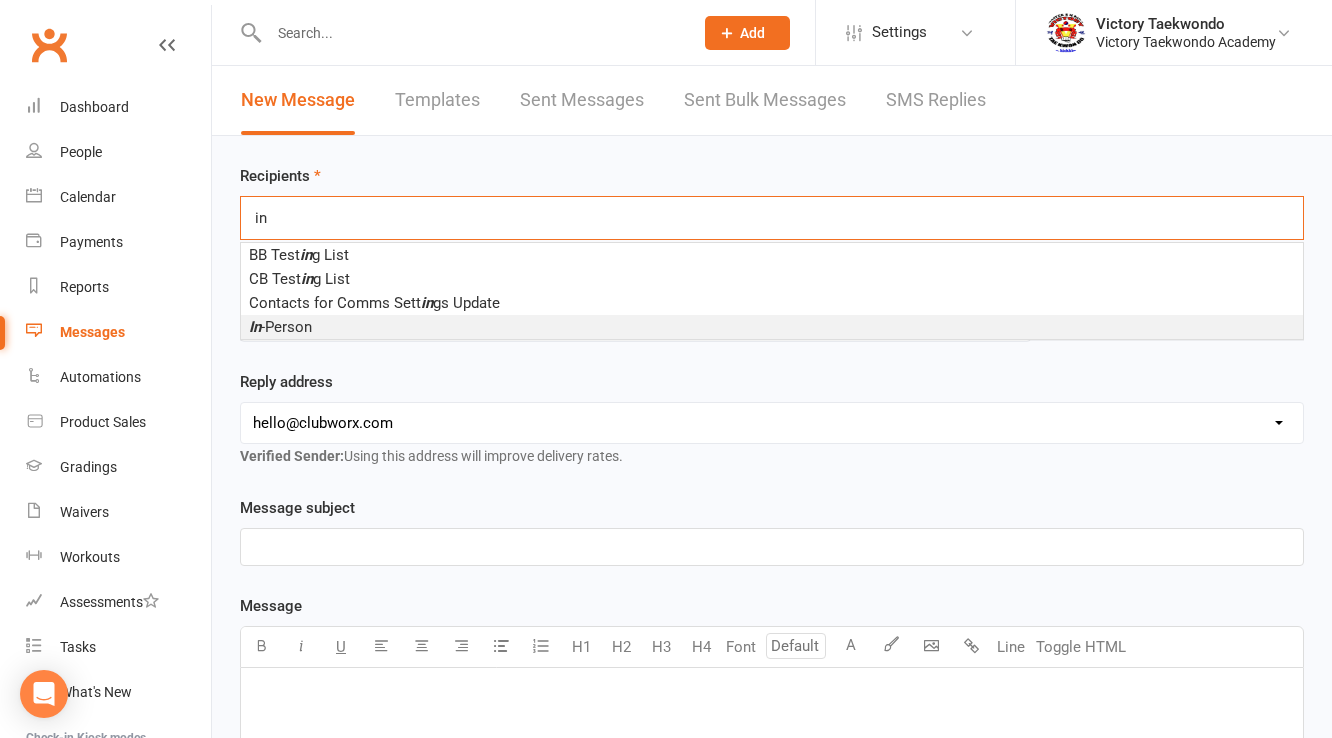 type on "in" 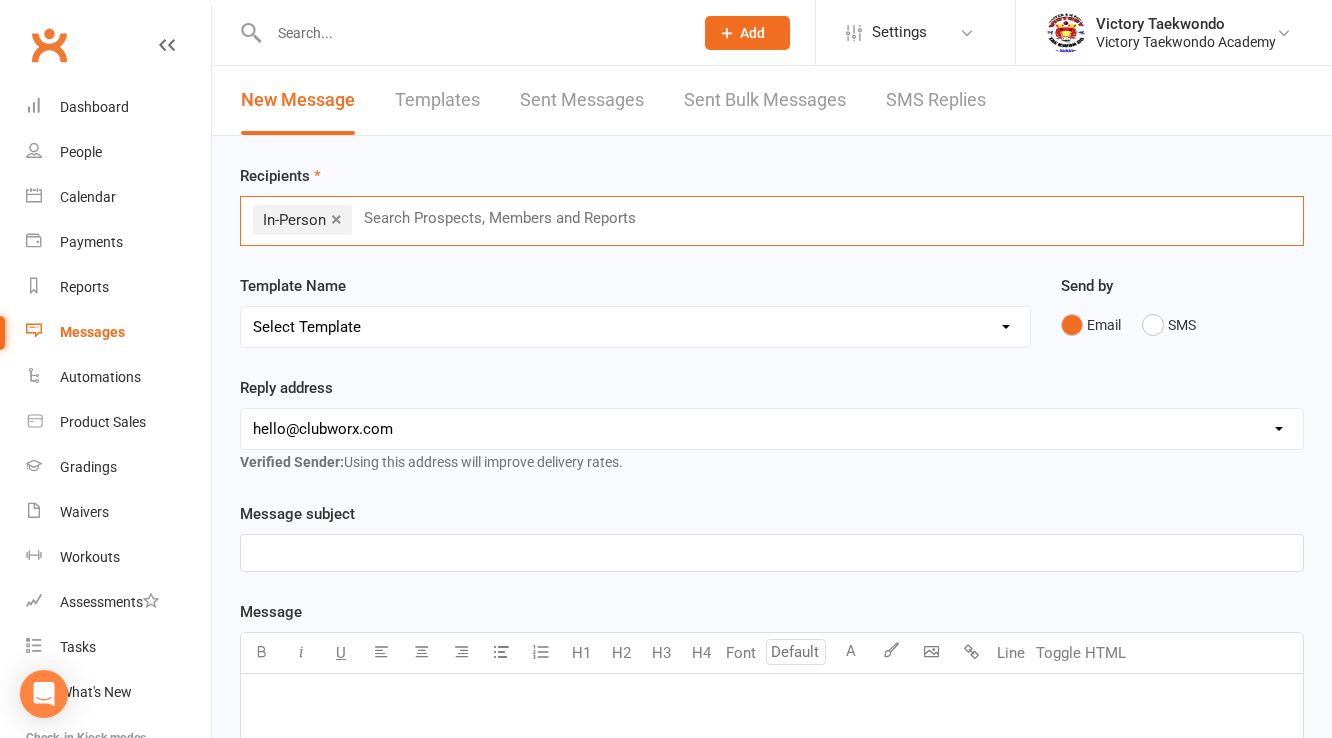 click on "Select Template [Email] Black Friday [Email] Buddy & Shop [Email] Buddy Week [Email] Drop & Shop [Email] Facebook Review [Email] Google Review [Email] Happy Birthday! [Email] Little Eagle Moving Up [Email] Membership Credit from extended absence [Email] Membership Renewal [Email] Missing Color Belt Test Requirements [Email] Miss You E-Mail [Email] New Brown Belts (assisting classes) [Email] Passing first color belt test [Email] Prospect Email [Email] Trial Membership expiration [Email] Weekly Email (updated) [Email] Welcome [Email] Yearly Calendar" at bounding box center (635, 327) 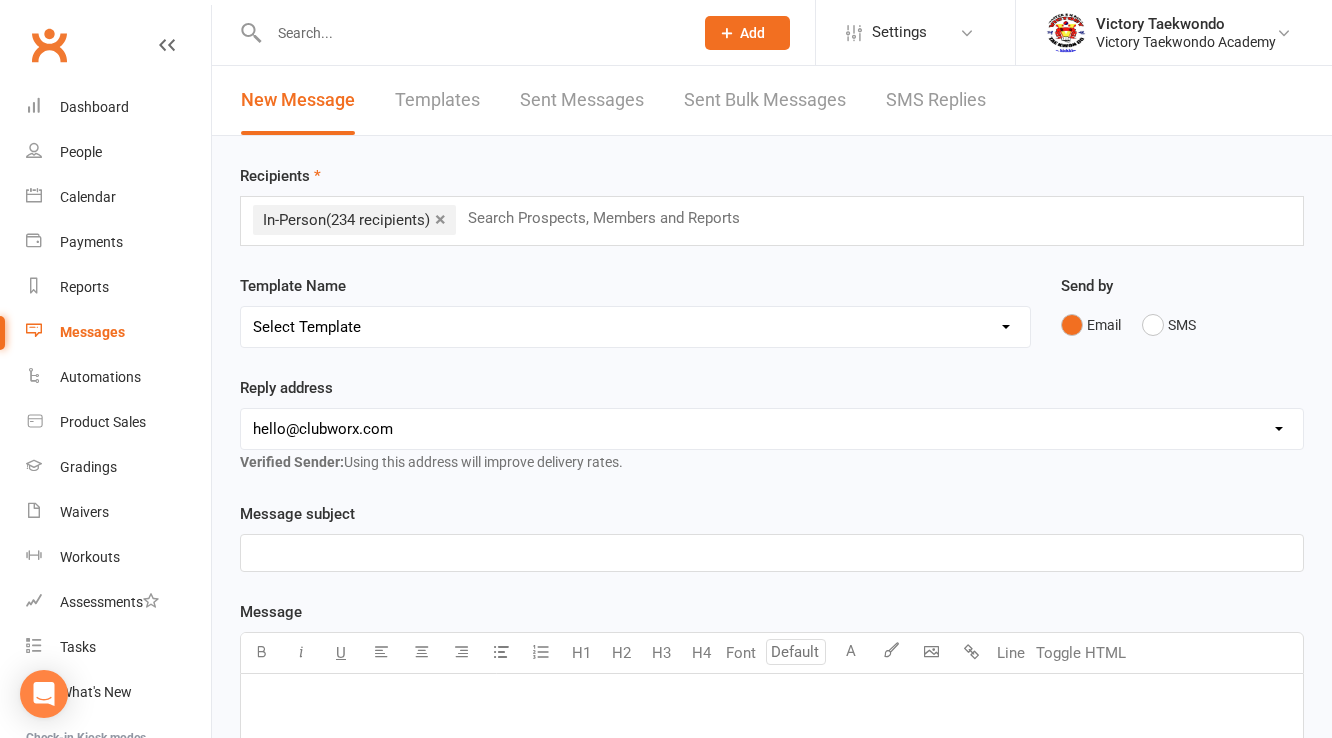 select on "16" 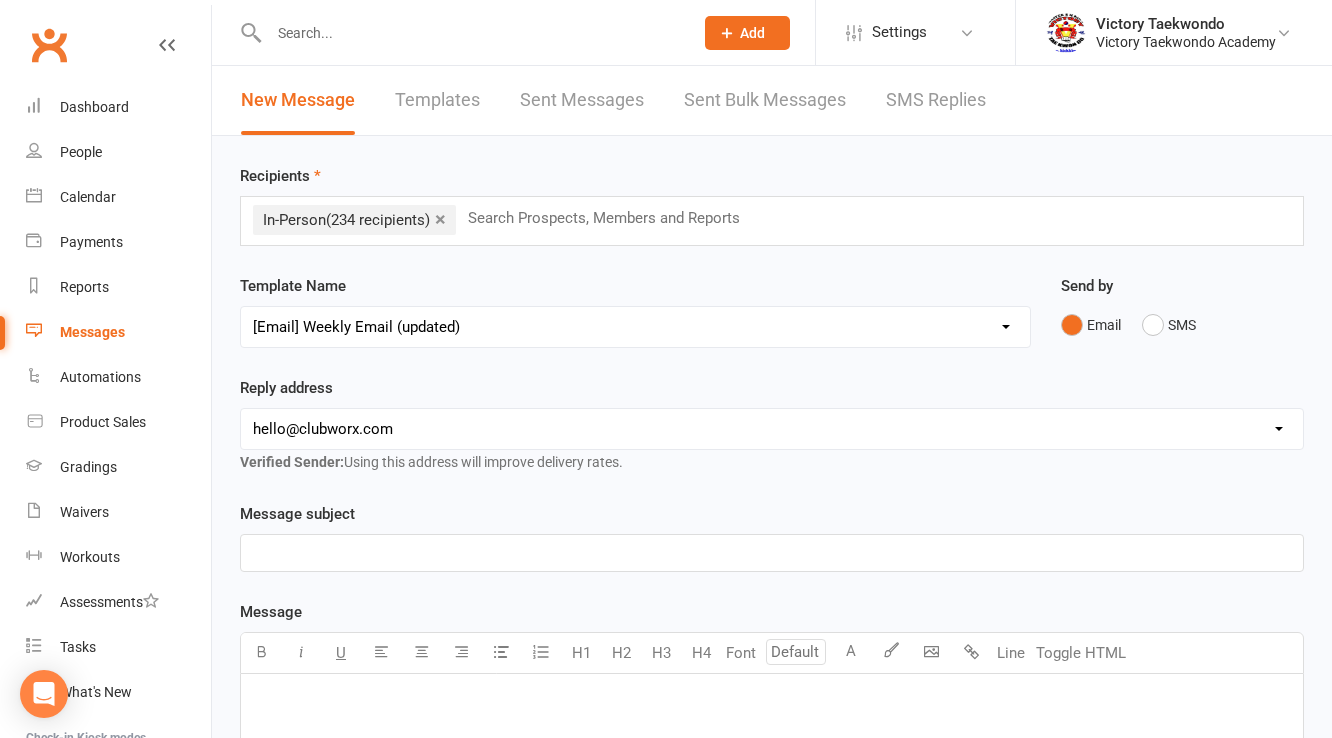 click on "Select Template [Email] Black Friday [Email] Buddy & Shop [Email] Buddy Week [Email] Drop & Shop [Email] Facebook Review [Email] Google Review [Email] Happy Birthday! [Email] Little Eagle Moving Up [Email] Membership Credit from extended absence [Email] Membership Renewal [Email] Missing Color Belt Test Requirements [Email] Miss You E-Mail [Email] New Brown Belts (assisting classes) [Email] Passing first color belt test [Email] Prospect Email [Email] Trial Membership expiration [Email] Weekly Email (updated) [Email] Welcome [Email] Yearly Calendar" at bounding box center (635, 327) 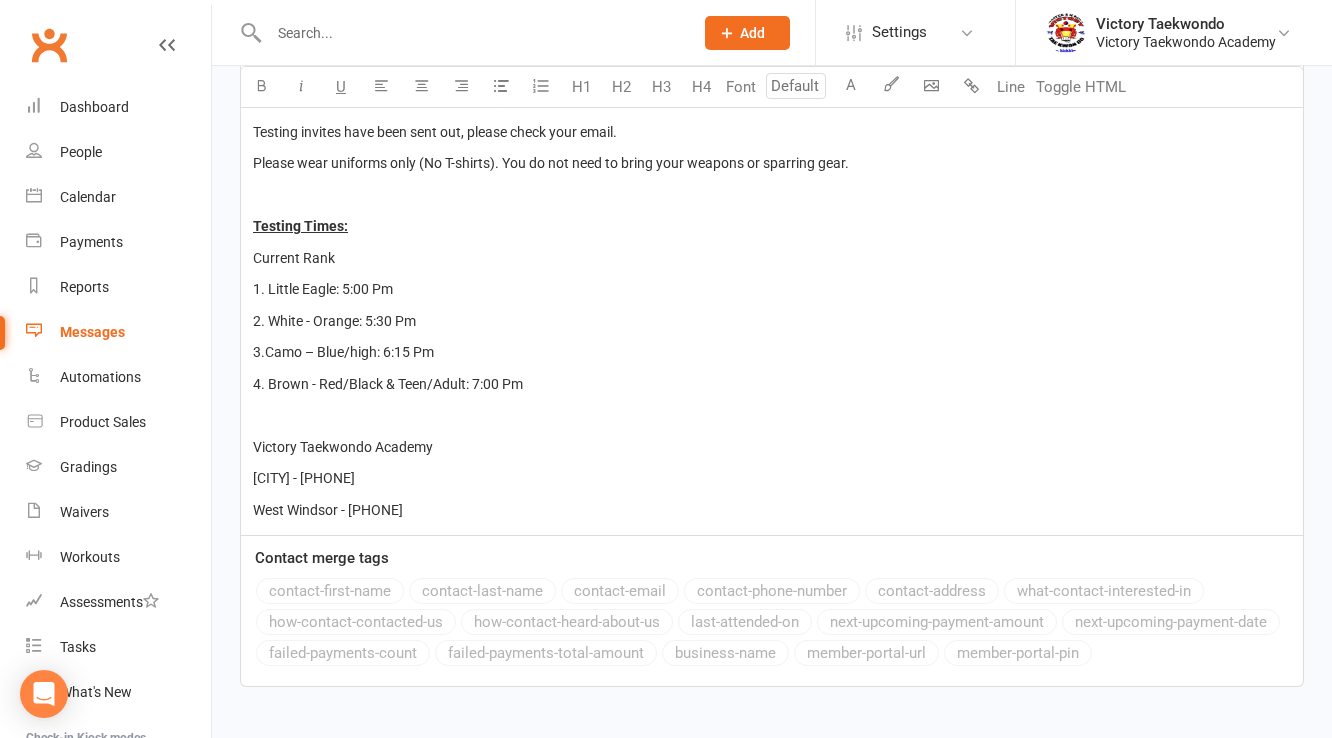 scroll, scrollTop: 1145, scrollLeft: 0, axis: vertical 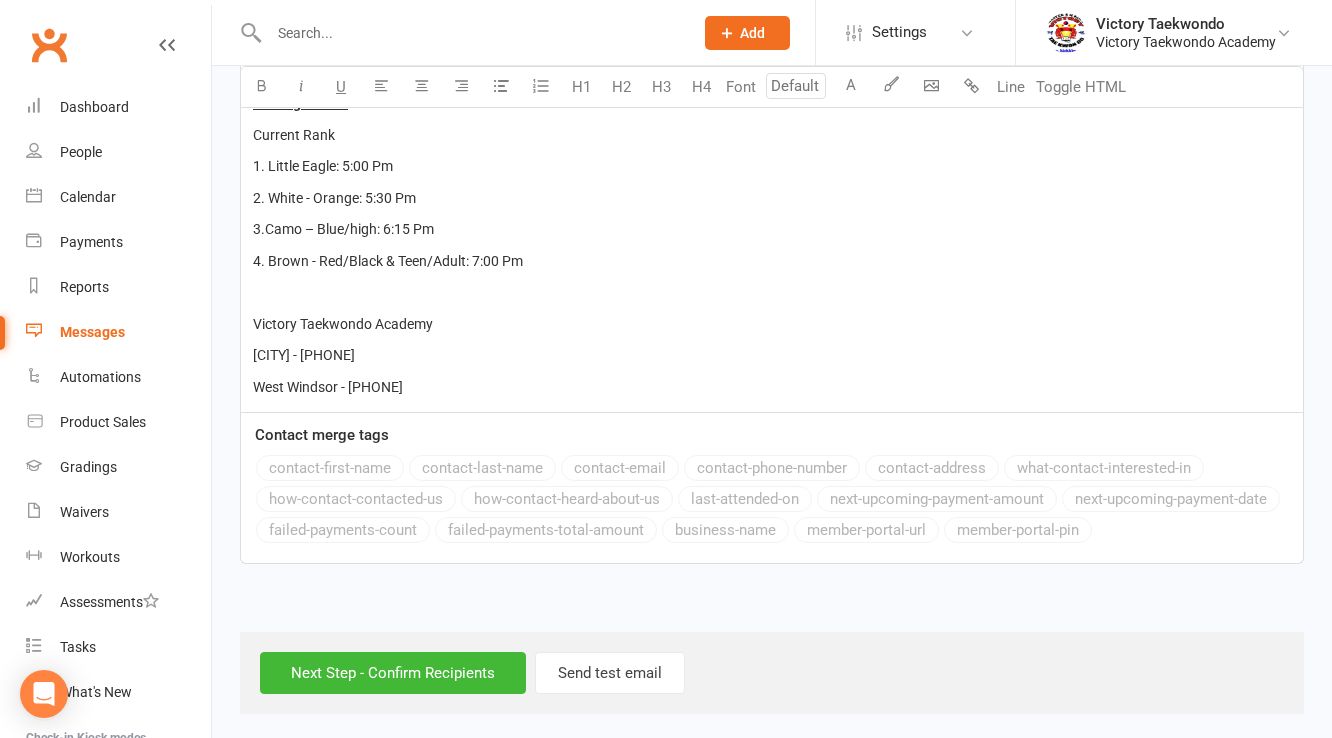 click on "Next Step - Confirm Recipients   Send test email" at bounding box center [772, 673] 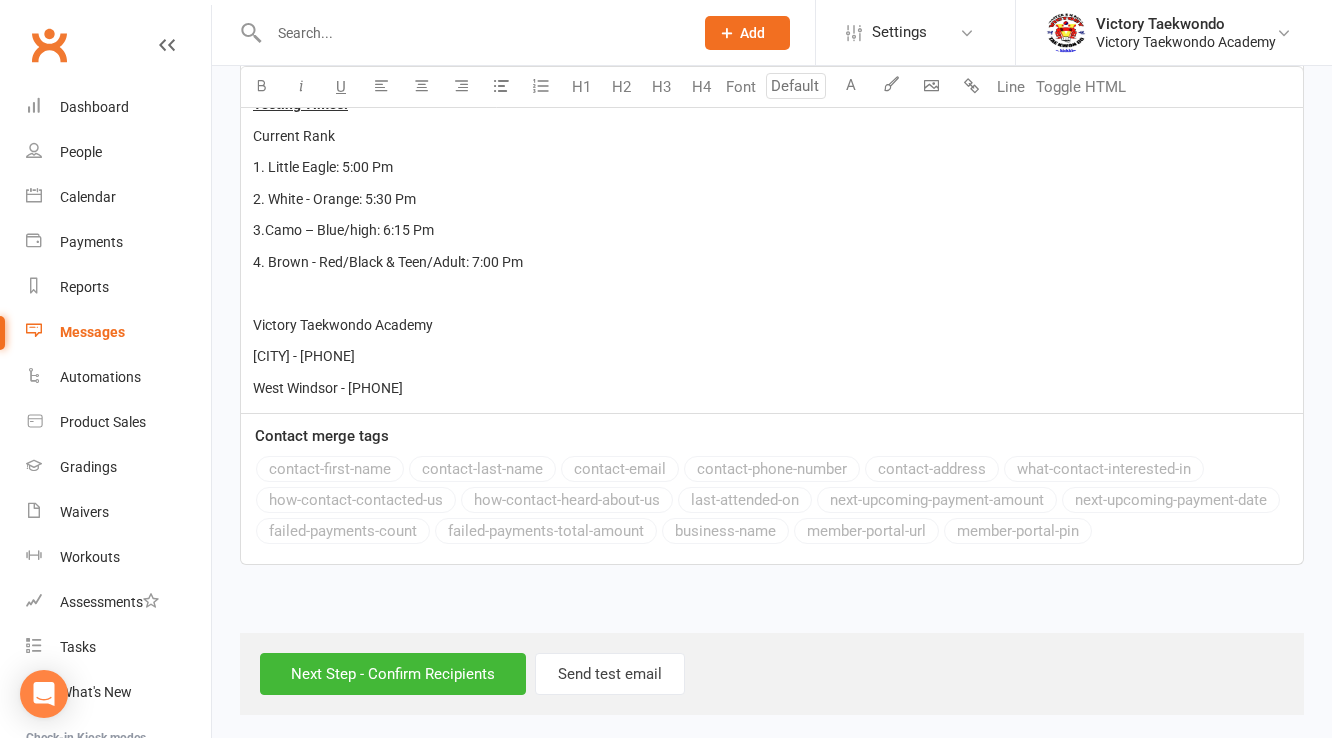 scroll, scrollTop: 1145, scrollLeft: 0, axis: vertical 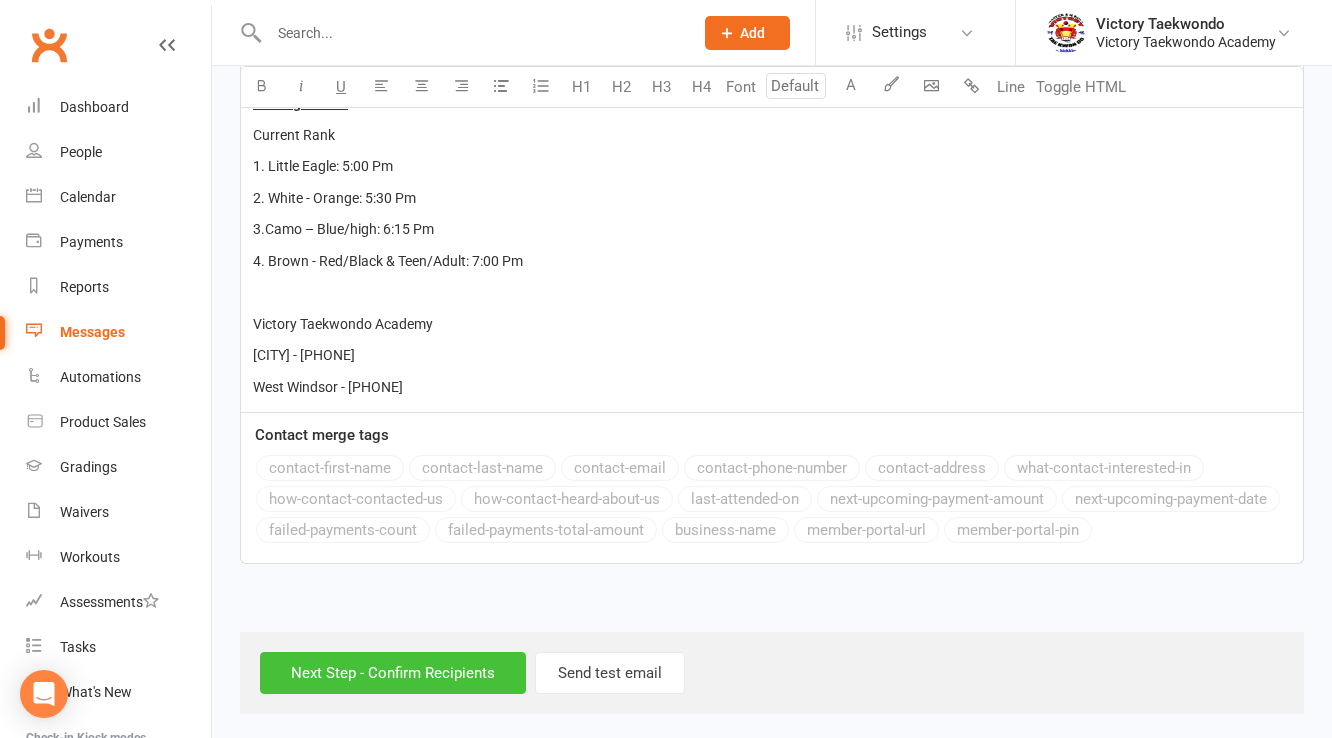 click on "Next Step - Confirm Recipients" at bounding box center [393, 673] 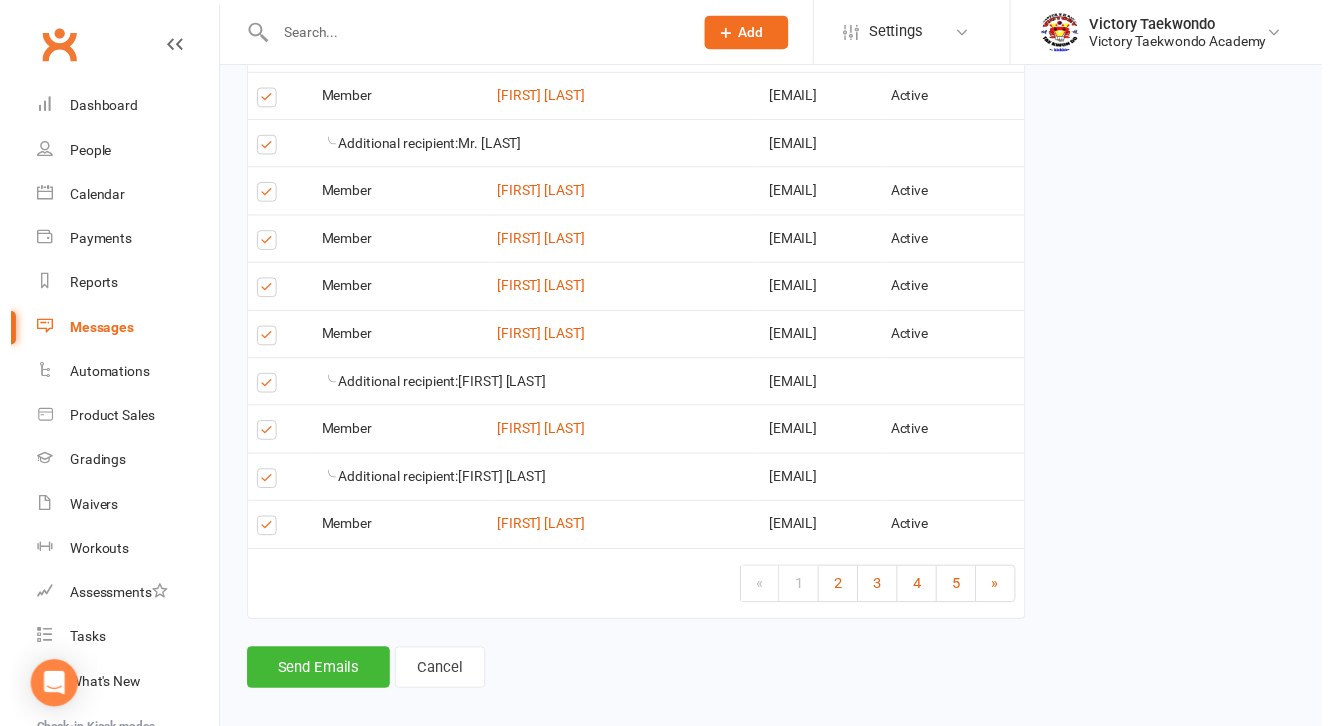 scroll, scrollTop: 4060, scrollLeft: 0, axis: vertical 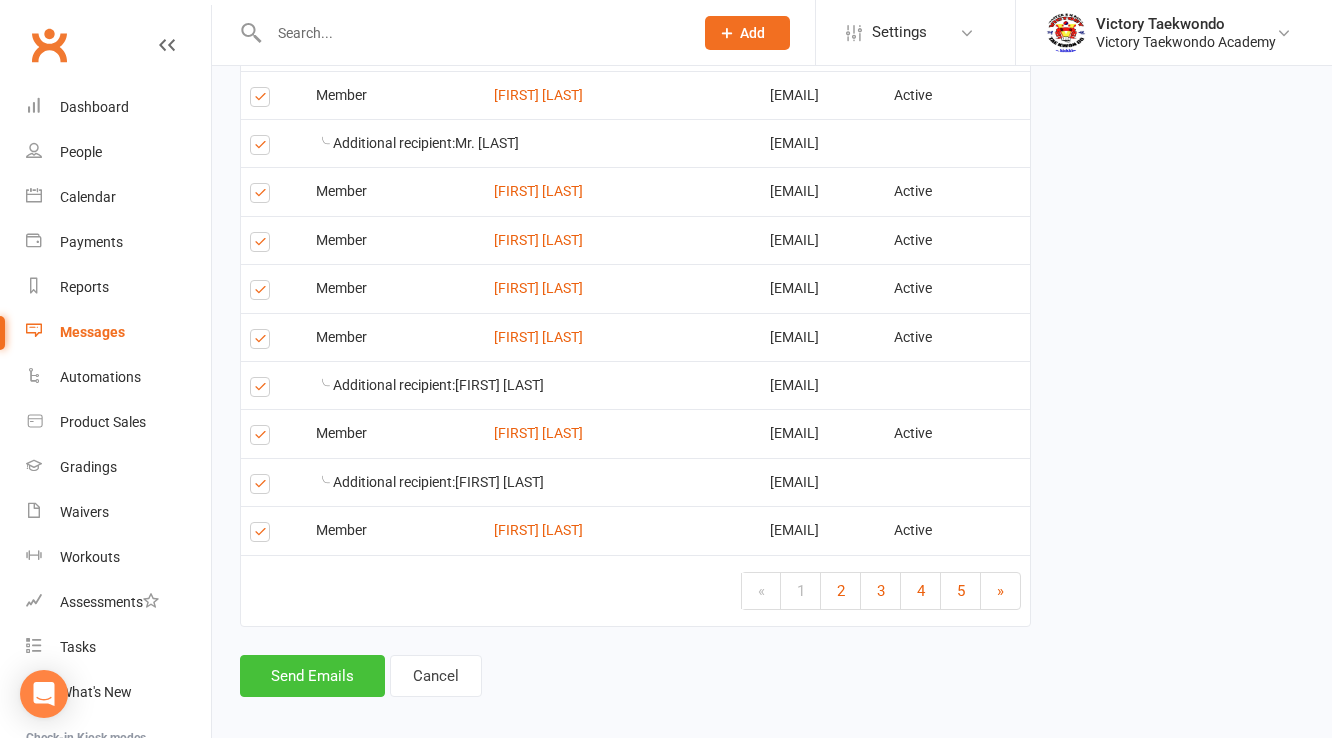 click on "Send Emails" at bounding box center [312, 676] 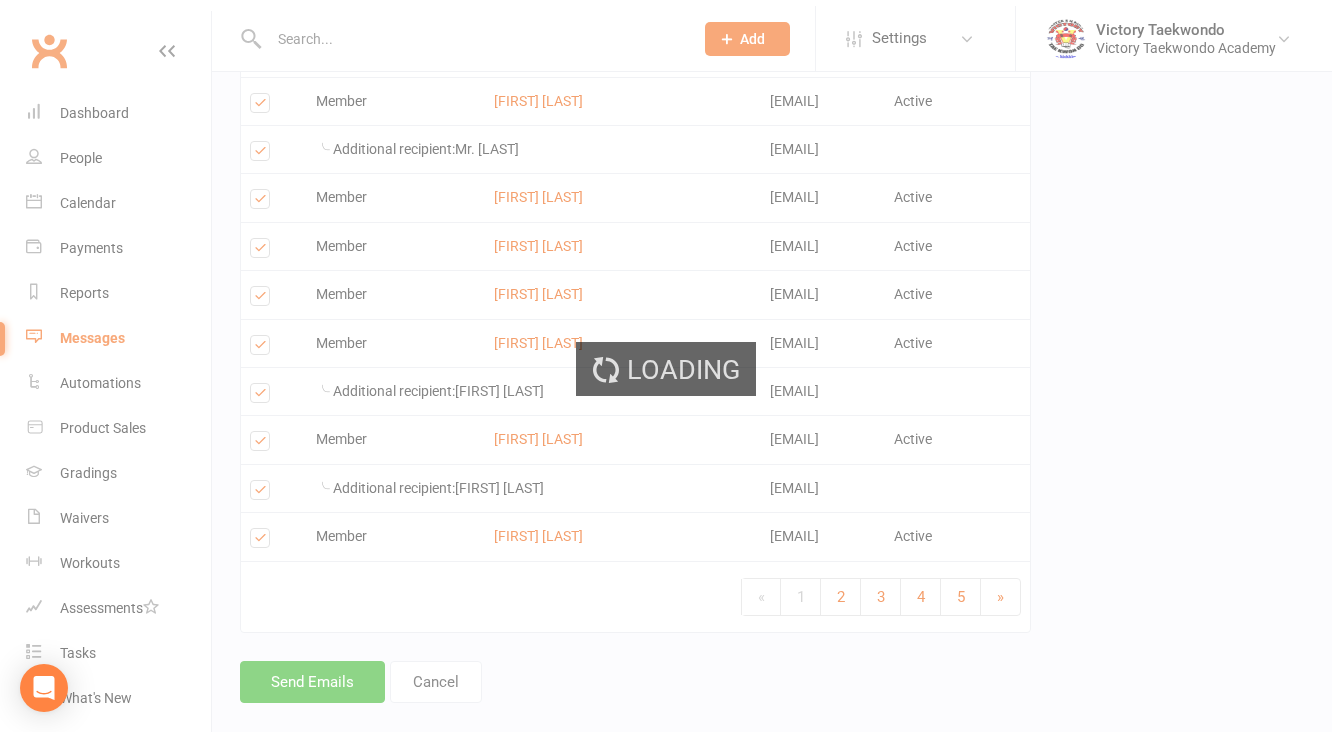 scroll, scrollTop: 0, scrollLeft: 0, axis: both 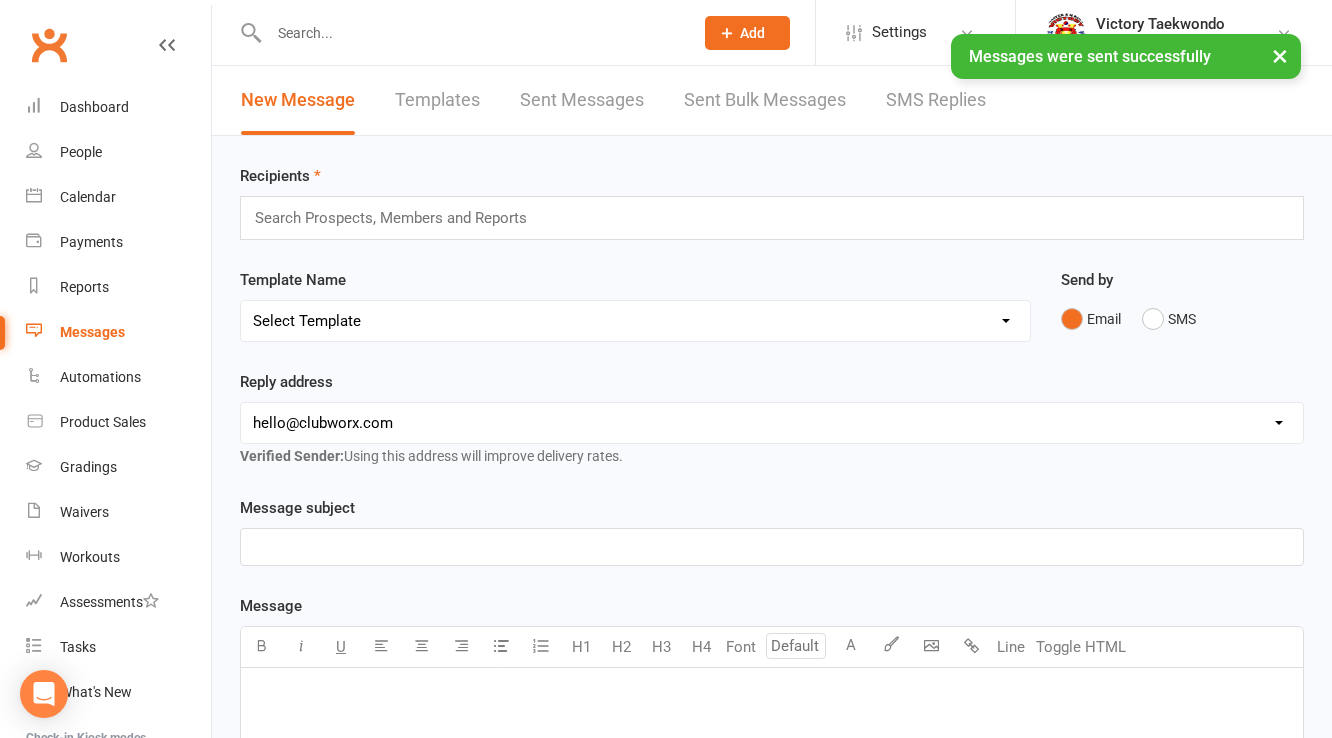 click on "×" at bounding box center (1280, 55) 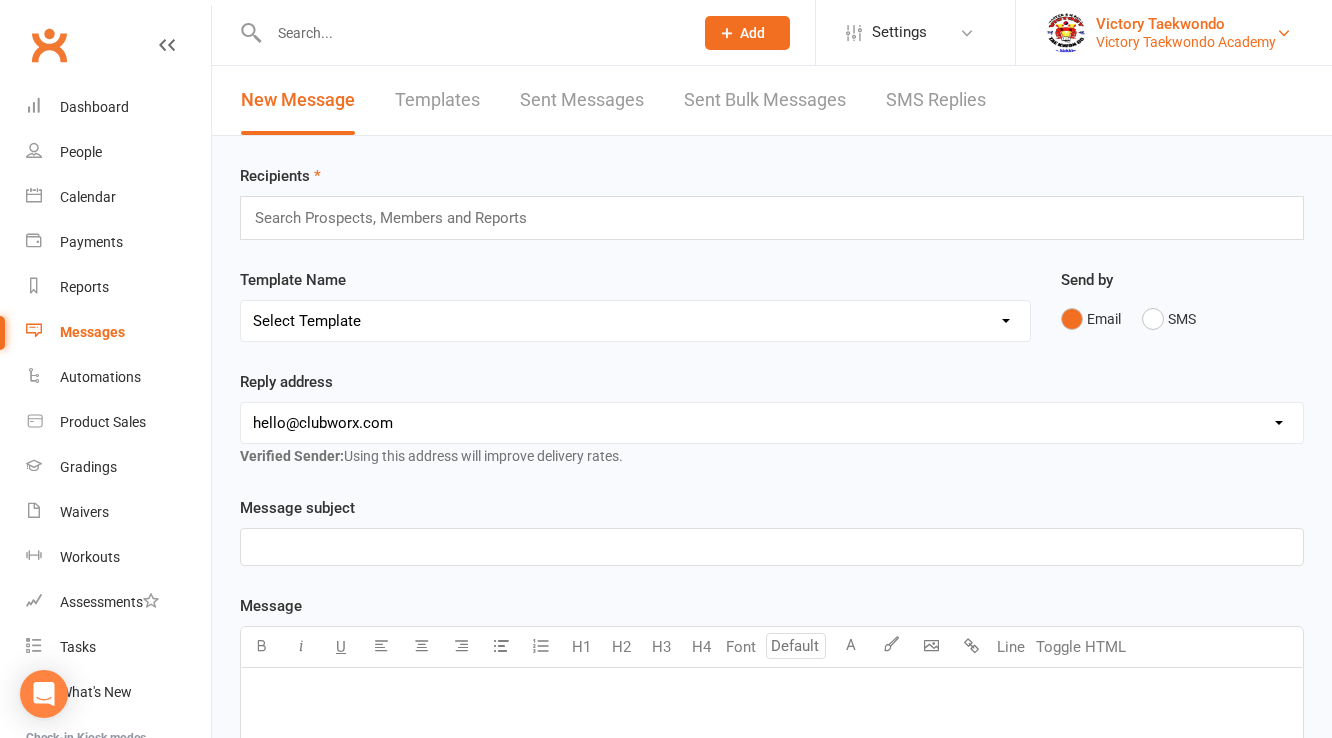 click on "Victory Taekwondo" at bounding box center (1186, 24) 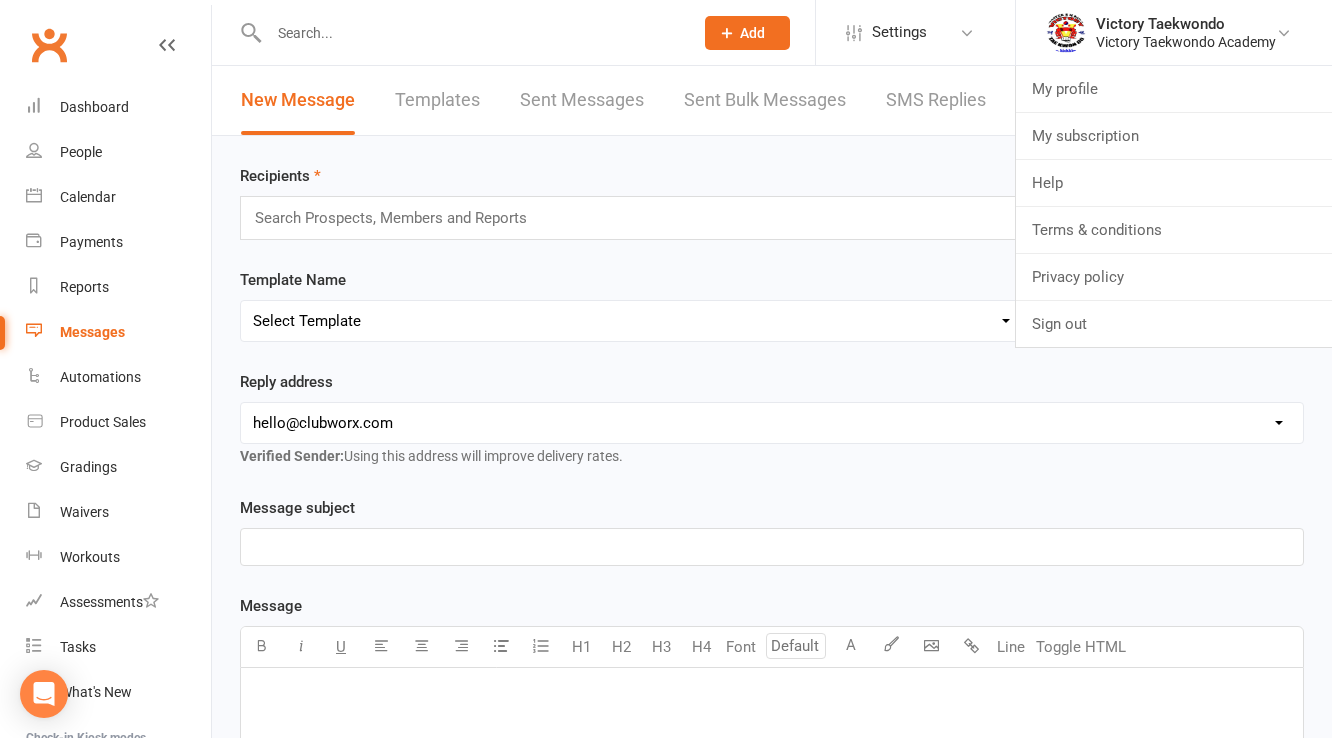 click on "Recipients Search Prospects, Members and Reports Template Name Select Template [Email] Black Friday [Email] Buddy & Shop [Email] Buddy Week [Email] Drop & Shop [Email] Facebook Review [Email] Google Review [Email] Happy Birthday! [Email] Little Eagle Moving Up [Email] Membership Credit from extended absence [Email] Membership Renewal [Email] Missing Color Belt Test Requirements [Email] Miss You E-Mail [Email] New Brown Belts (assisting classes) [Email] Passing first color belt test [Email] Prospect Email [Email] Trial Membership expiration [Email] Weekly Email (updated) [Email] Welcome [Email] Yearly Calendar Send by Email SMS Reply address hello@clubworx.com do.not.use.this.@email.com Verified Sender:   Using this address will improve delivery rates. Message subject ﻿ Message U H1 H2 H3 H4 Font A Line Toggle HTML ﻿ Contact merge tags contact-first-name contact-last-name contact-email contact-phone-number contact-address what-contact-interested-in how-contact-contacted-us how-contact-heard-about-us" at bounding box center [772, 703] 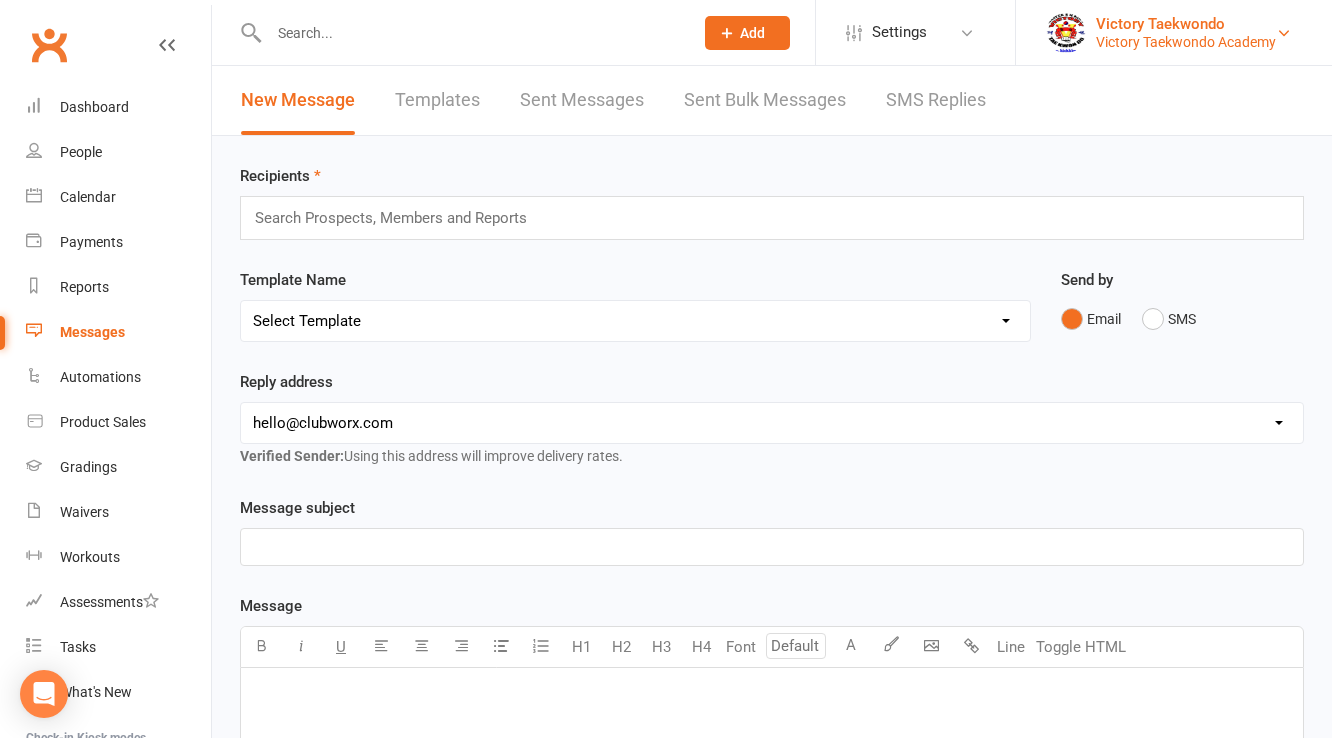 click on "Victory Taekwondo Academy" at bounding box center [1186, 42] 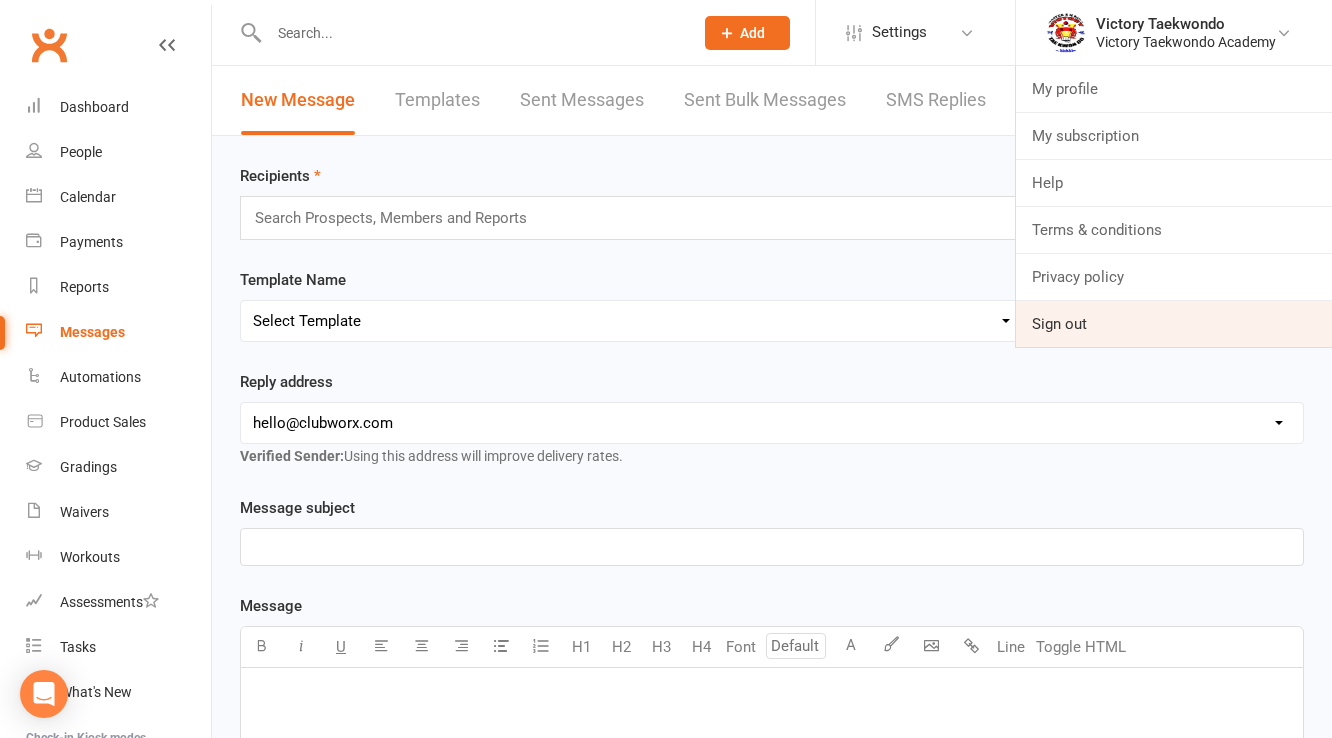 click on "Sign out" at bounding box center [1174, 324] 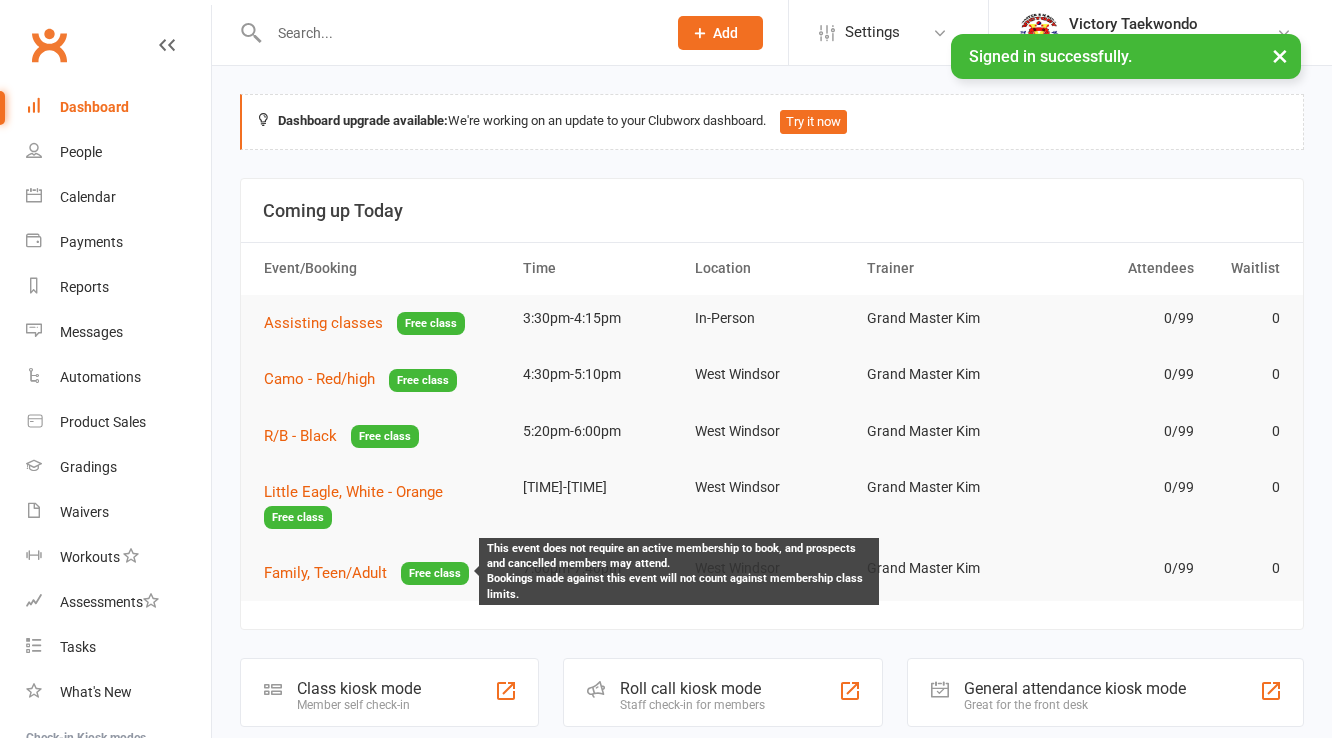 scroll, scrollTop: 0, scrollLeft: 0, axis: both 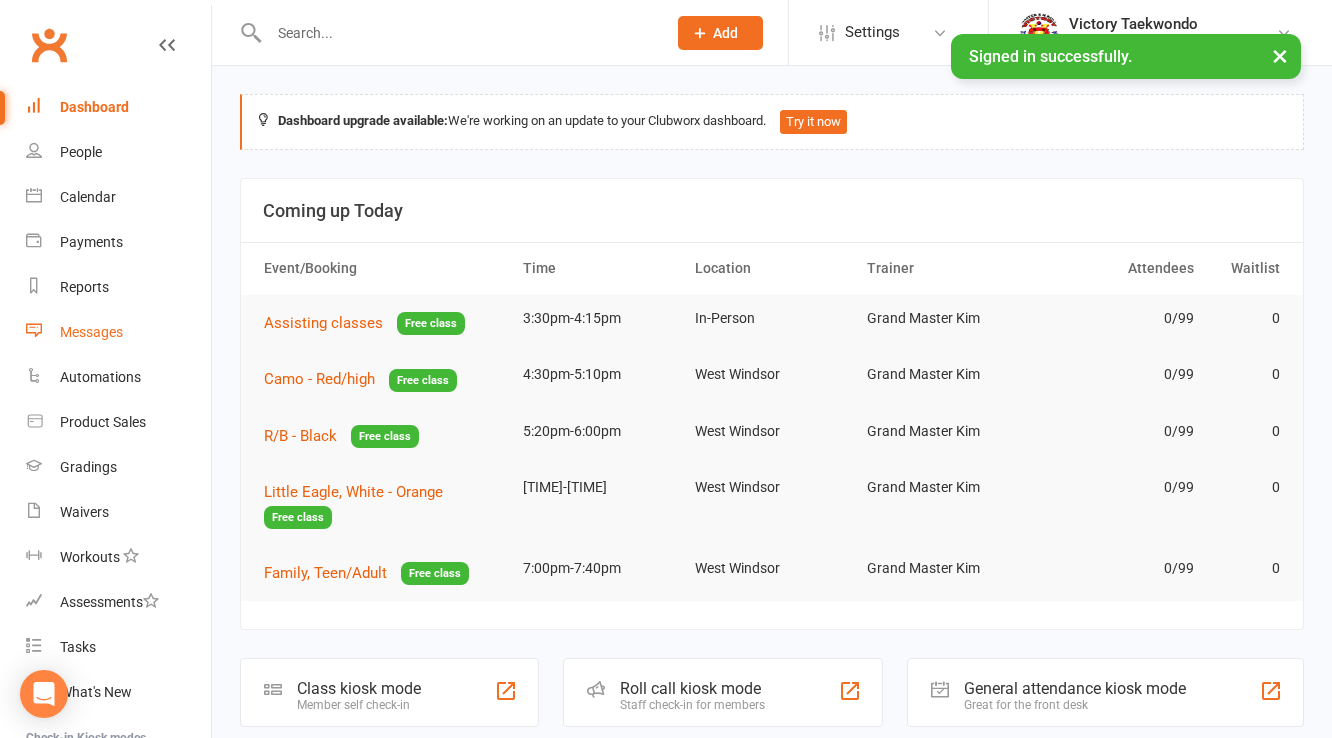 click on "Messages" at bounding box center [118, 332] 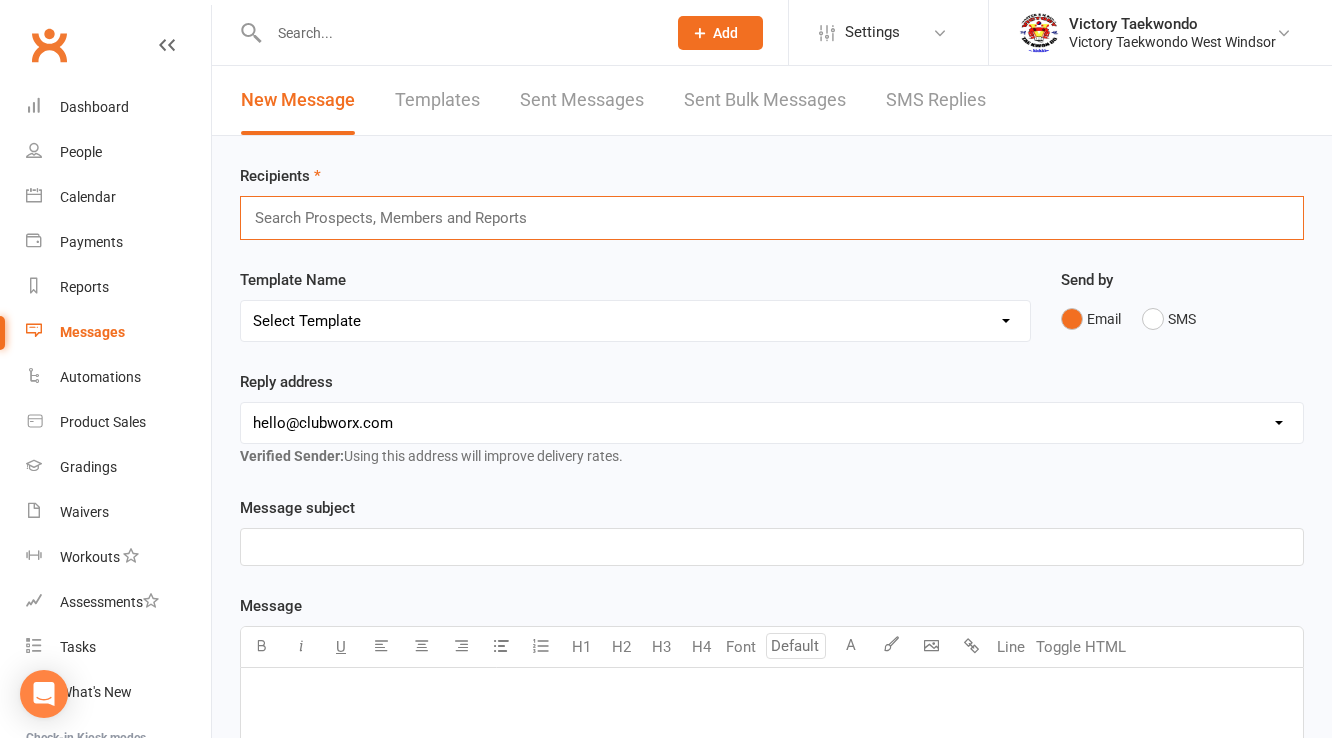 click at bounding box center (399, 218) 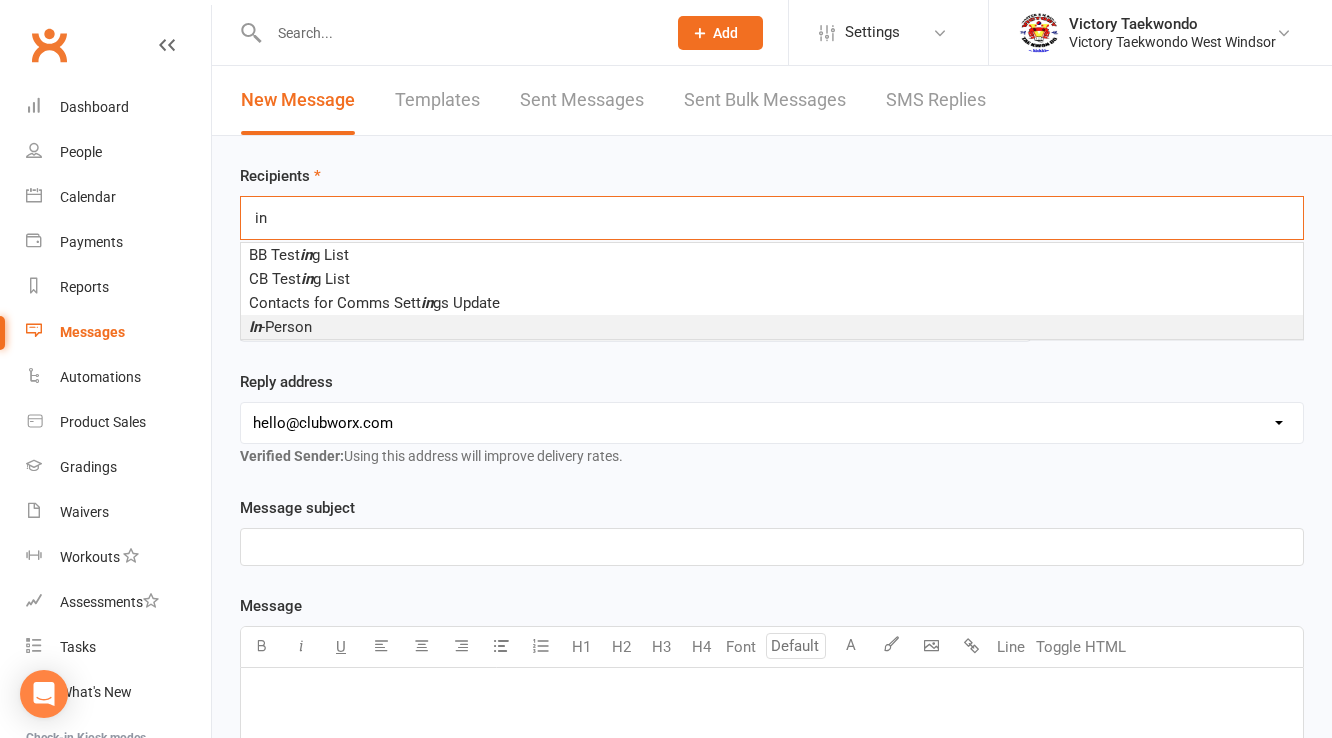 type on "in" 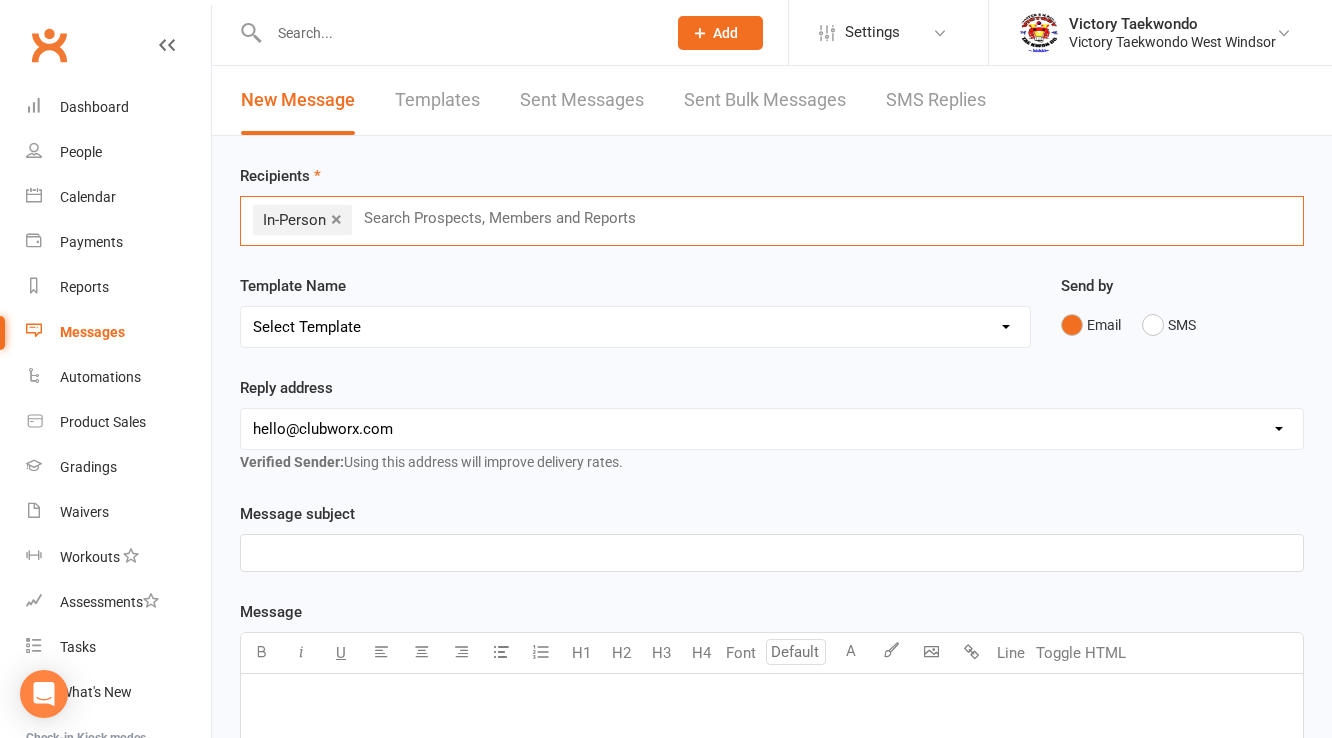 click on "Select Template [Email] Birthday E-Mail [Email] Buddy Week [Email] Drop & Shop [Email] Little Eagle Moving Up [Email] Membership Renewal [Email] New Brown Belts [Email] Passing First Color Belt Test [Email] Weekly Email (updated) [Email] Welcome [Email] Yearly Calendar" at bounding box center [635, 327] 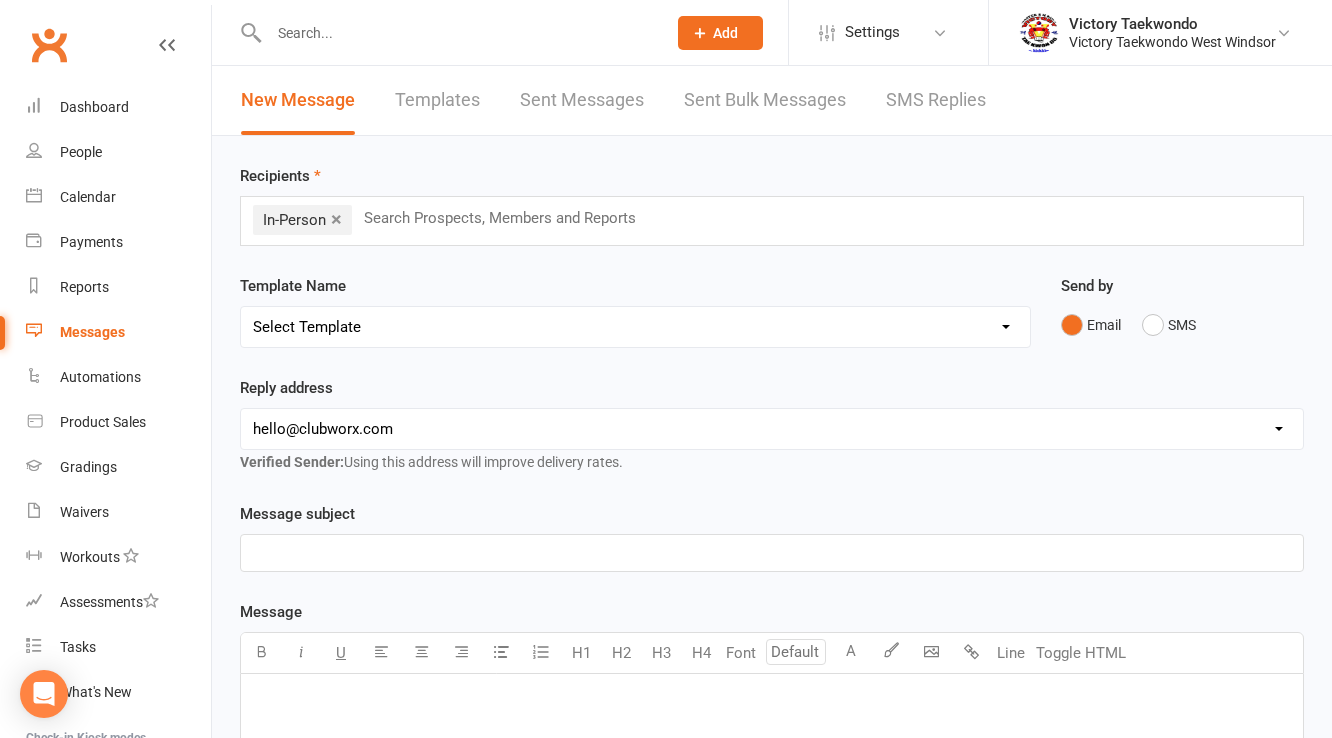 select on "7" 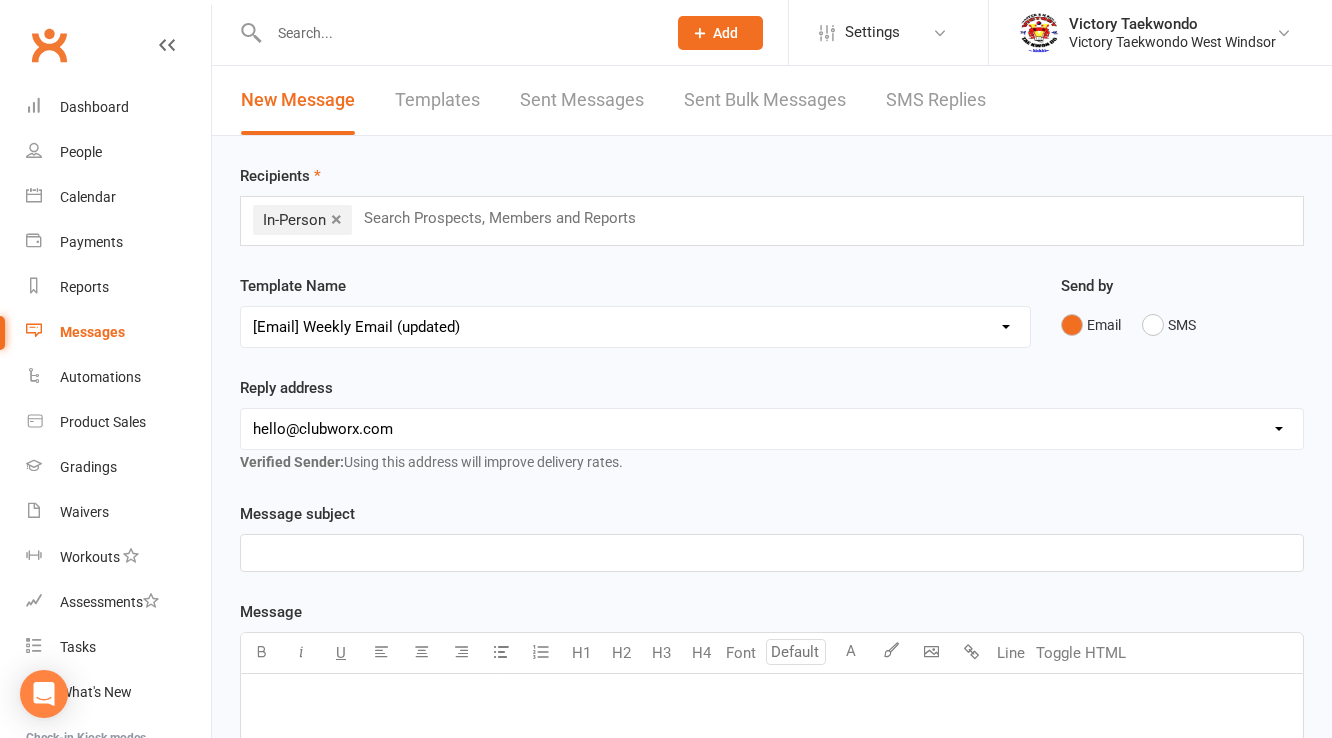 click on "Select Template [Email] Birthday E-Mail [Email] Buddy Week [Email] Drop & Shop [Email] Little Eagle Moving Up [Email] Membership Renewal [Email] New Brown Belts [Email] Passing First Color Belt Test [Email] Weekly Email (updated) [Email] Welcome [Email] Yearly Calendar" at bounding box center (635, 327) 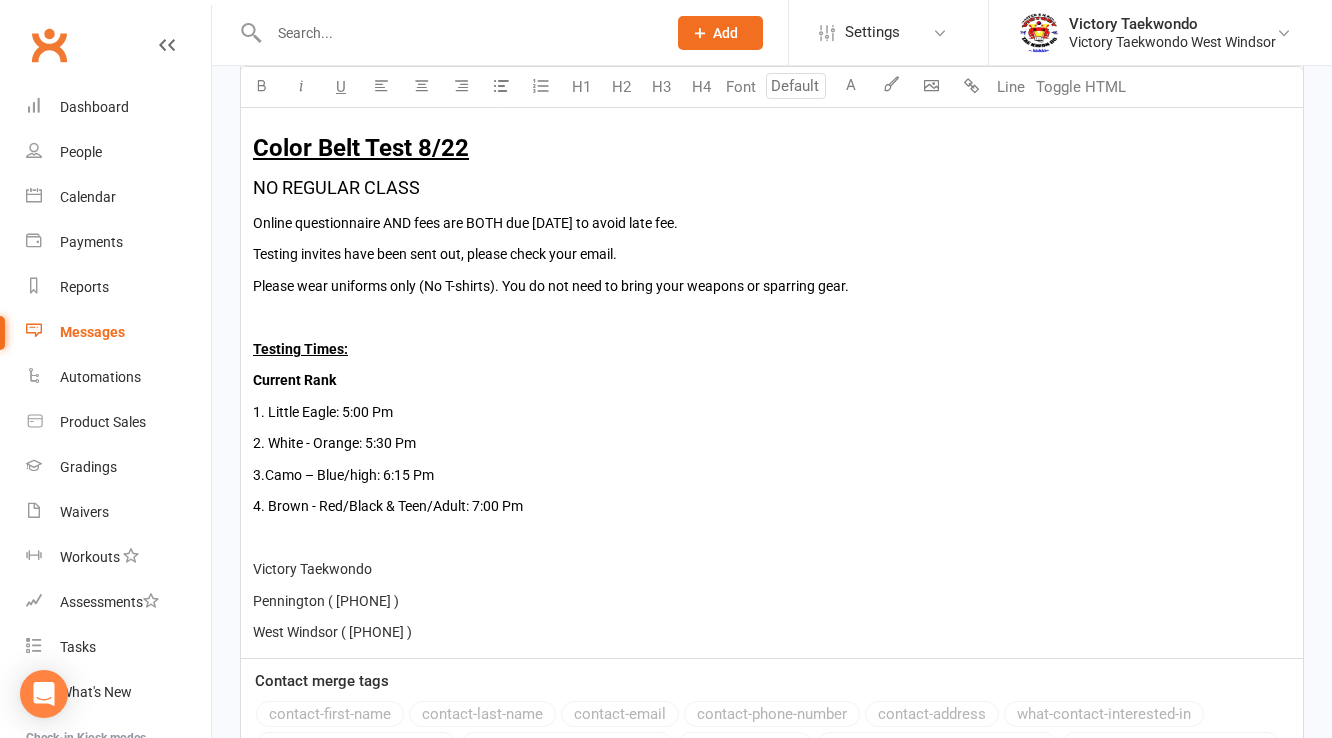 scroll, scrollTop: 1170, scrollLeft: 0, axis: vertical 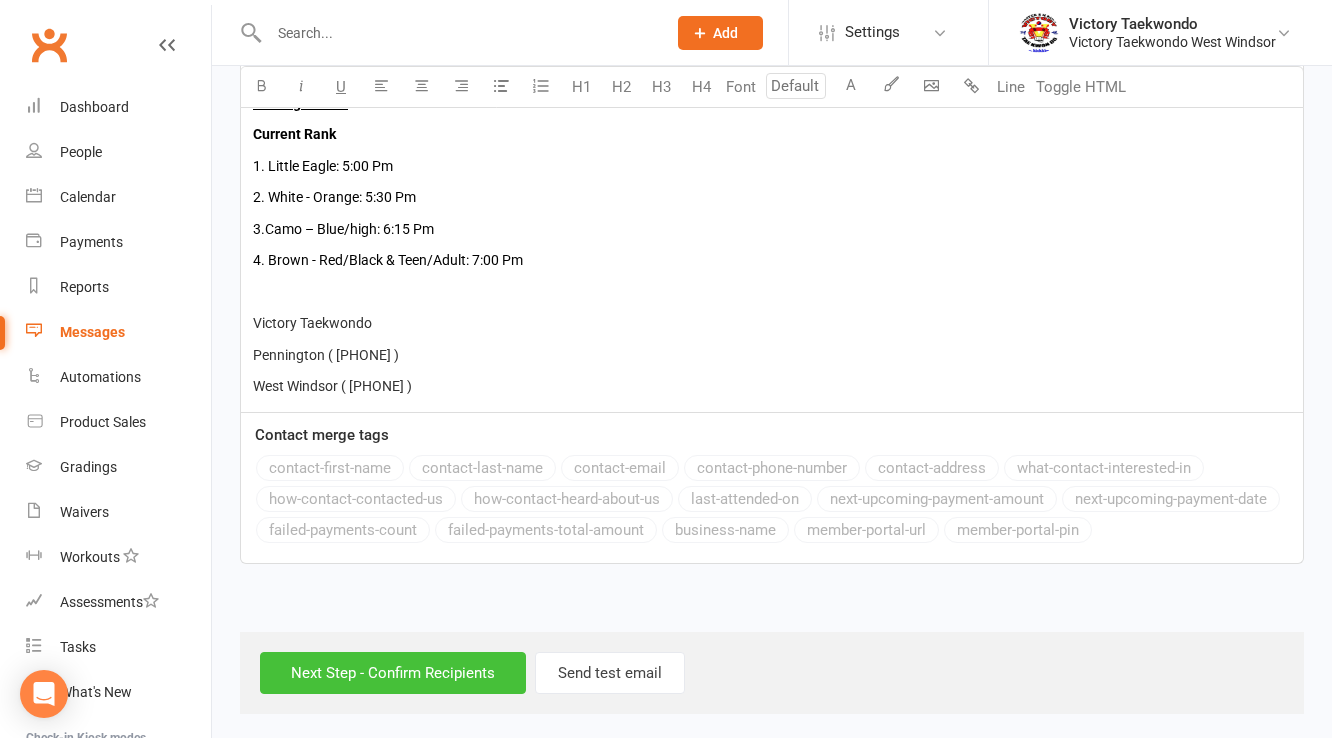click on "Next Step - Confirm Recipients" at bounding box center [393, 673] 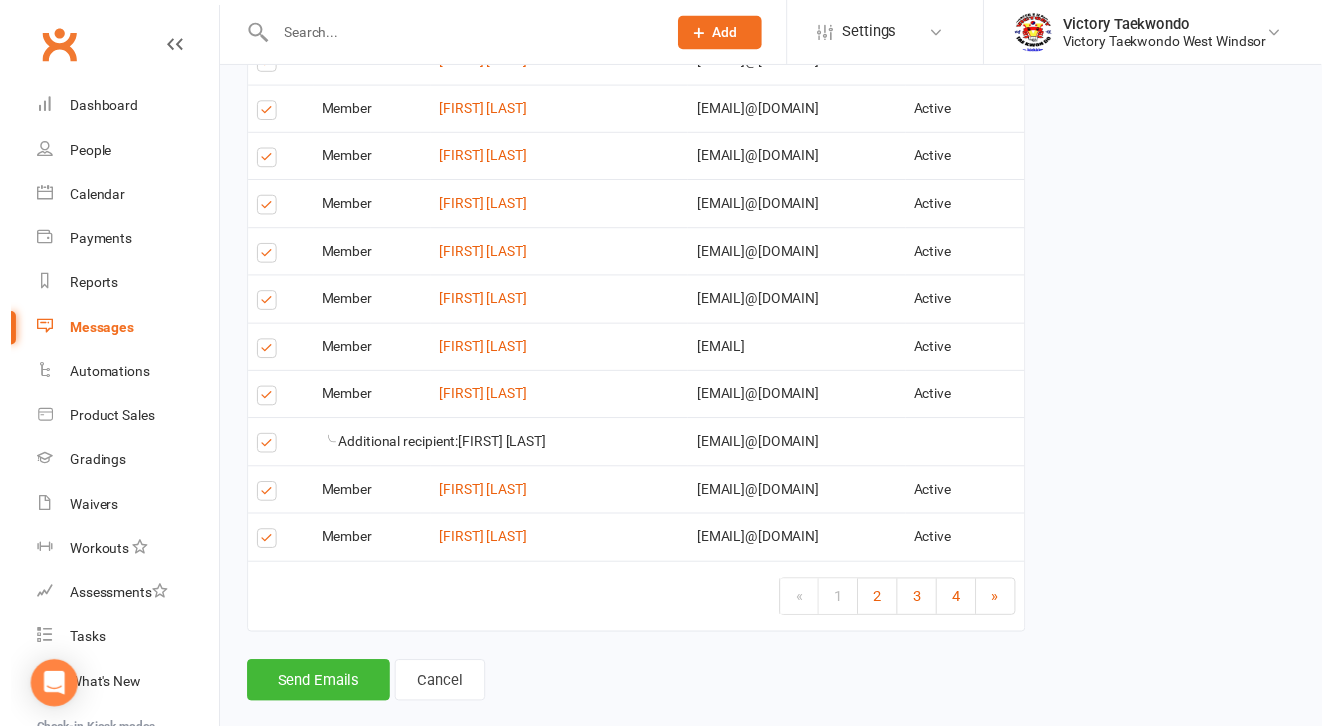 scroll, scrollTop: 3892, scrollLeft: 0, axis: vertical 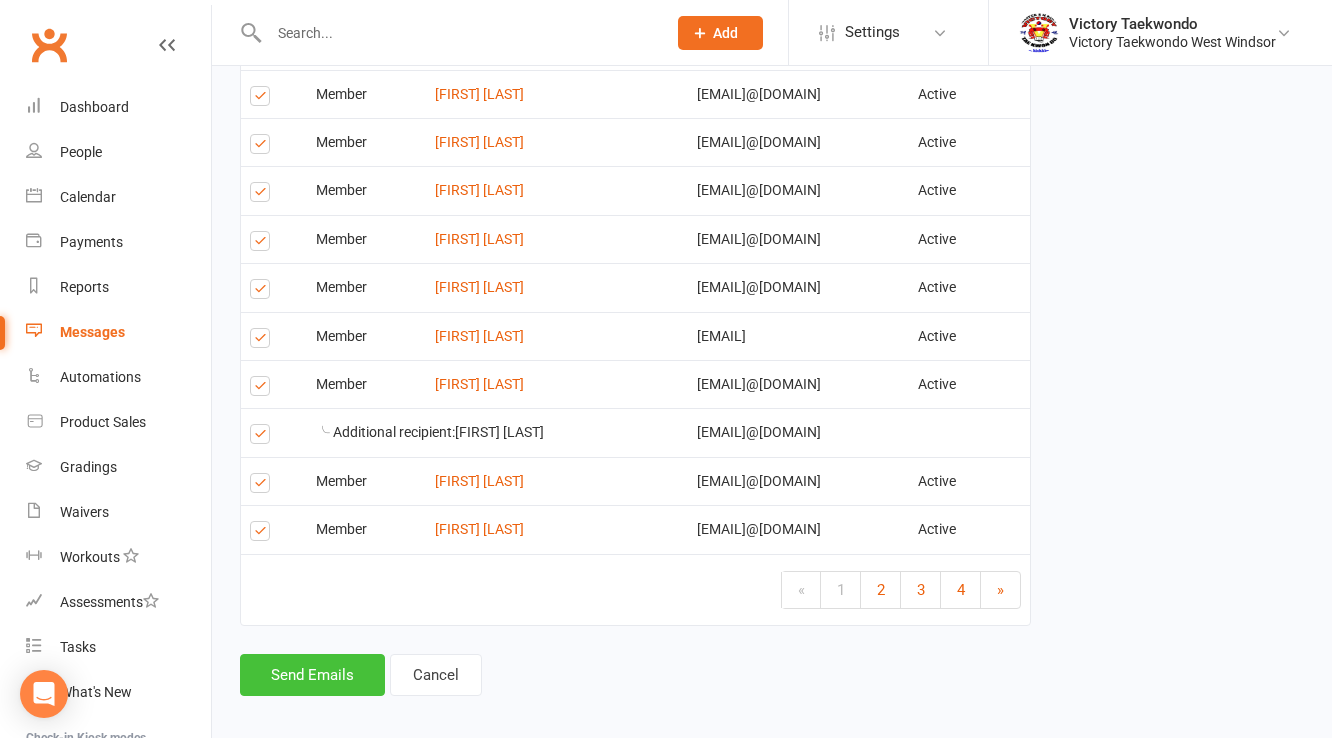 click on "Send Emails" at bounding box center (312, 675) 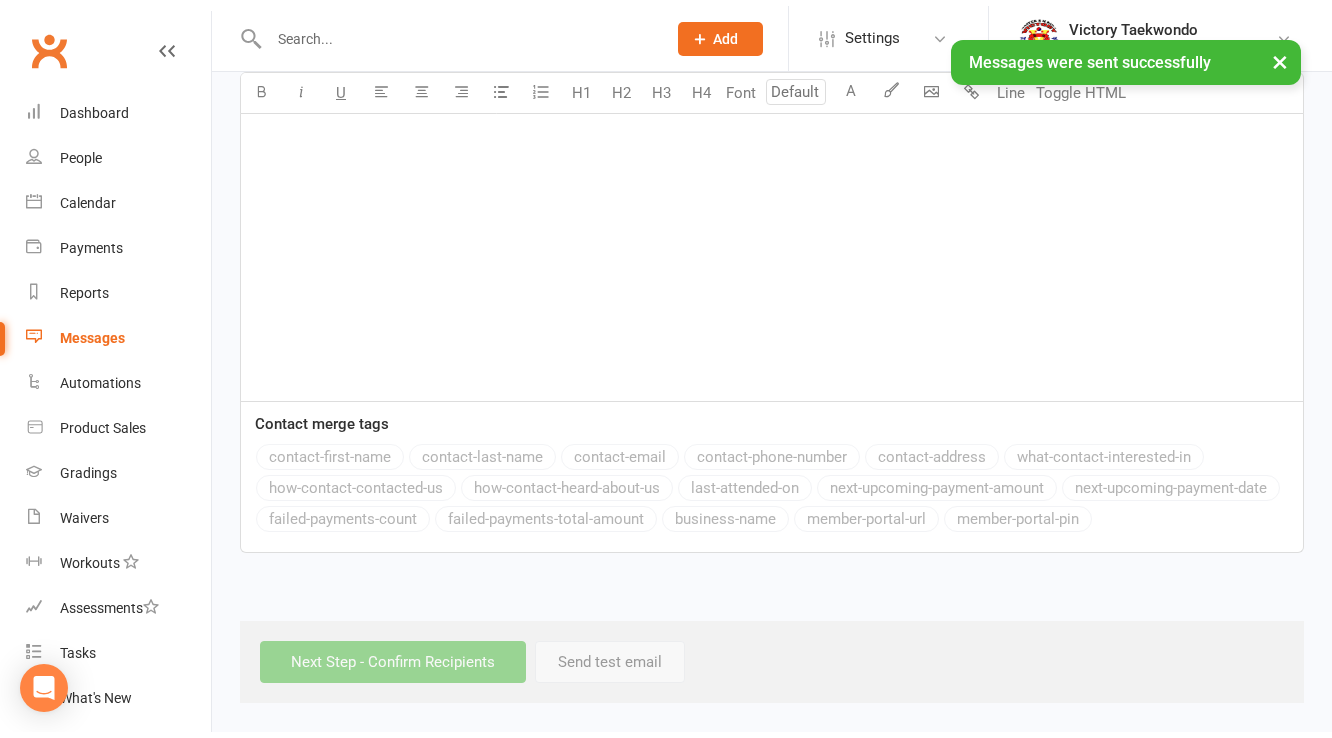 scroll, scrollTop: 0, scrollLeft: 0, axis: both 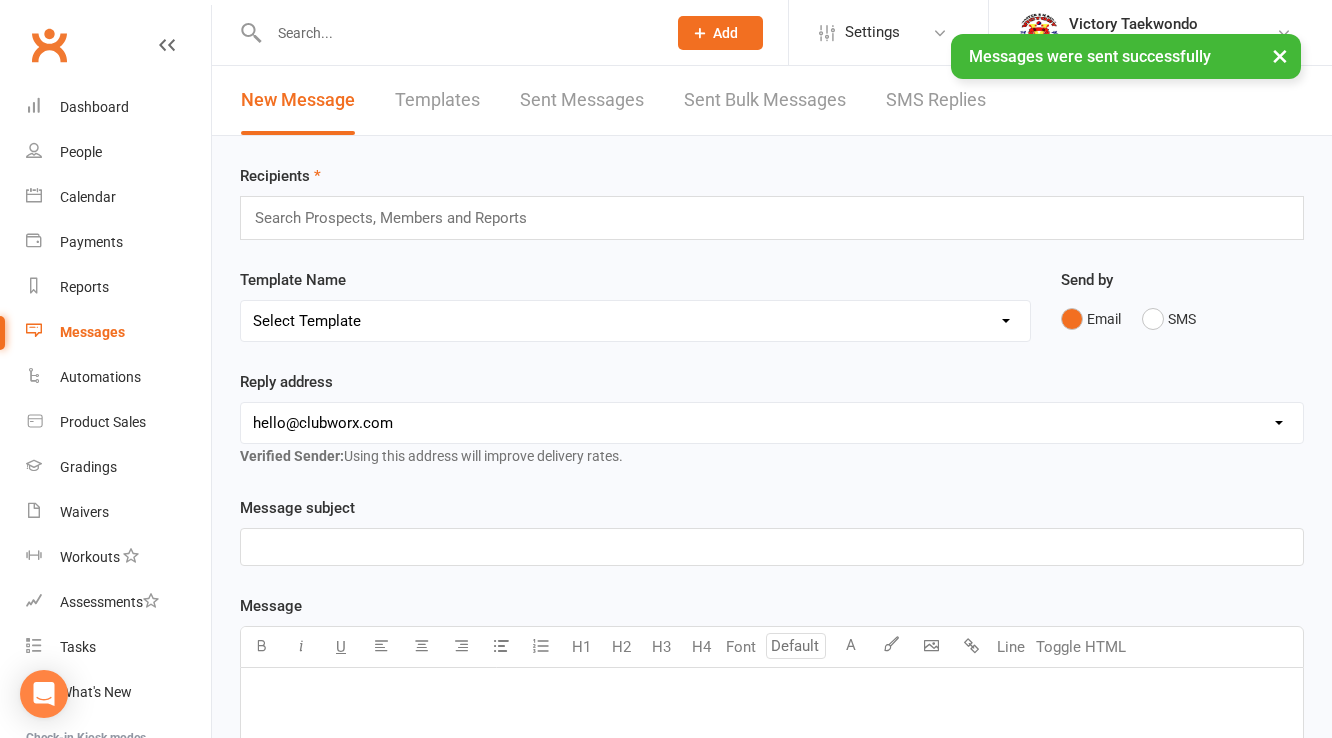 click on "Templates" at bounding box center [437, 100] 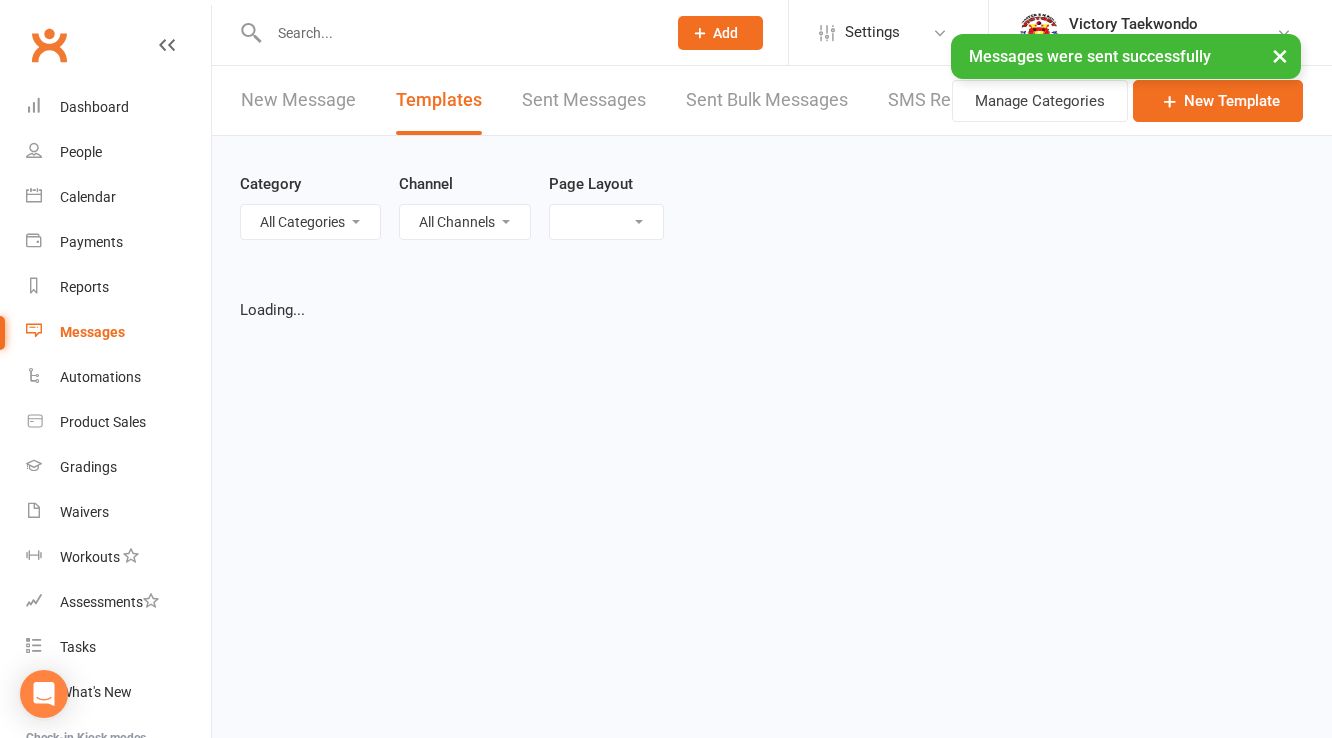 select on "grid" 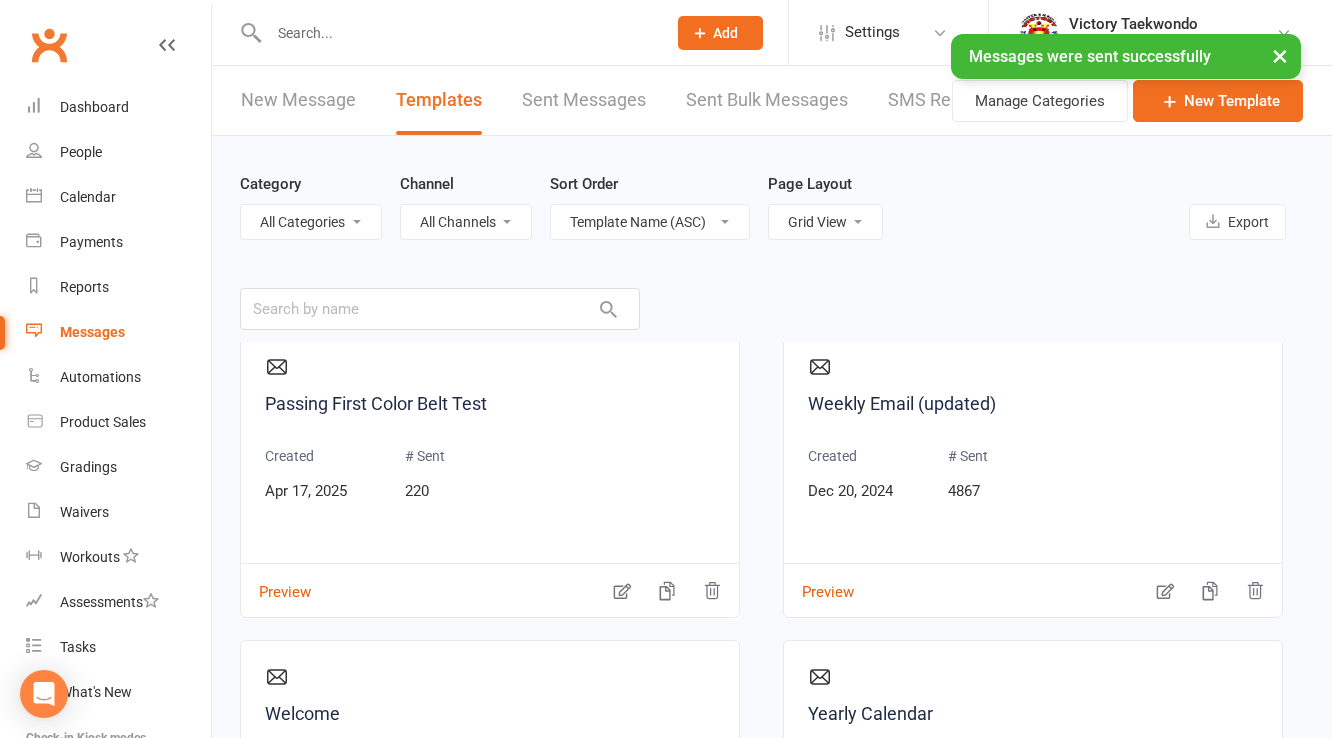 scroll, scrollTop: 1600, scrollLeft: 0, axis: vertical 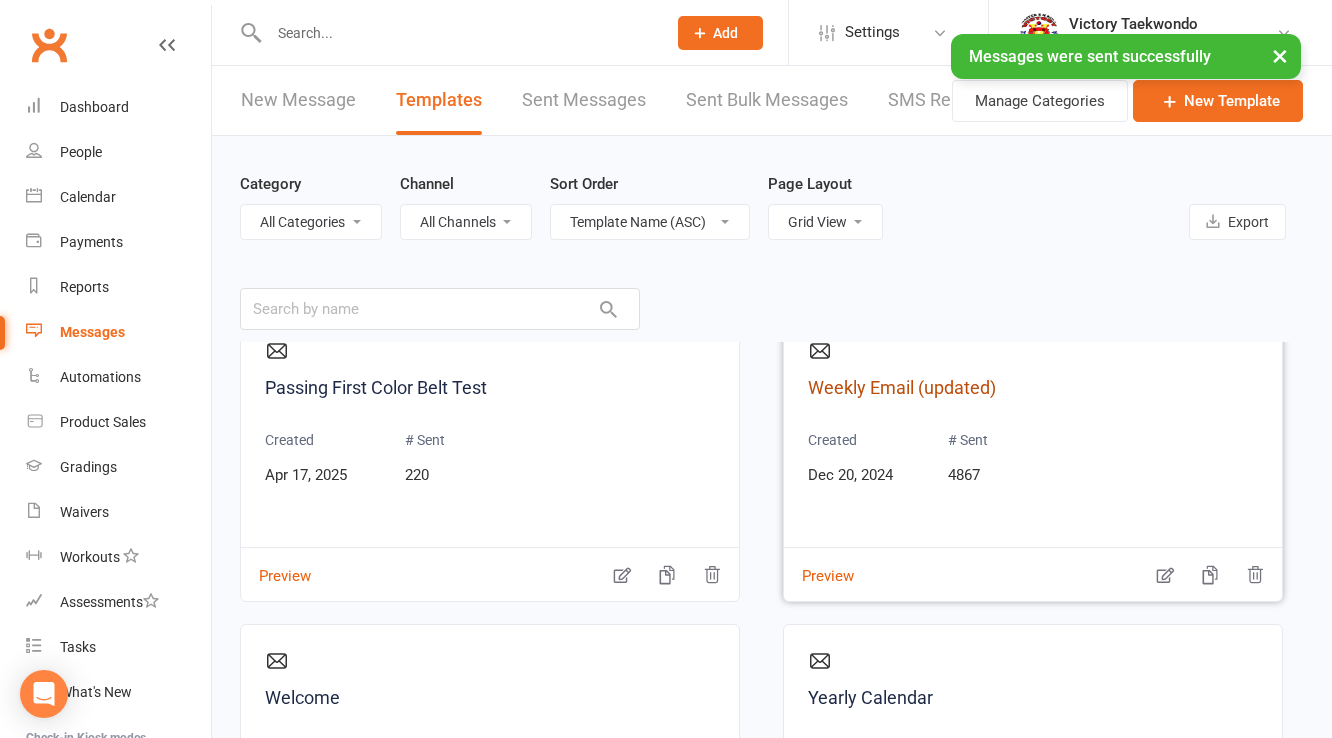 click on "Weekly Email (updated)" at bounding box center (1033, 388) 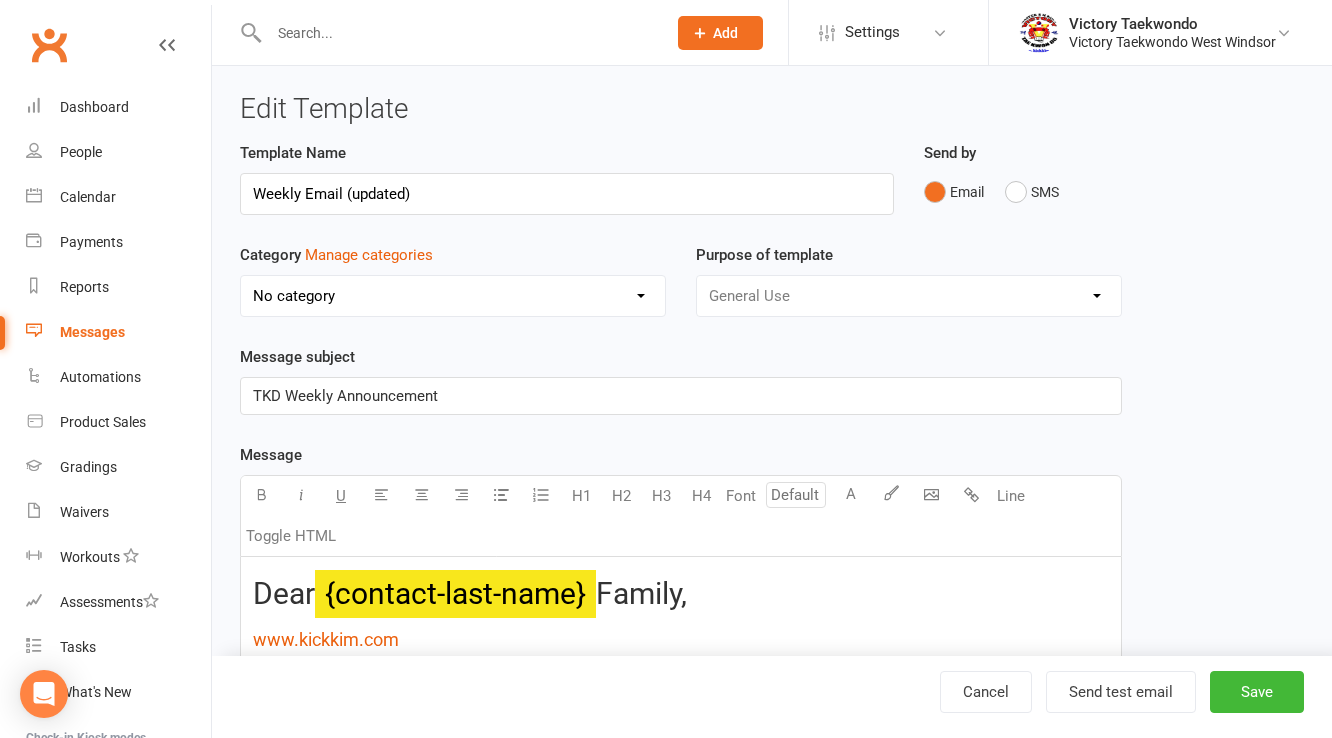 scroll, scrollTop: 400, scrollLeft: 0, axis: vertical 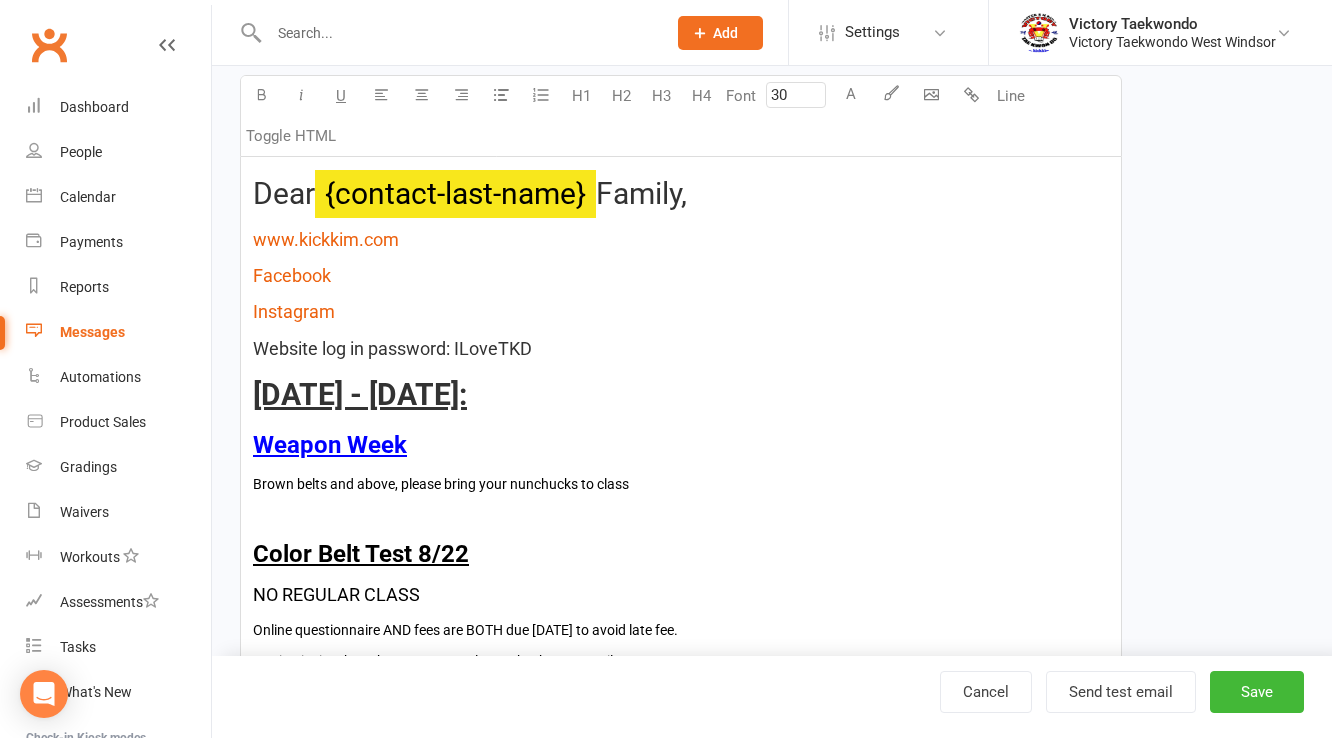 click on "[MONTH] [DAY] - [MONTH] [DAY]:" at bounding box center [360, 394] 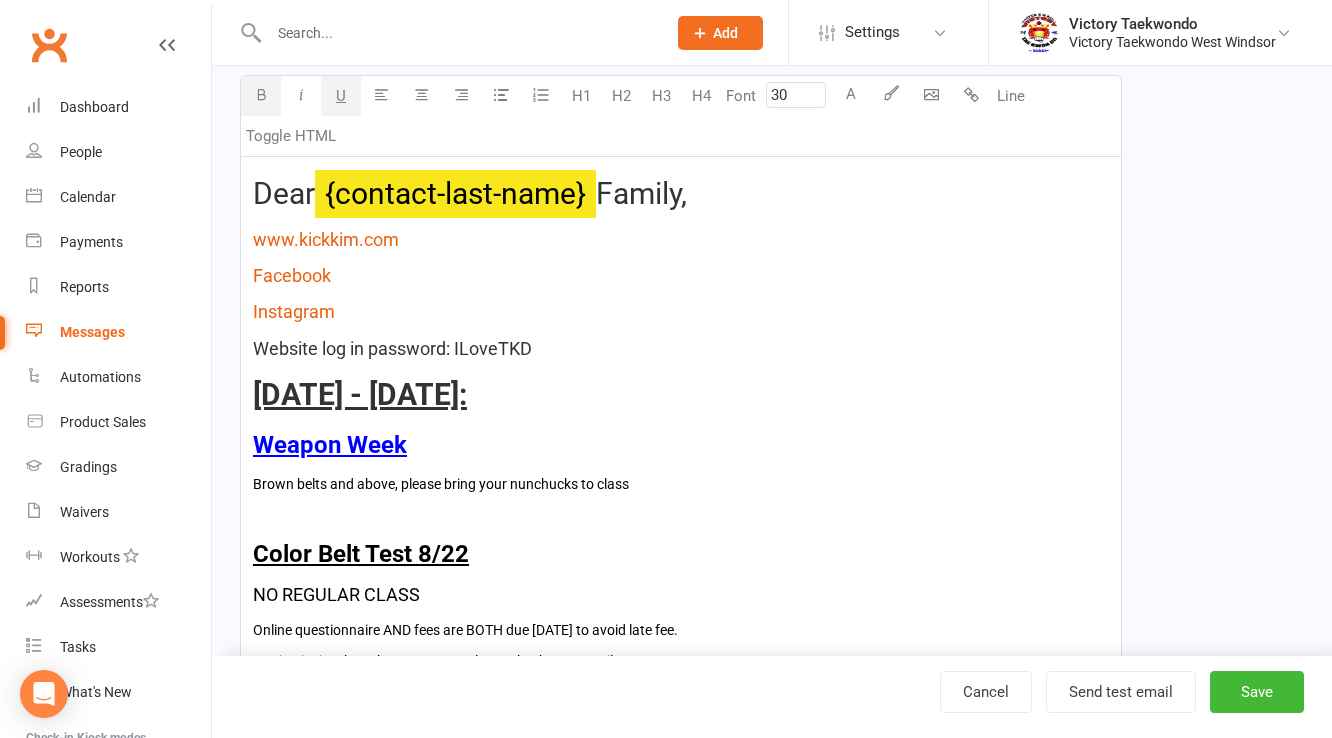 type on "24" 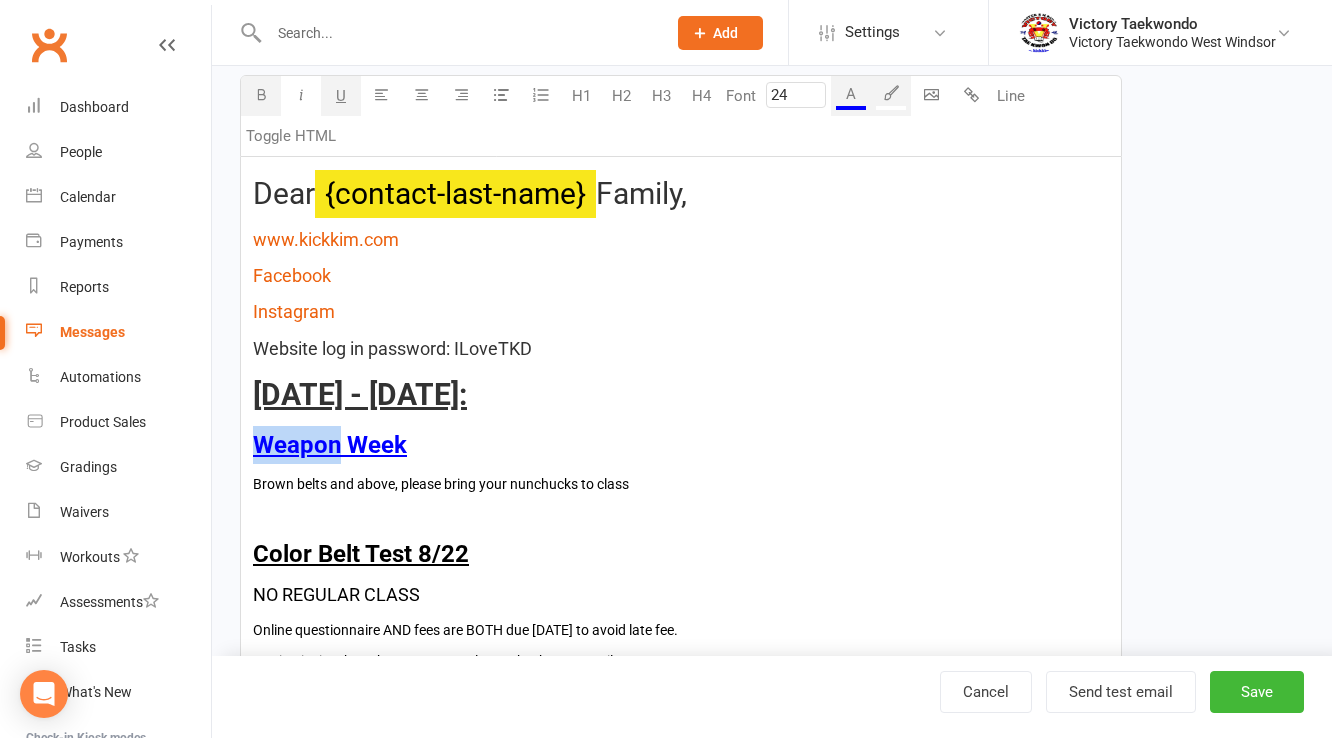 drag, startPoint x: 336, startPoint y: 443, endPoint x: 250, endPoint y: 437, distance: 86.209045 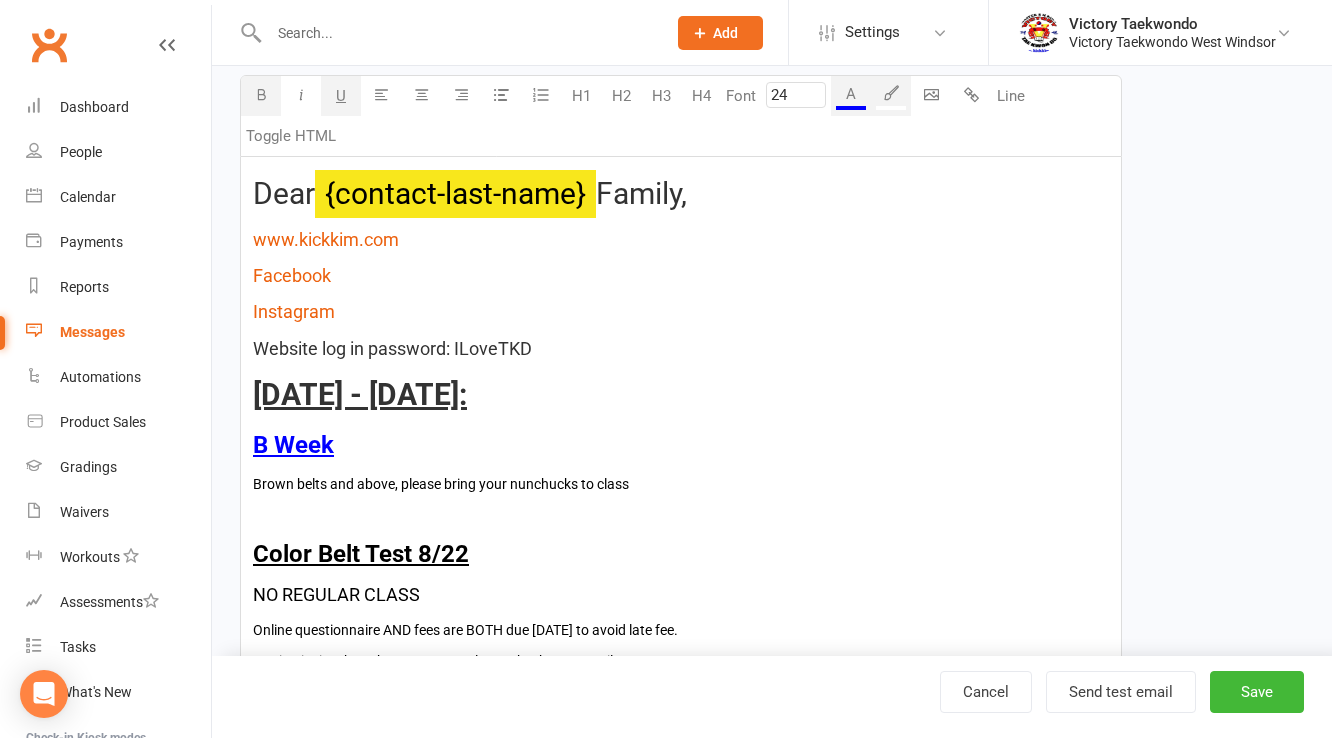 type 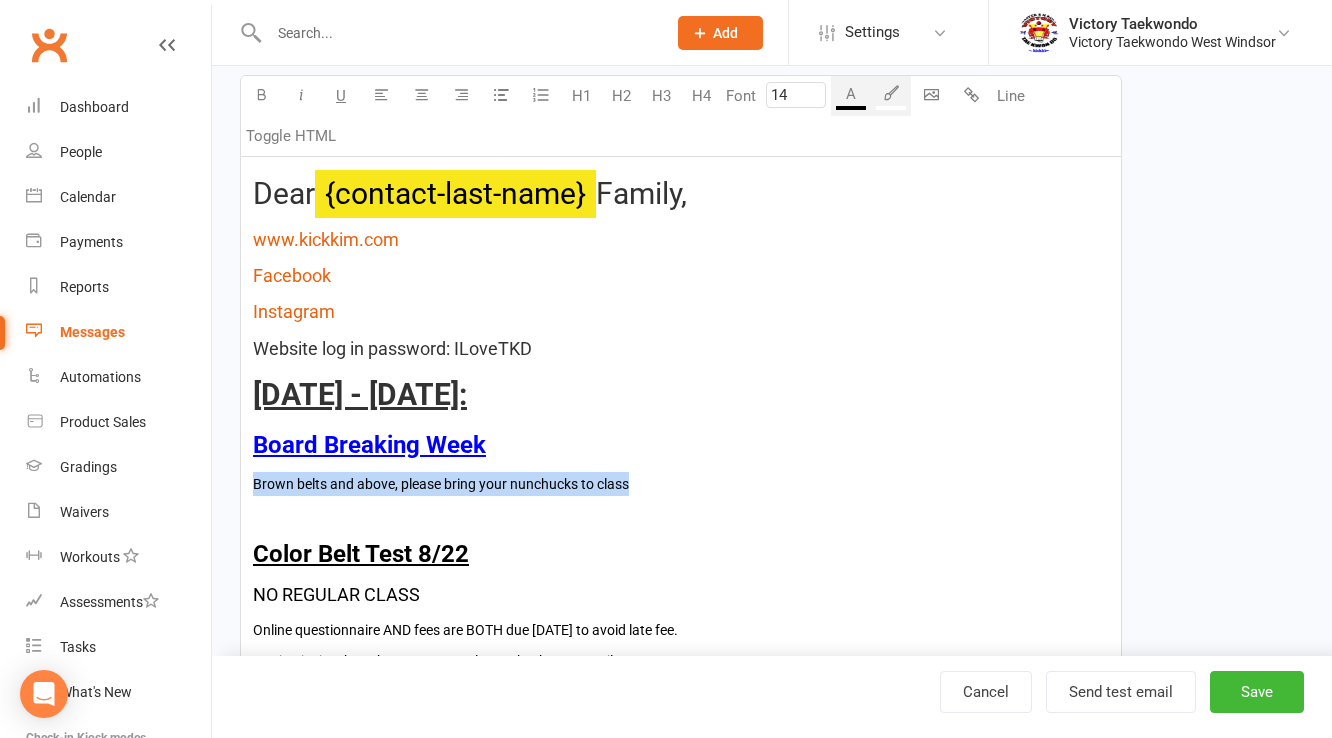 drag, startPoint x: 652, startPoint y: 488, endPoint x: 256, endPoint y: 488, distance: 396 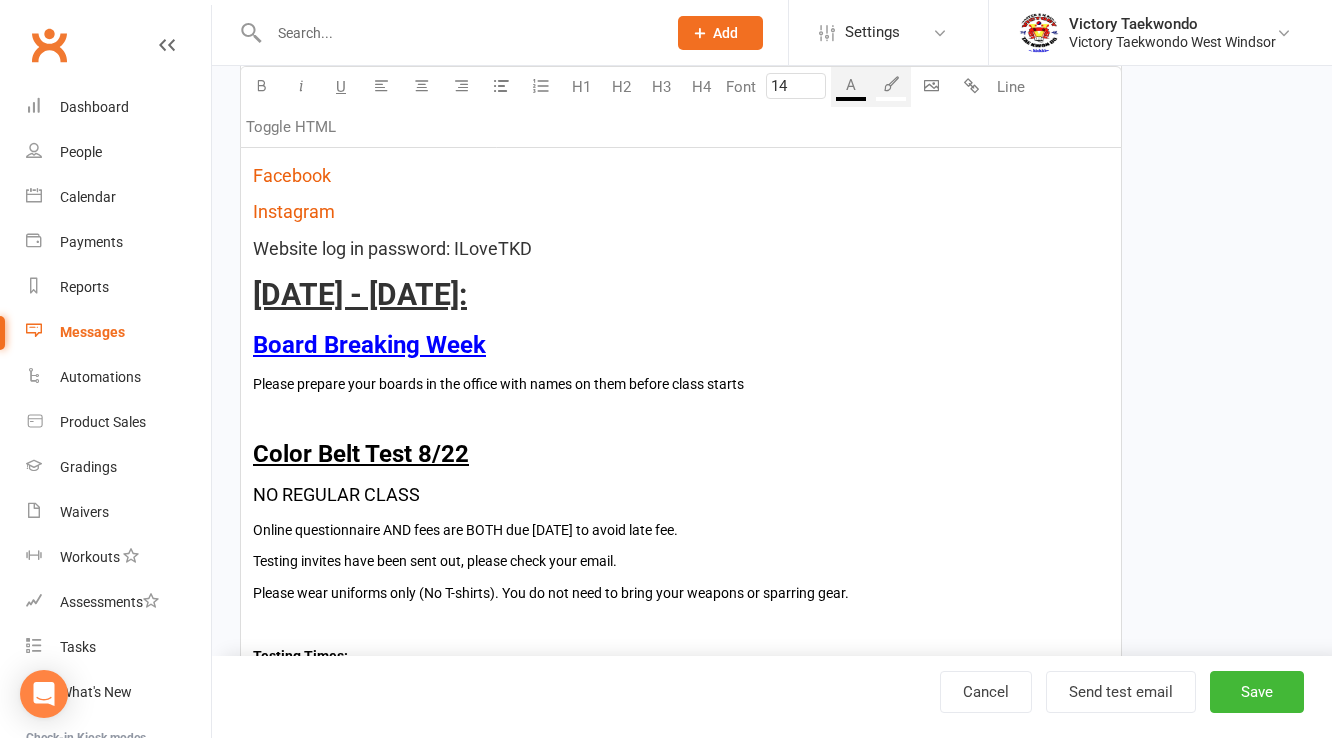 scroll, scrollTop: 480, scrollLeft: 0, axis: vertical 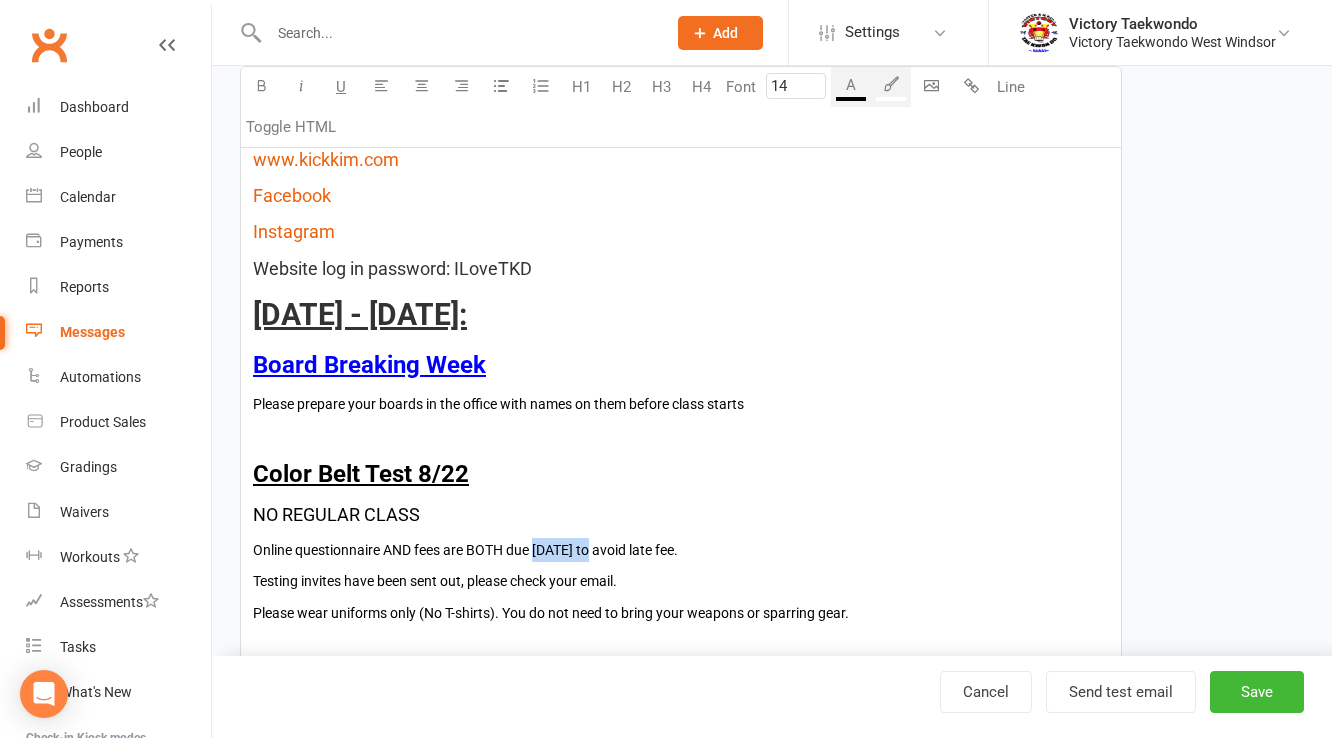drag, startPoint x: 596, startPoint y: 545, endPoint x: 538, endPoint y: 552, distance: 58.420887 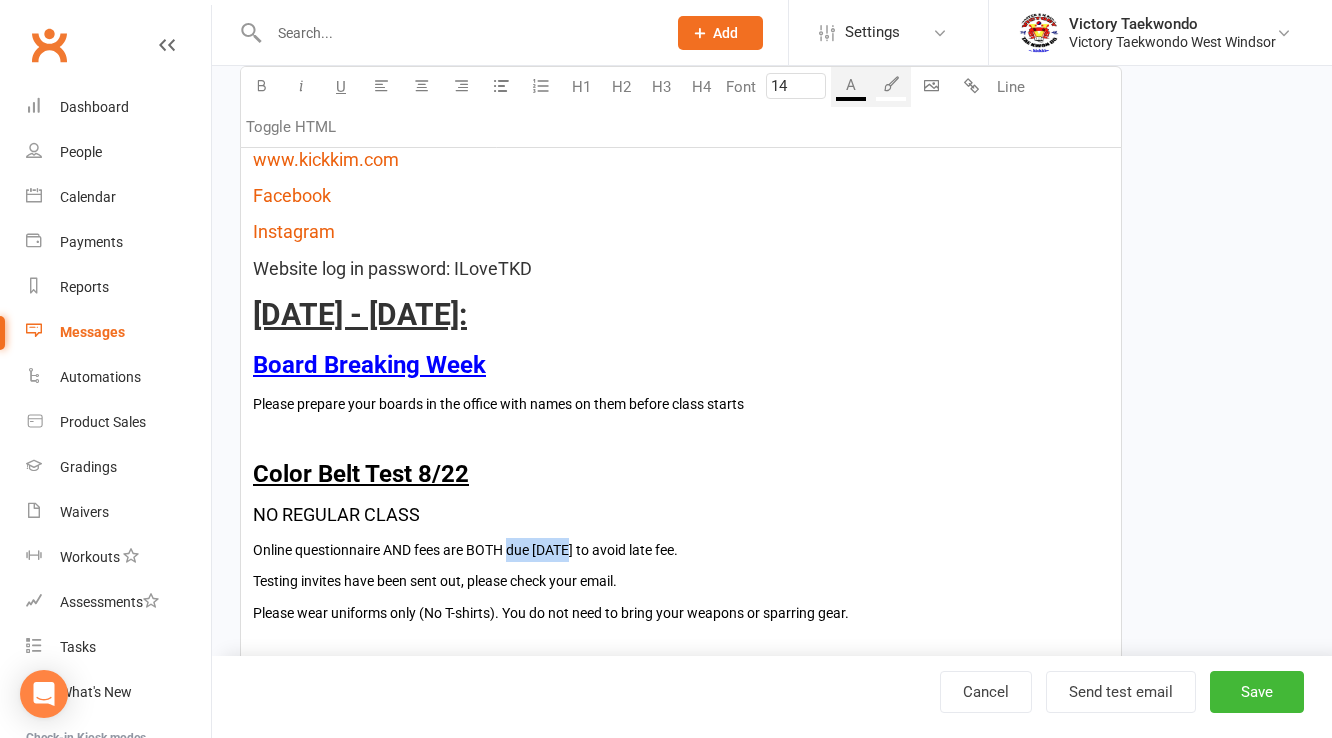 drag, startPoint x: 511, startPoint y: 545, endPoint x: 544, endPoint y: 544, distance: 33.01515 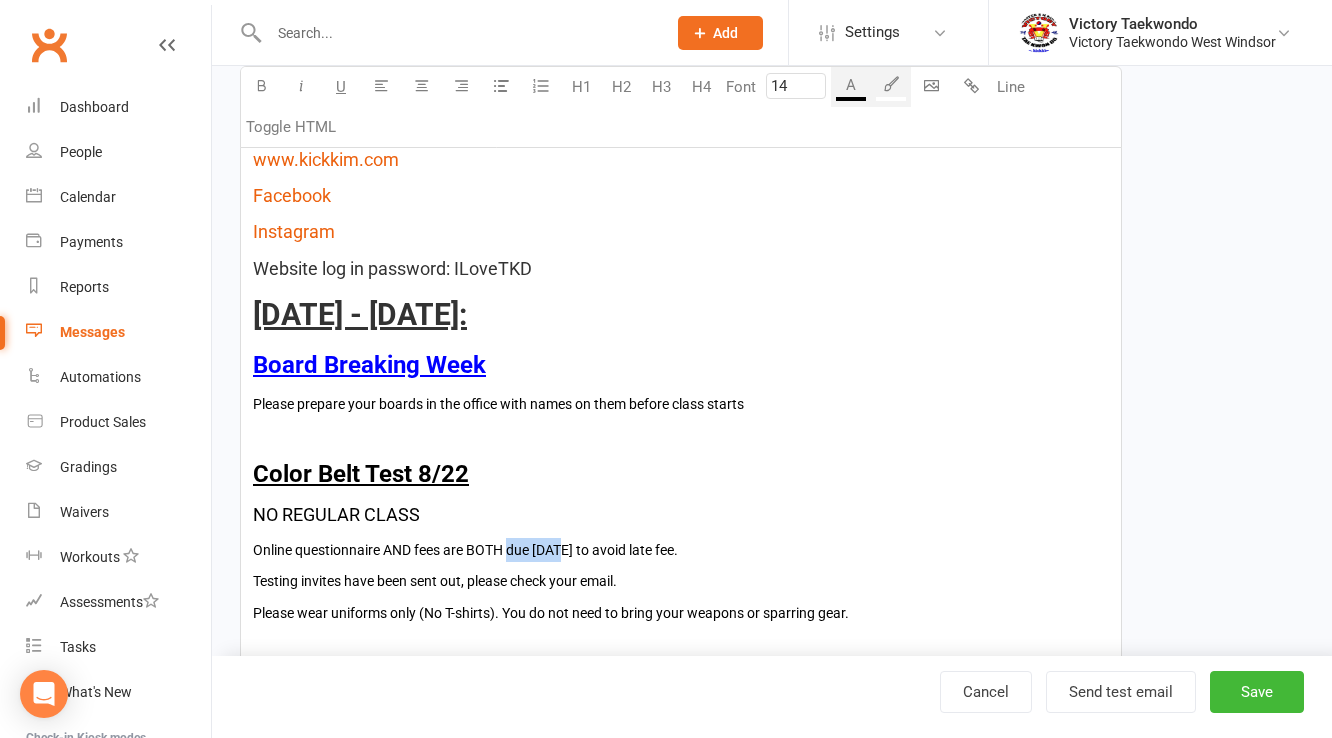 drag, startPoint x: 538, startPoint y: 546, endPoint x: 524, endPoint y: 546, distance: 14 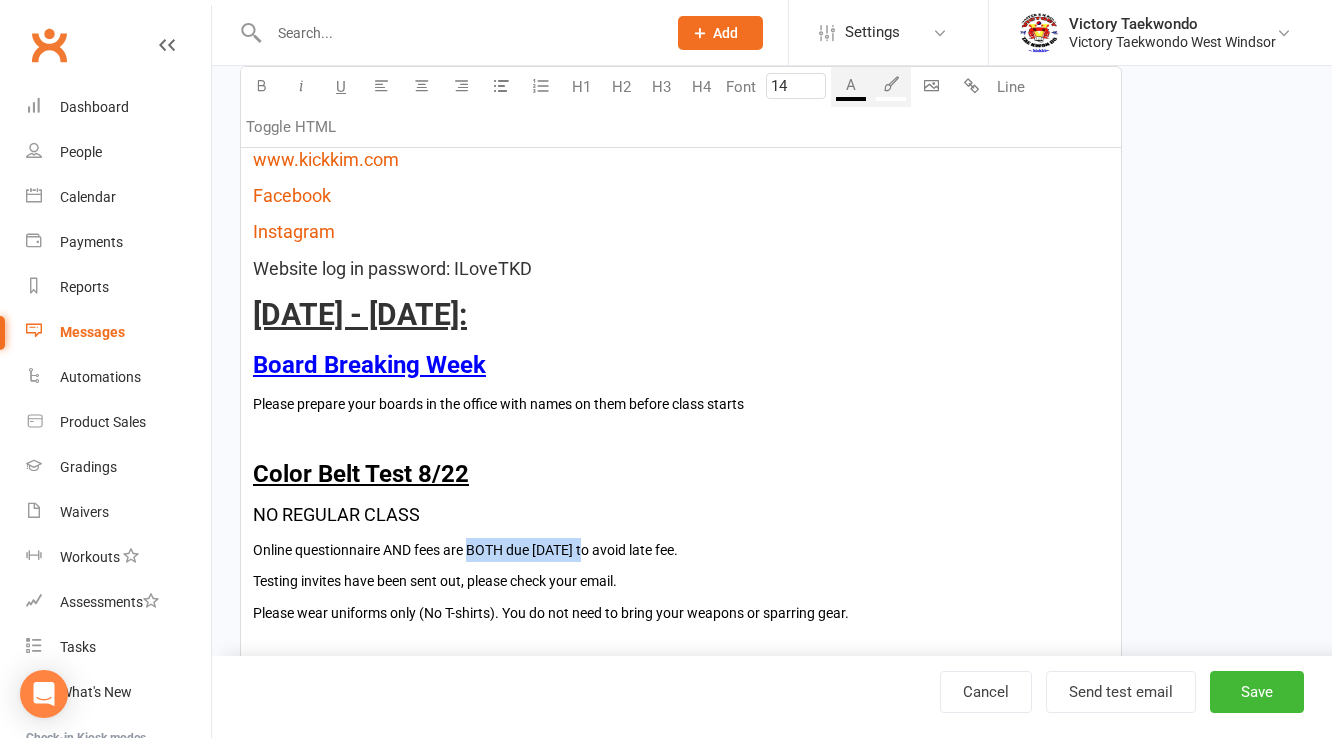 drag, startPoint x: 471, startPoint y: 545, endPoint x: 588, endPoint y: 547, distance: 117.01709 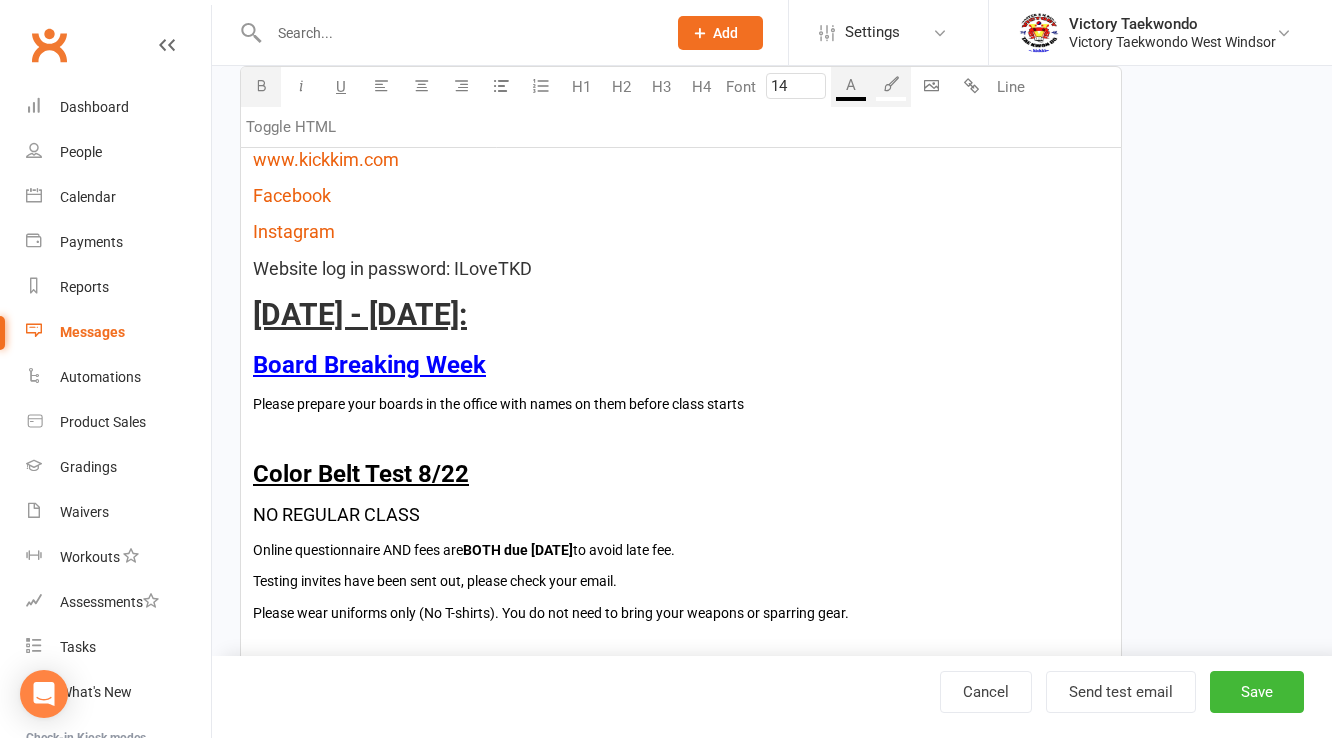 click at bounding box center [261, 87] 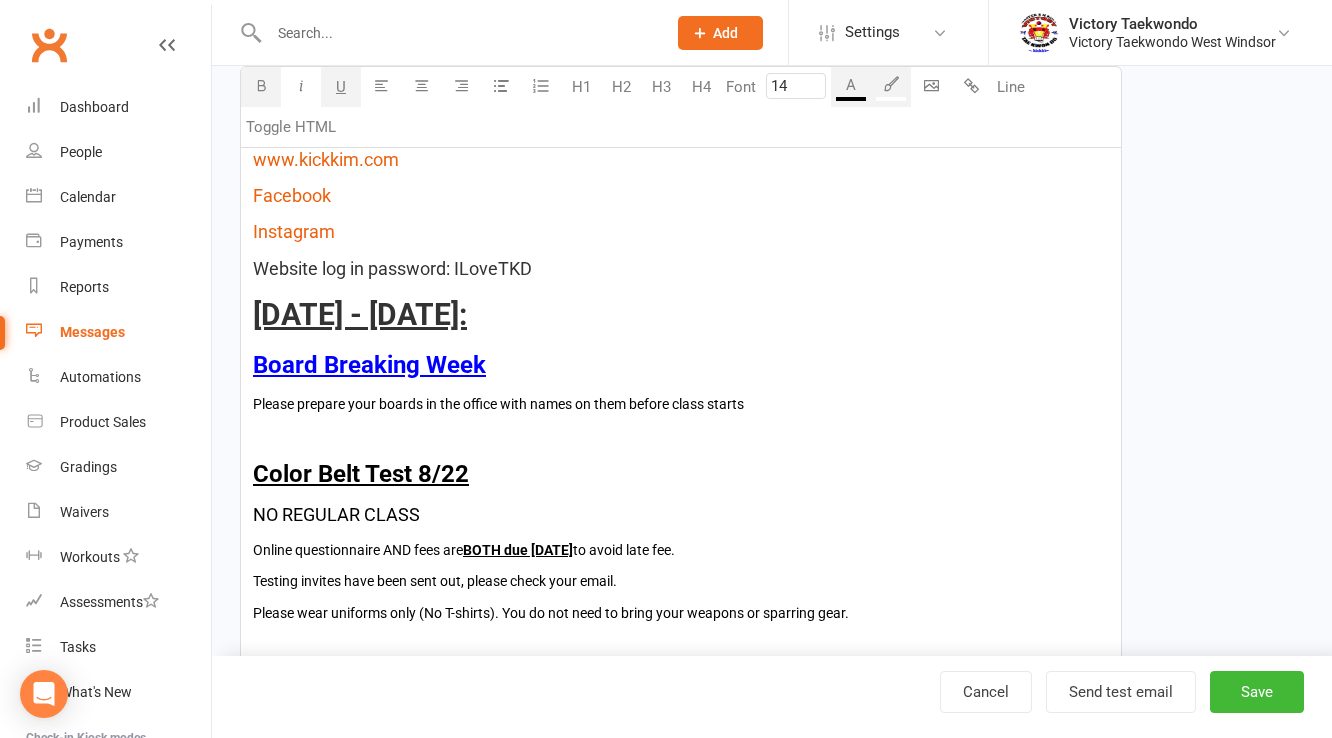 click on "U" at bounding box center [341, 87] 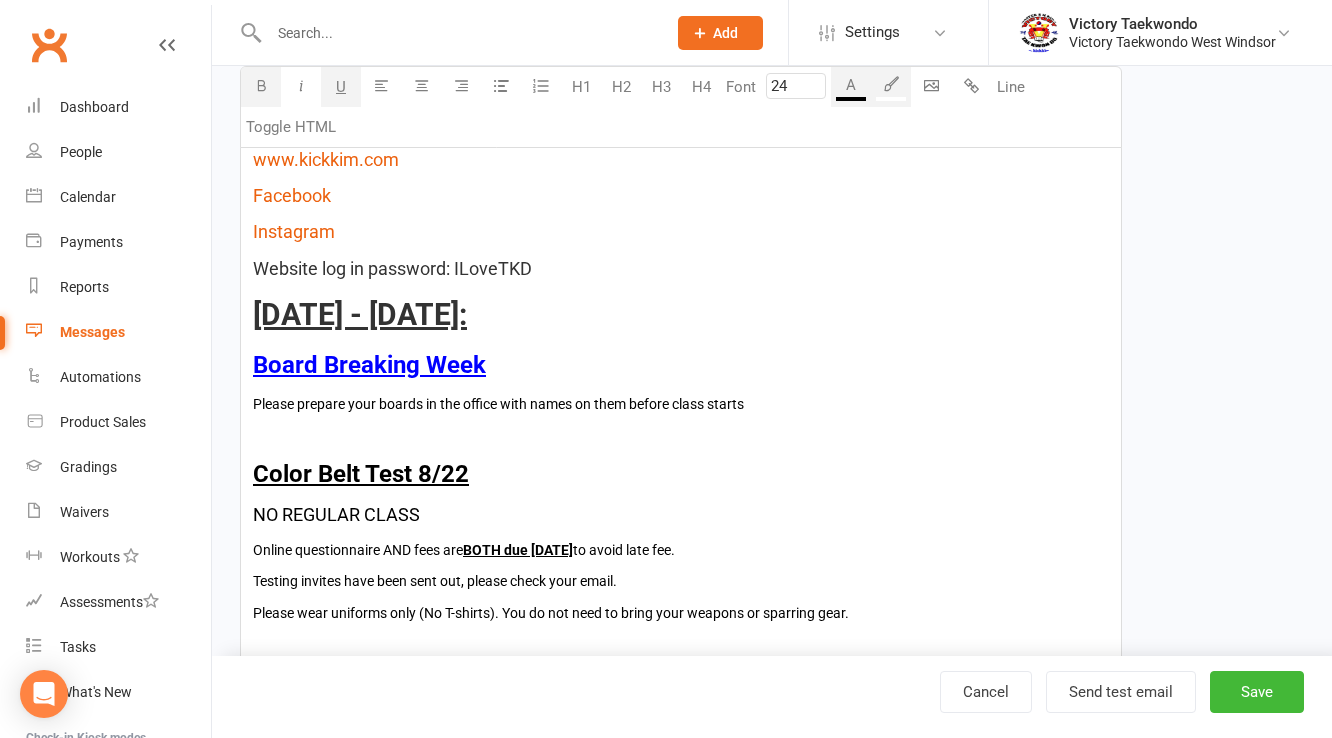 click on "Color Belt Test 8/22" at bounding box center [681, 474] 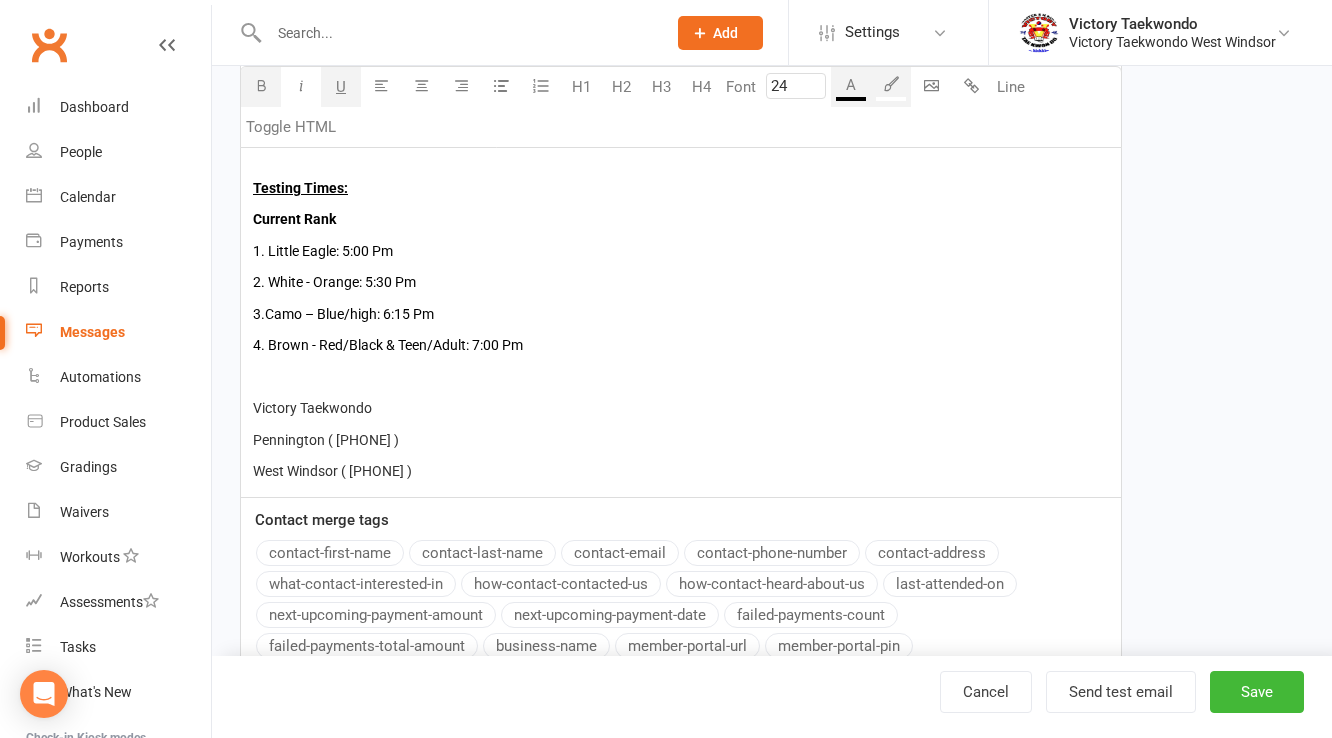 scroll, scrollTop: 1073, scrollLeft: 0, axis: vertical 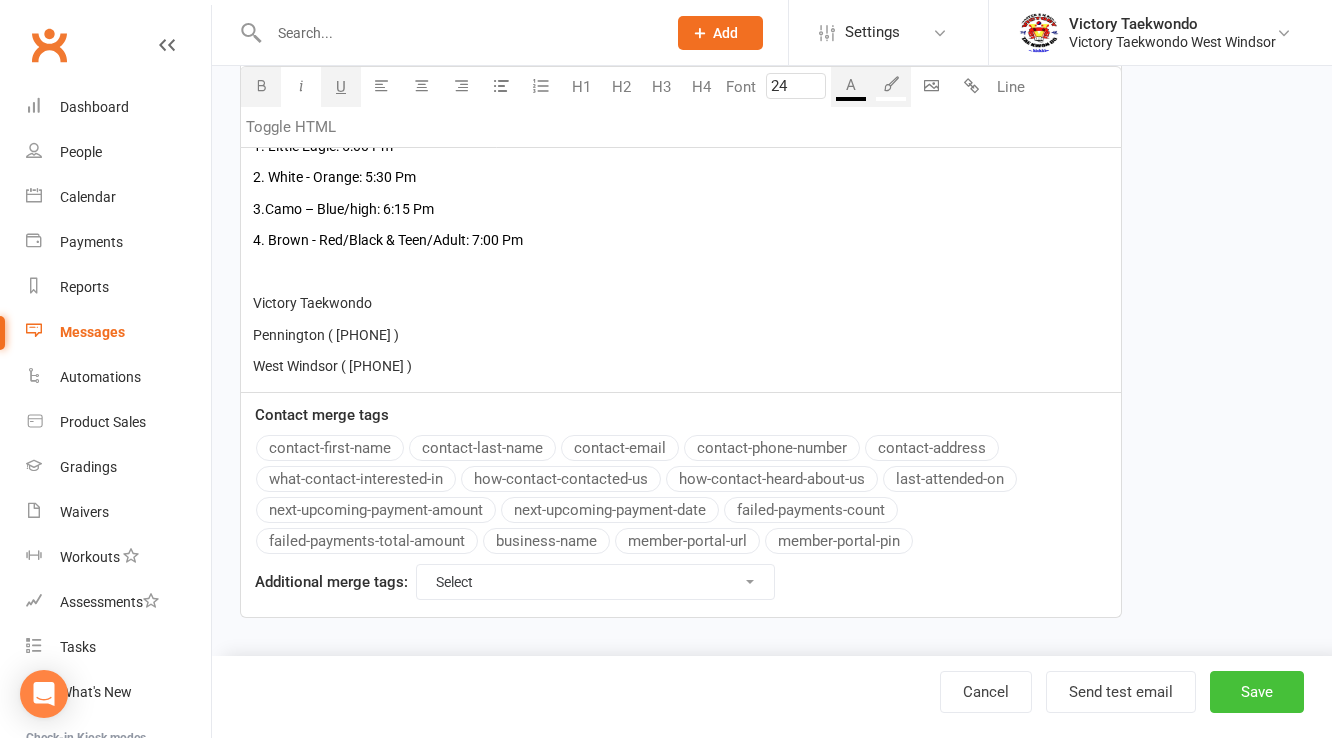 click on "Save" at bounding box center [1257, 692] 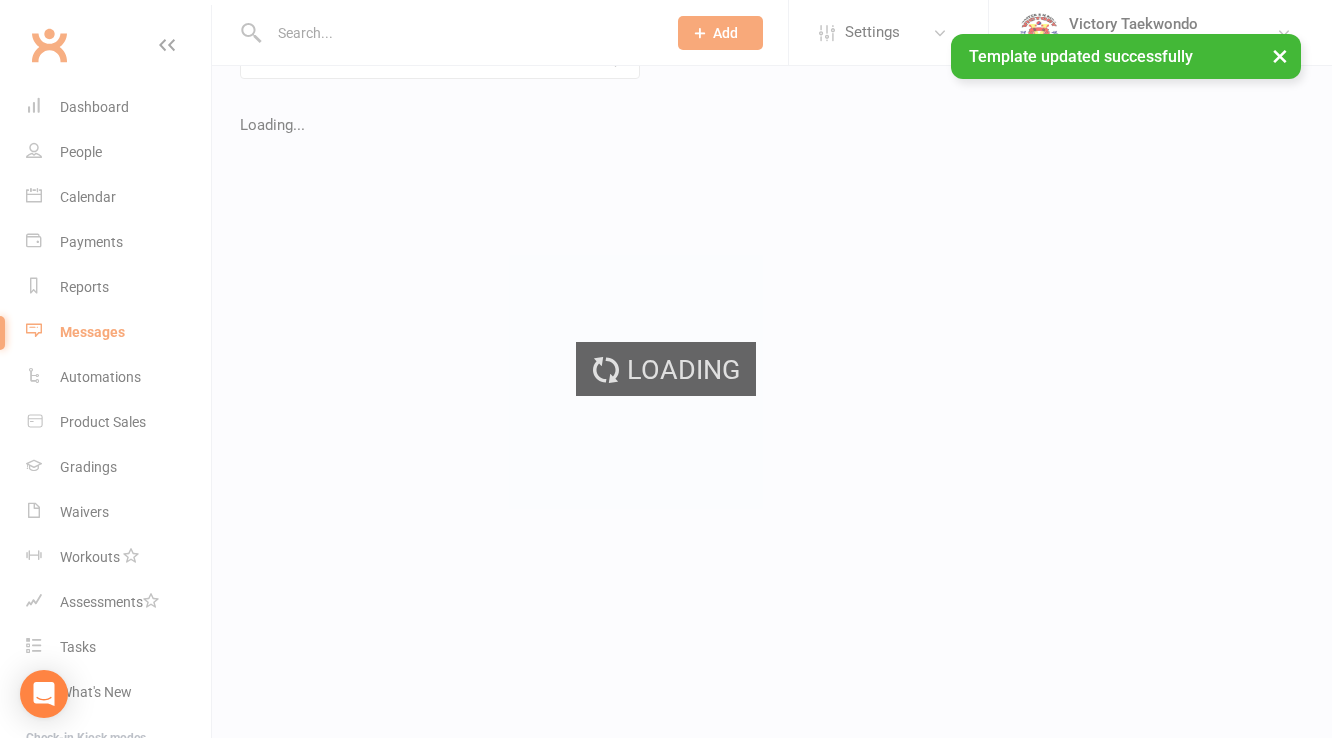 scroll, scrollTop: 0, scrollLeft: 0, axis: both 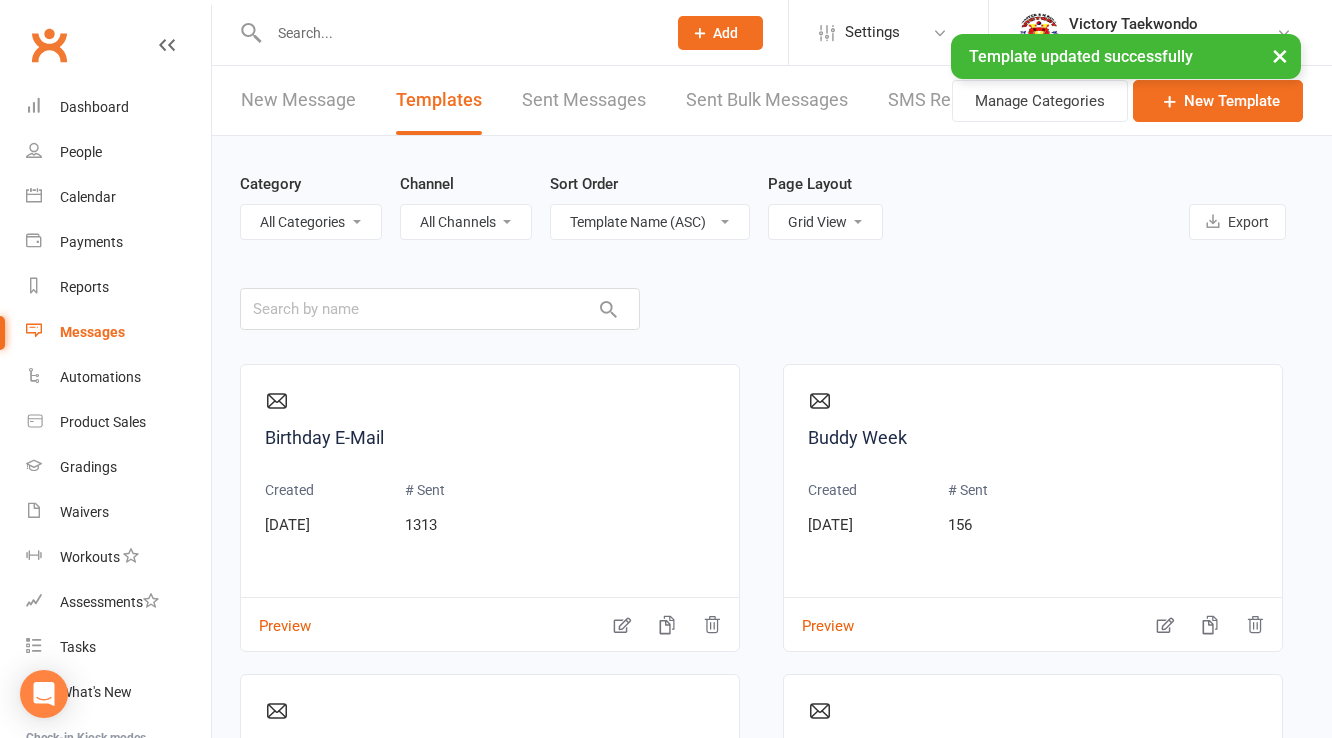 click on "×" at bounding box center (1280, 55) 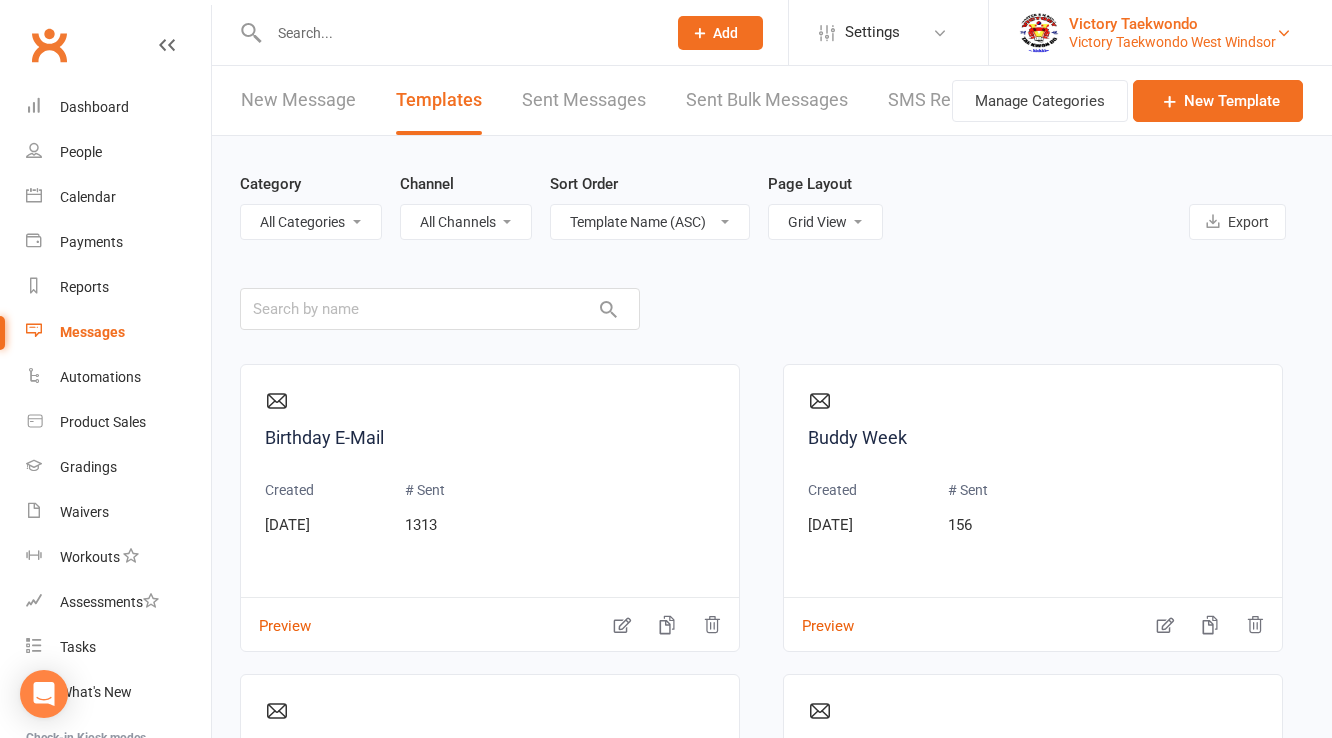 click on "Victory Taekwondo West Windsor" at bounding box center (1172, 42) 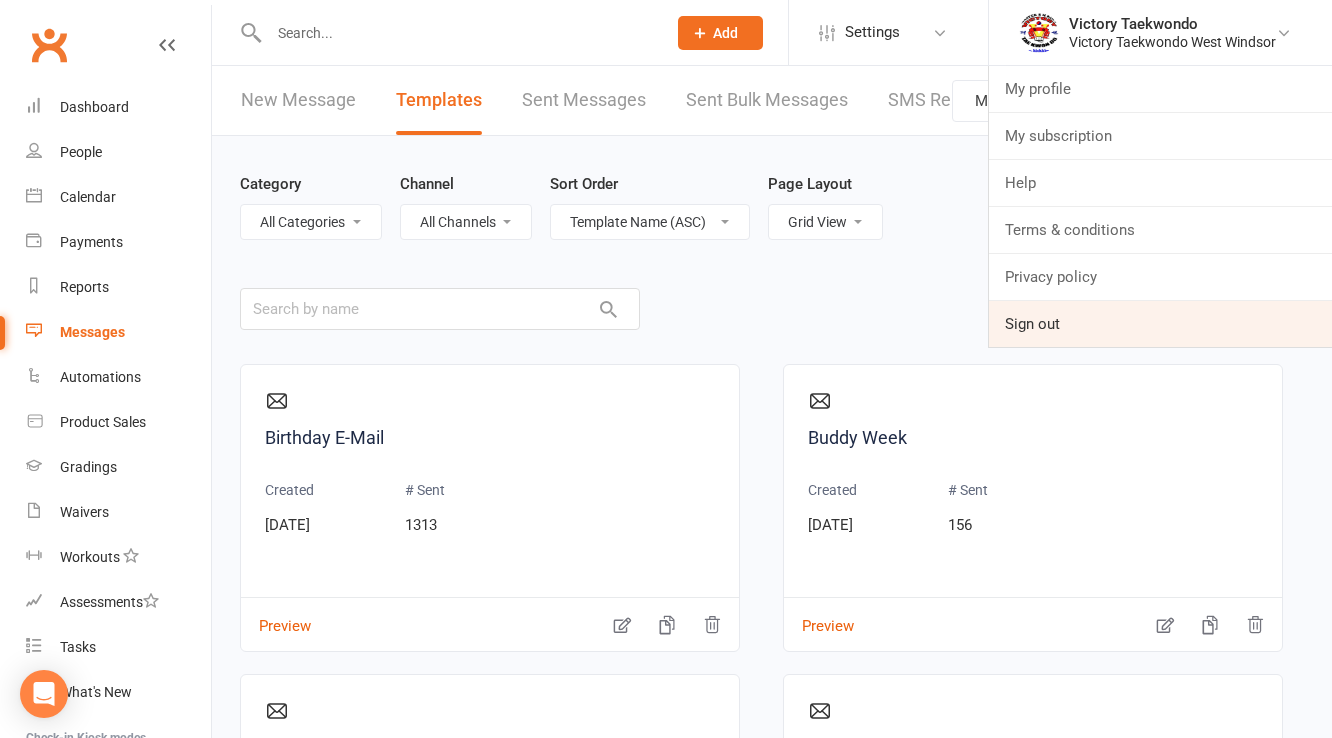 click on "Sign out" at bounding box center (1160, 324) 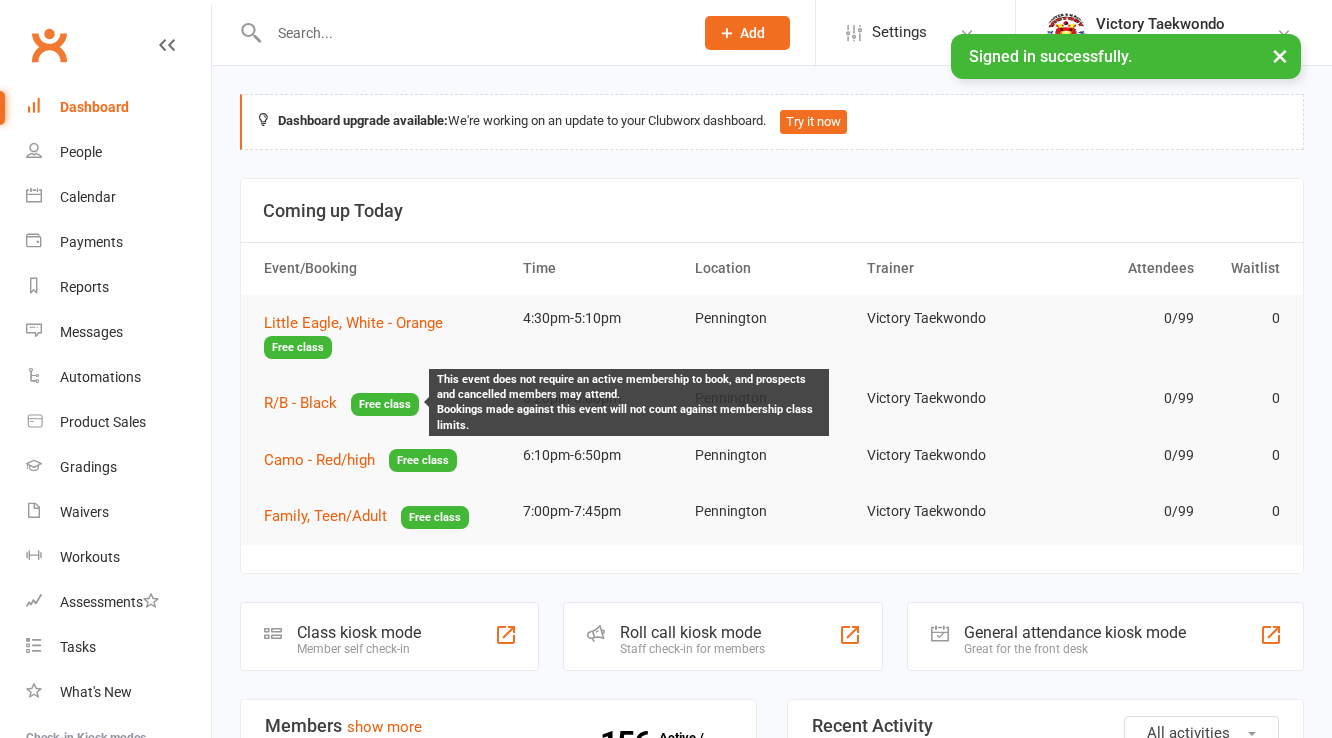 scroll, scrollTop: 0, scrollLeft: 0, axis: both 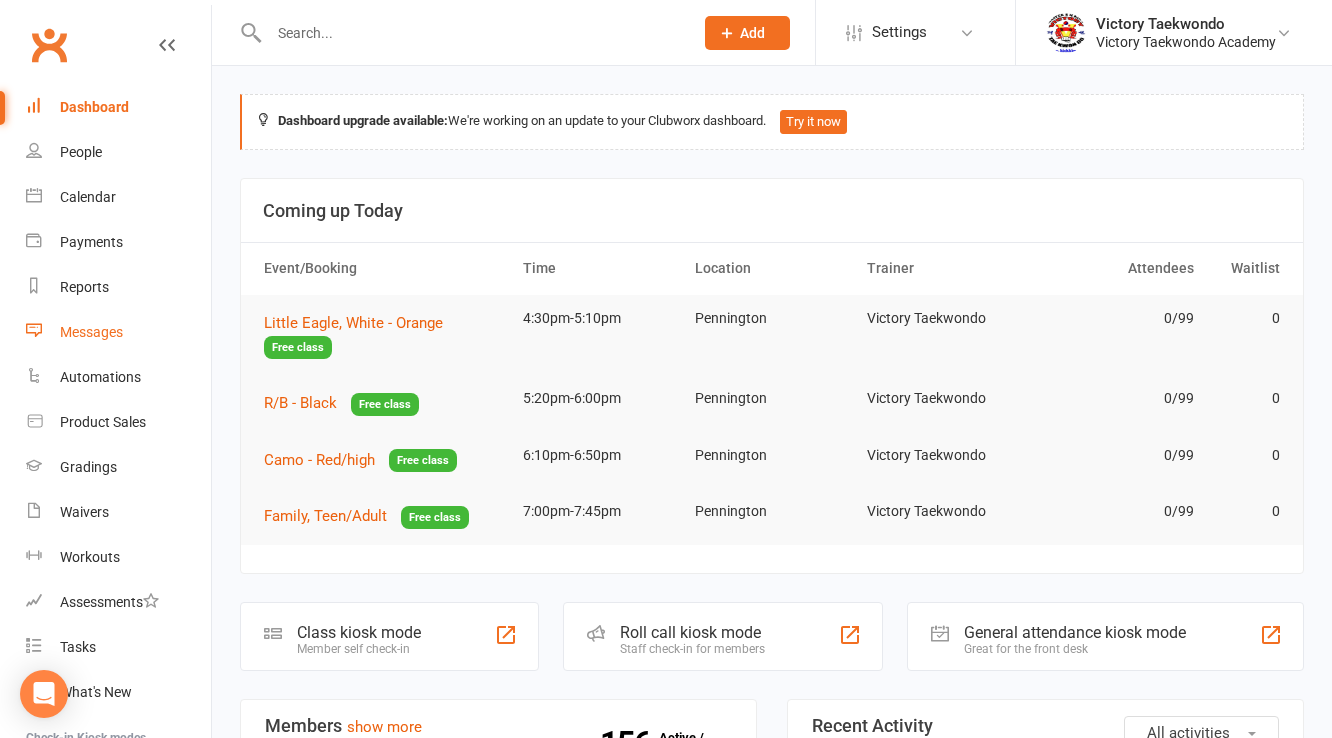 click on "Messages" at bounding box center (91, 332) 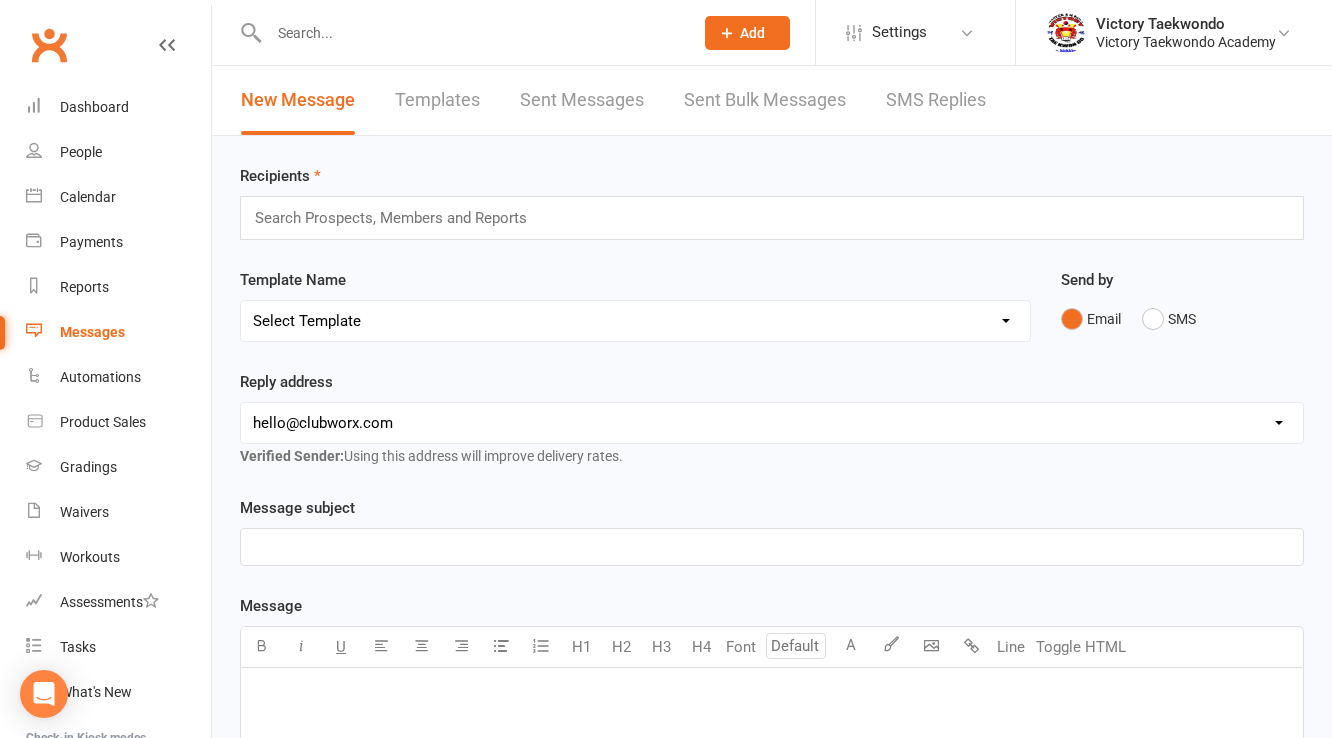 click on "Templates" at bounding box center (437, 100) 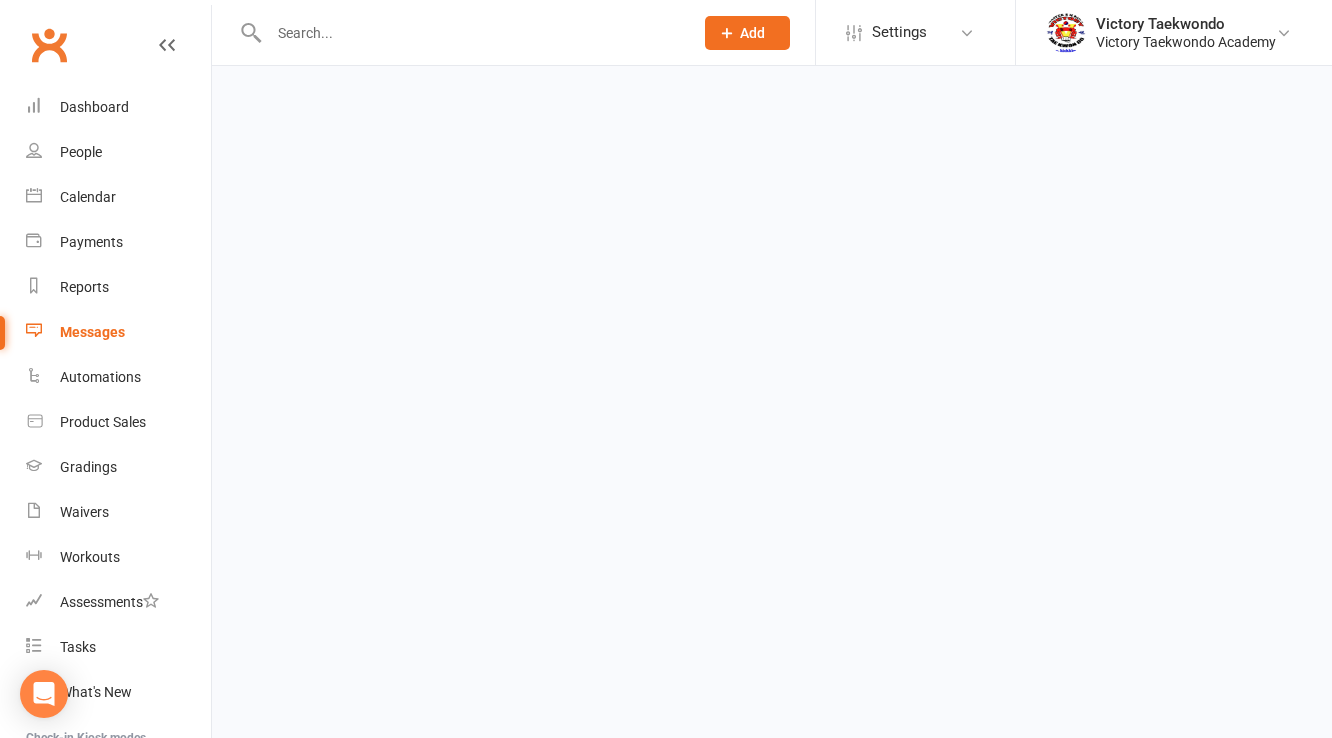 select on "grid" 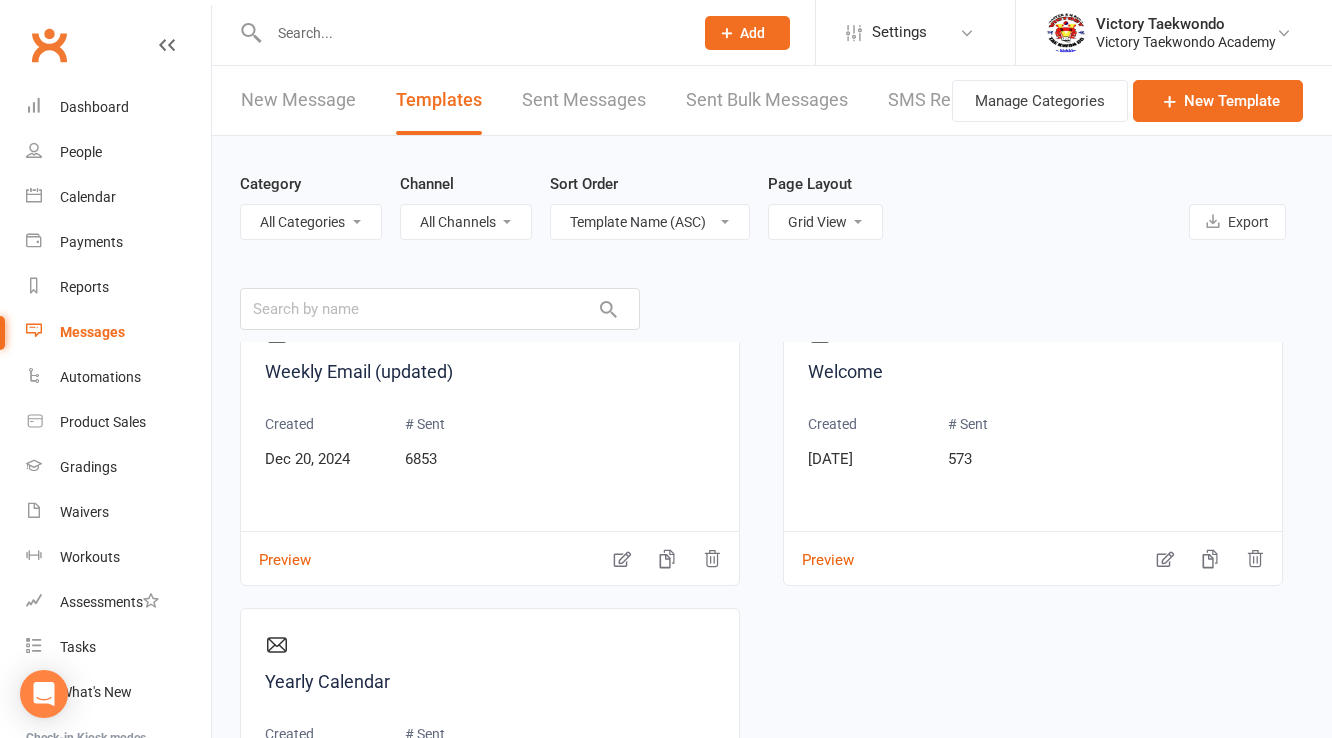scroll, scrollTop: 3174, scrollLeft: 0, axis: vertical 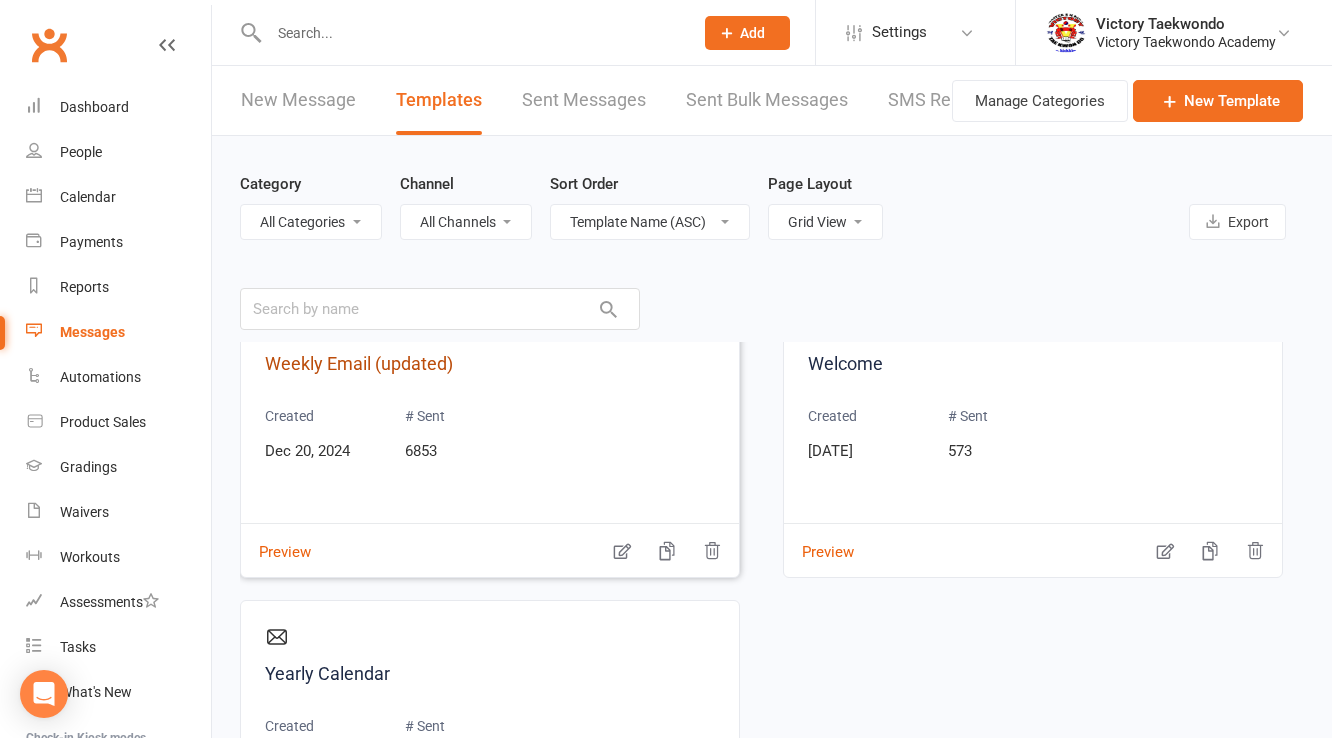 click on "Weekly Email (updated)" at bounding box center [490, 364] 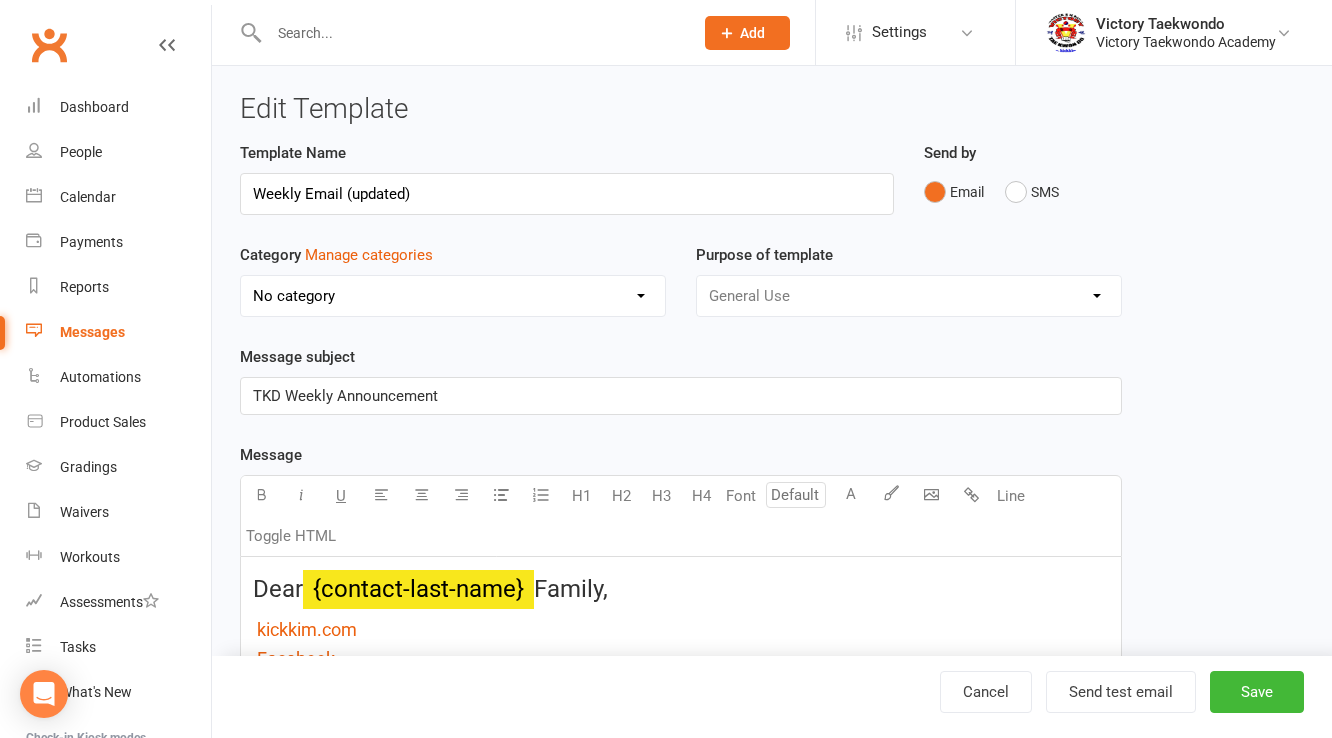 scroll, scrollTop: 480, scrollLeft: 0, axis: vertical 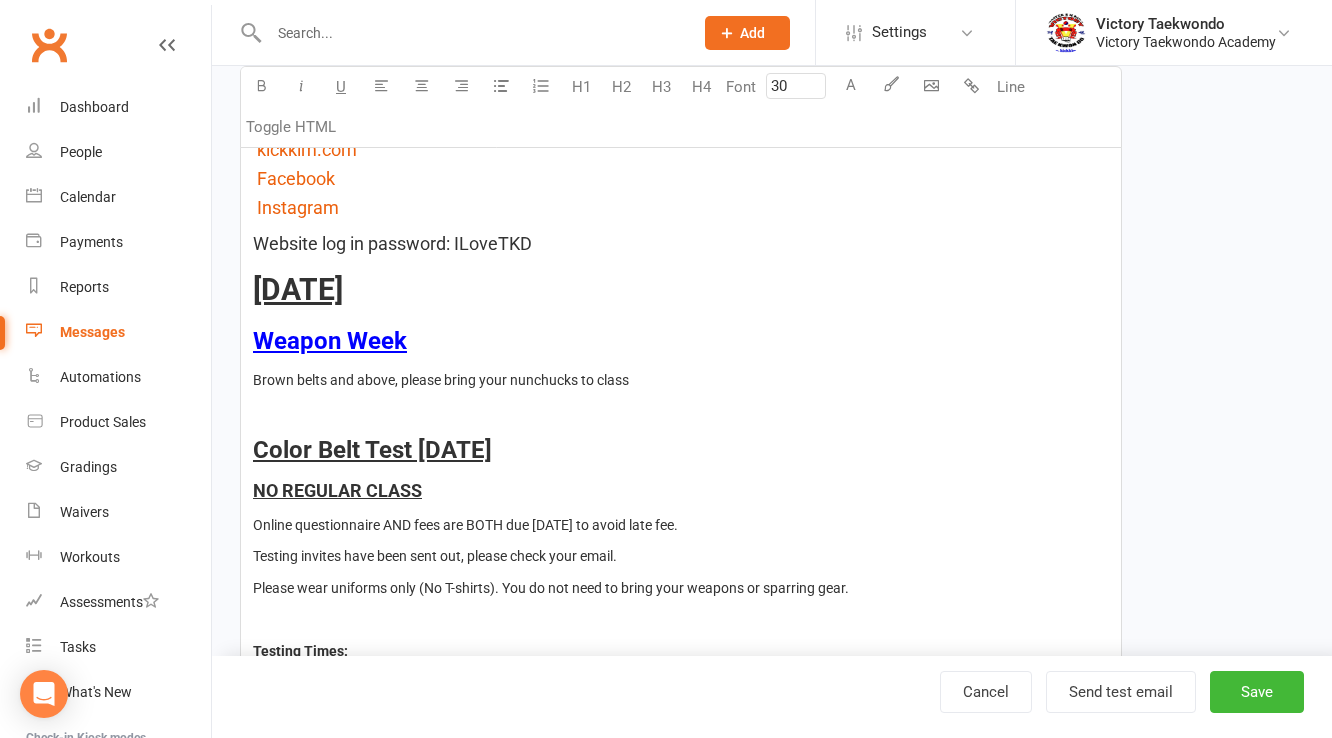 click on "[DATE] - [DATE]:" at bounding box center (298, 289) 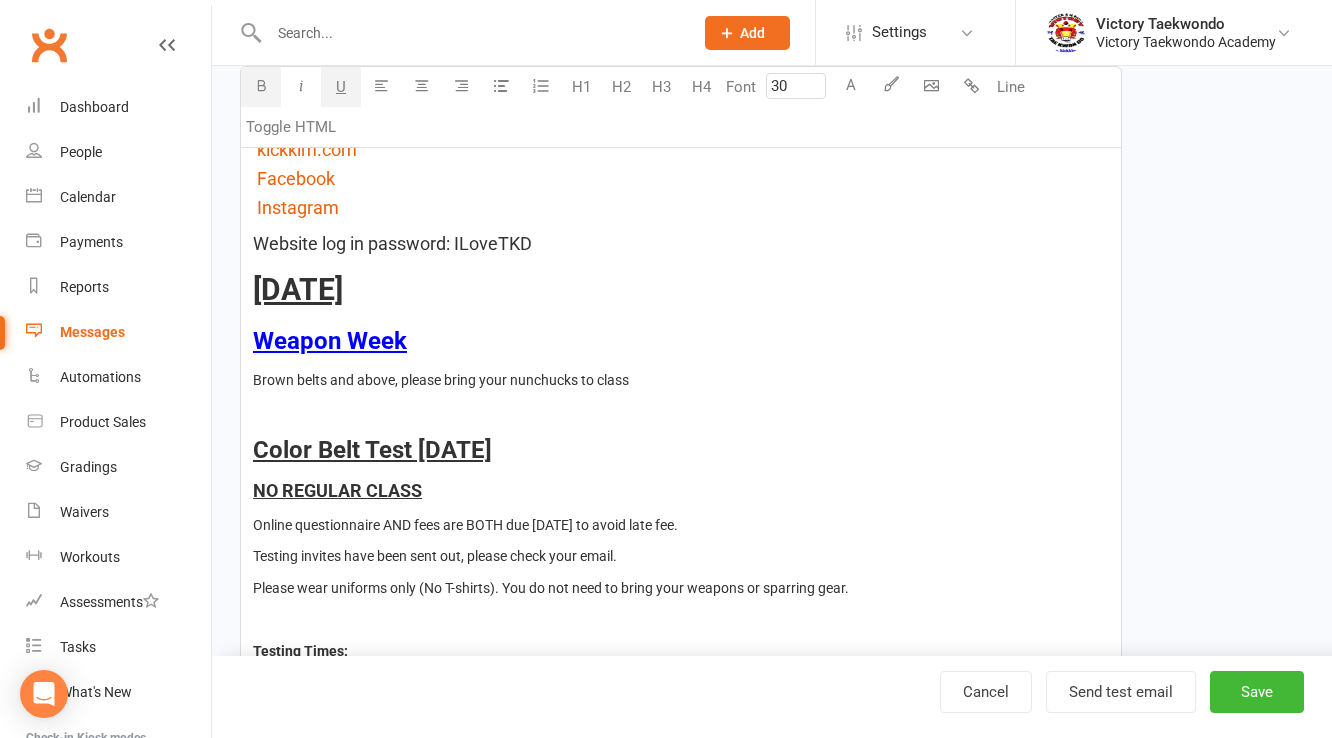 type on "14" 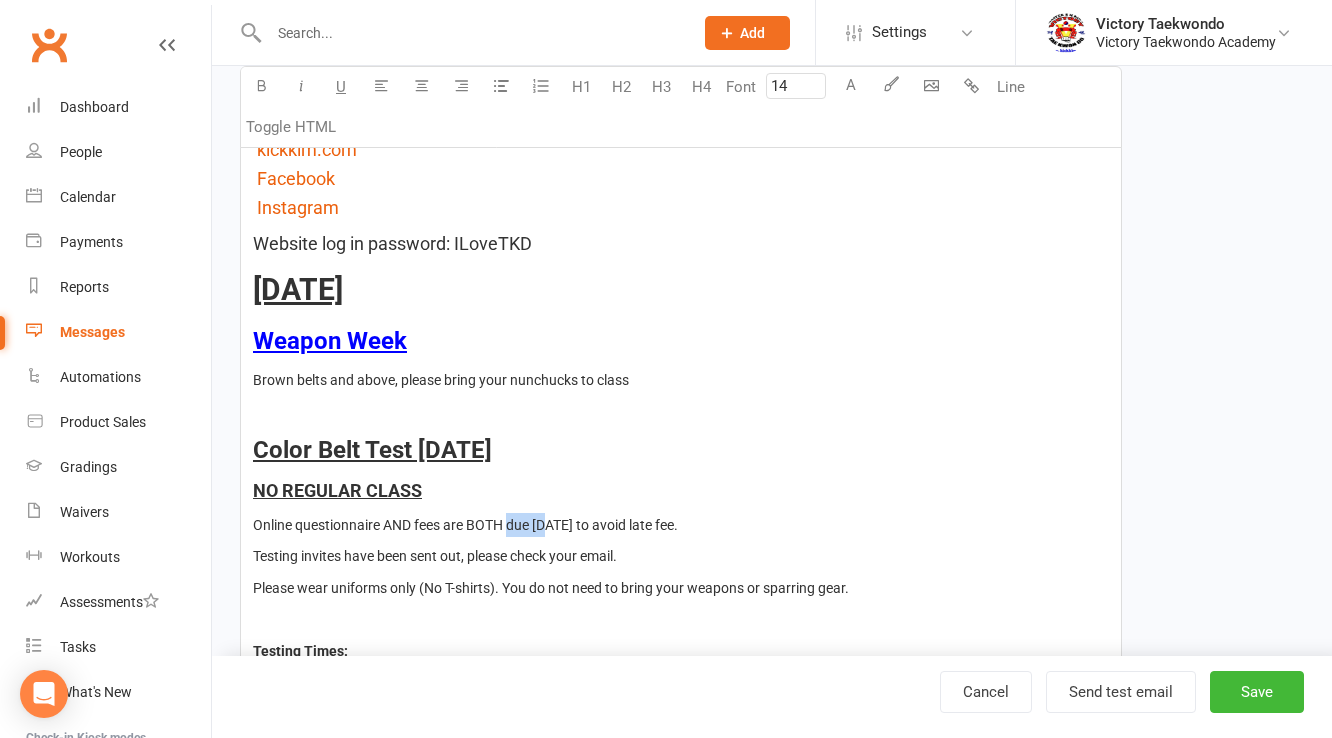 drag, startPoint x: 510, startPoint y: 524, endPoint x: 549, endPoint y: 518, distance: 39.45884 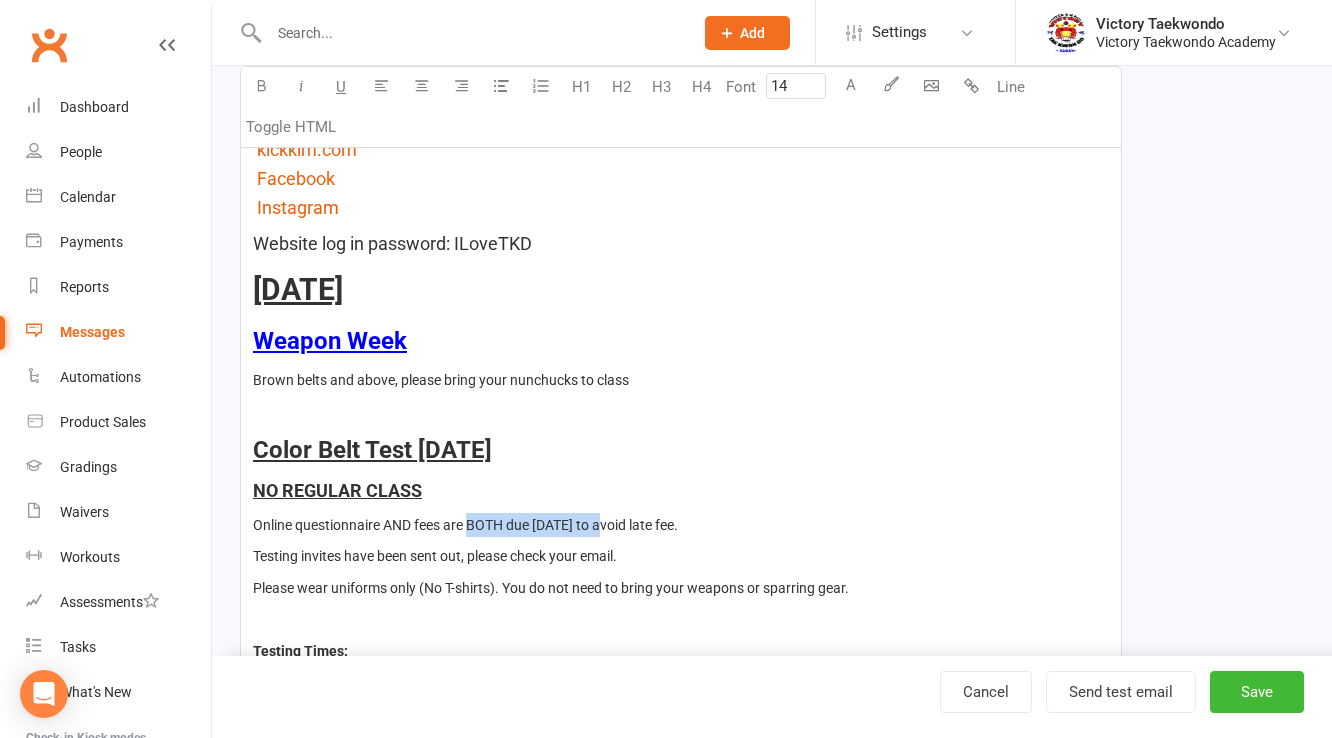 drag, startPoint x: 469, startPoint y: 519, endPoint x: 608, endPoint y: 530, distance: 139.43457 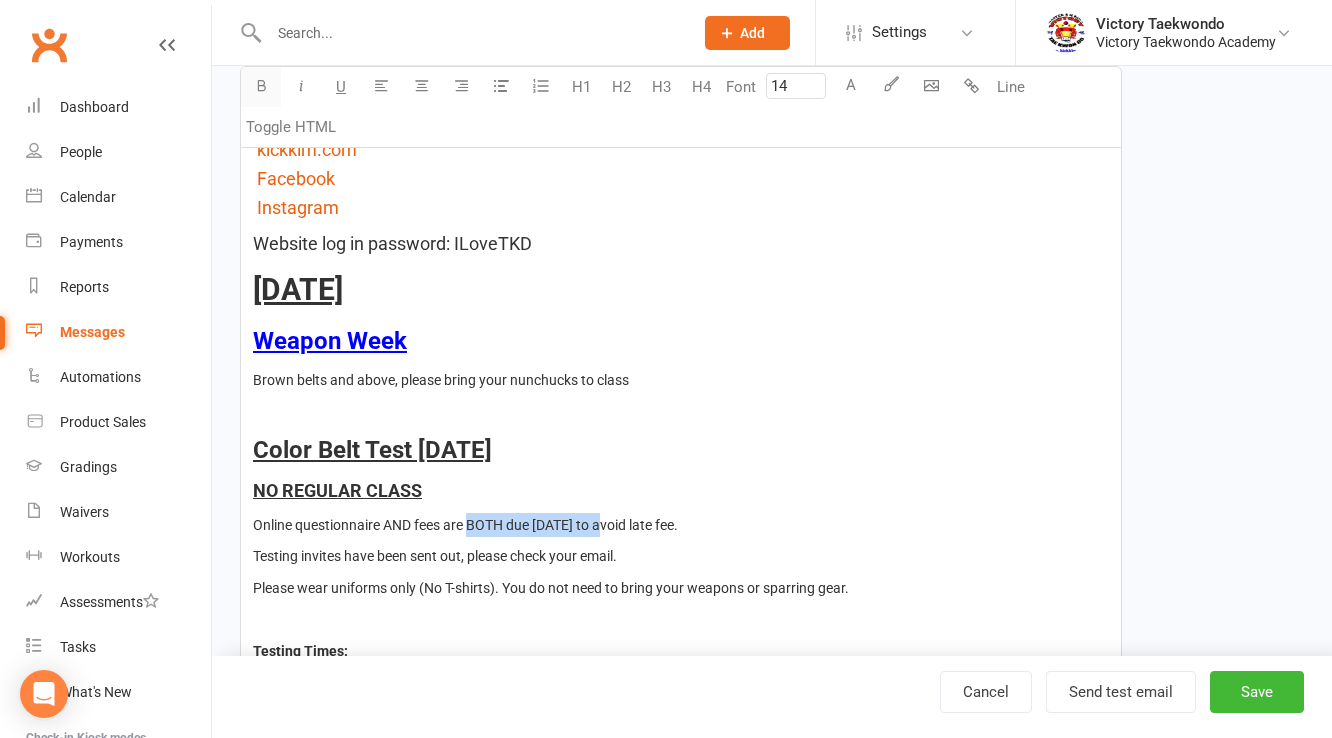 click at bounding box center [261, 85] 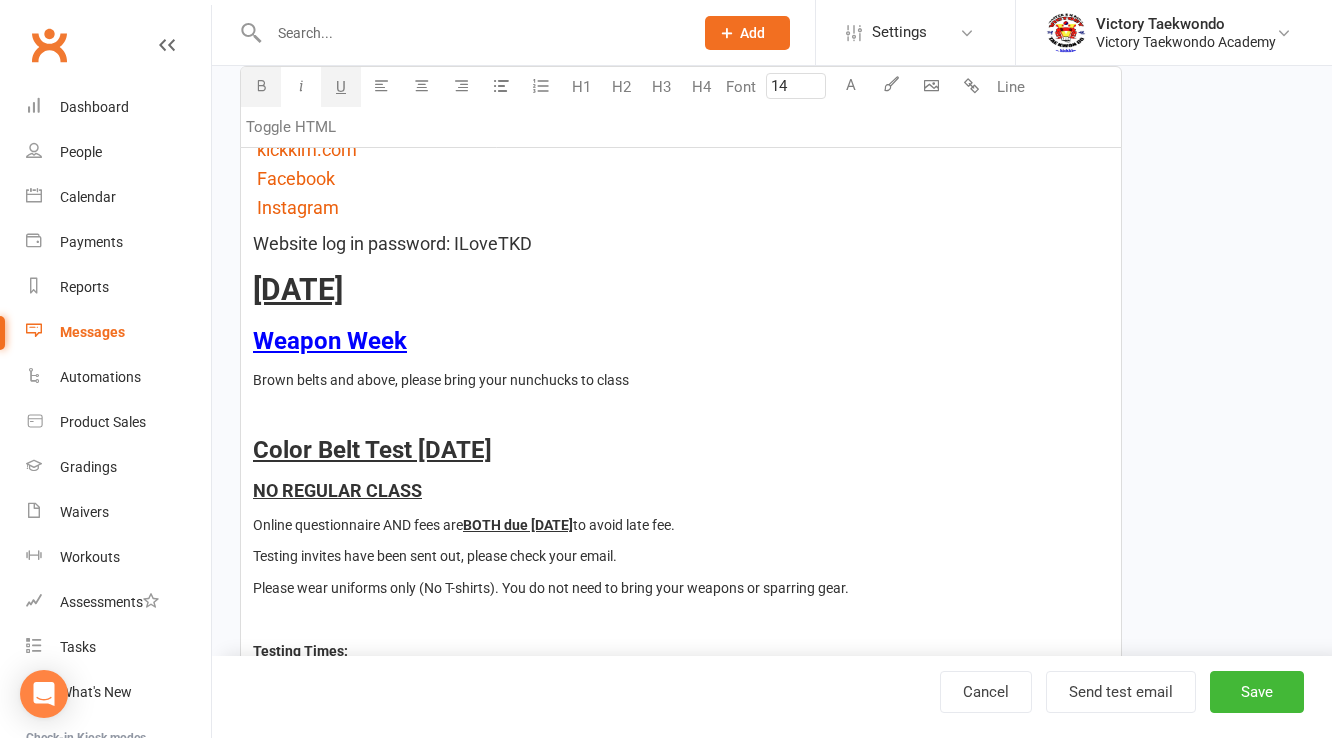 click on "U" at bounding box center (341, 87) 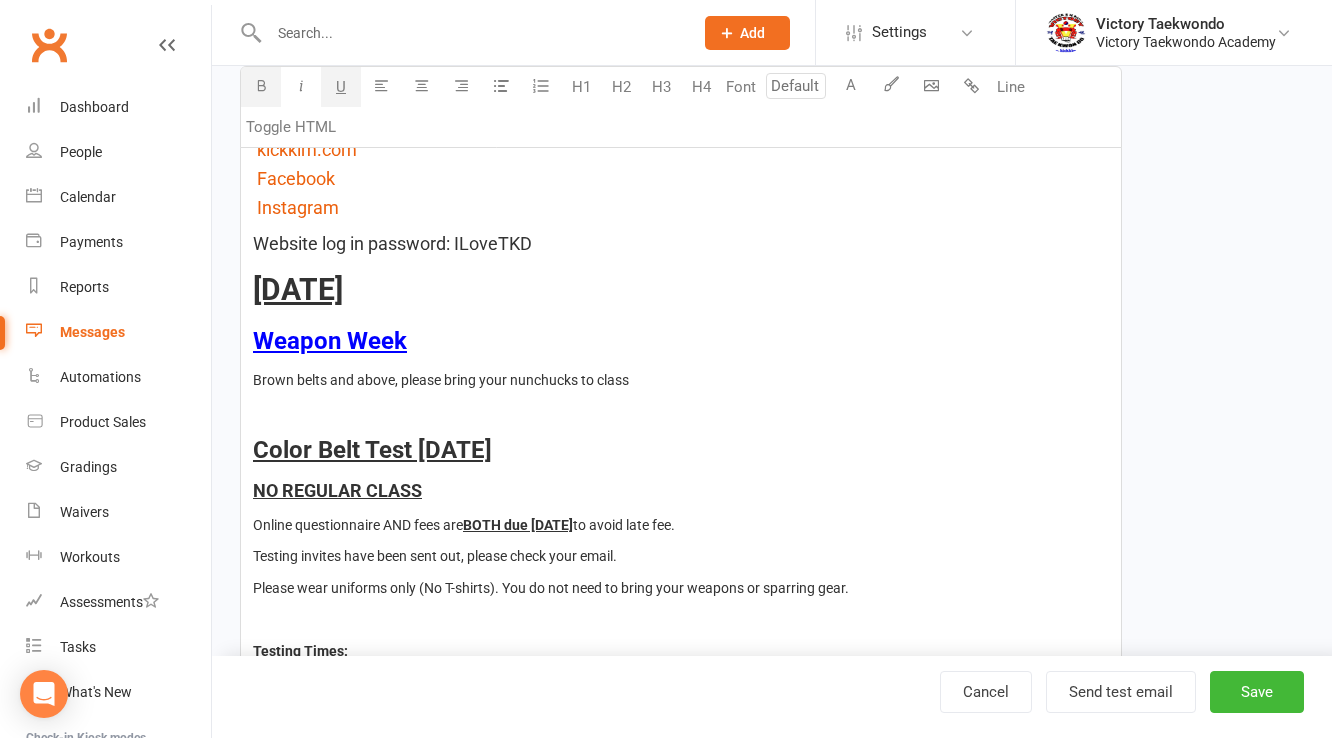 click at bounding box center [681, 411] 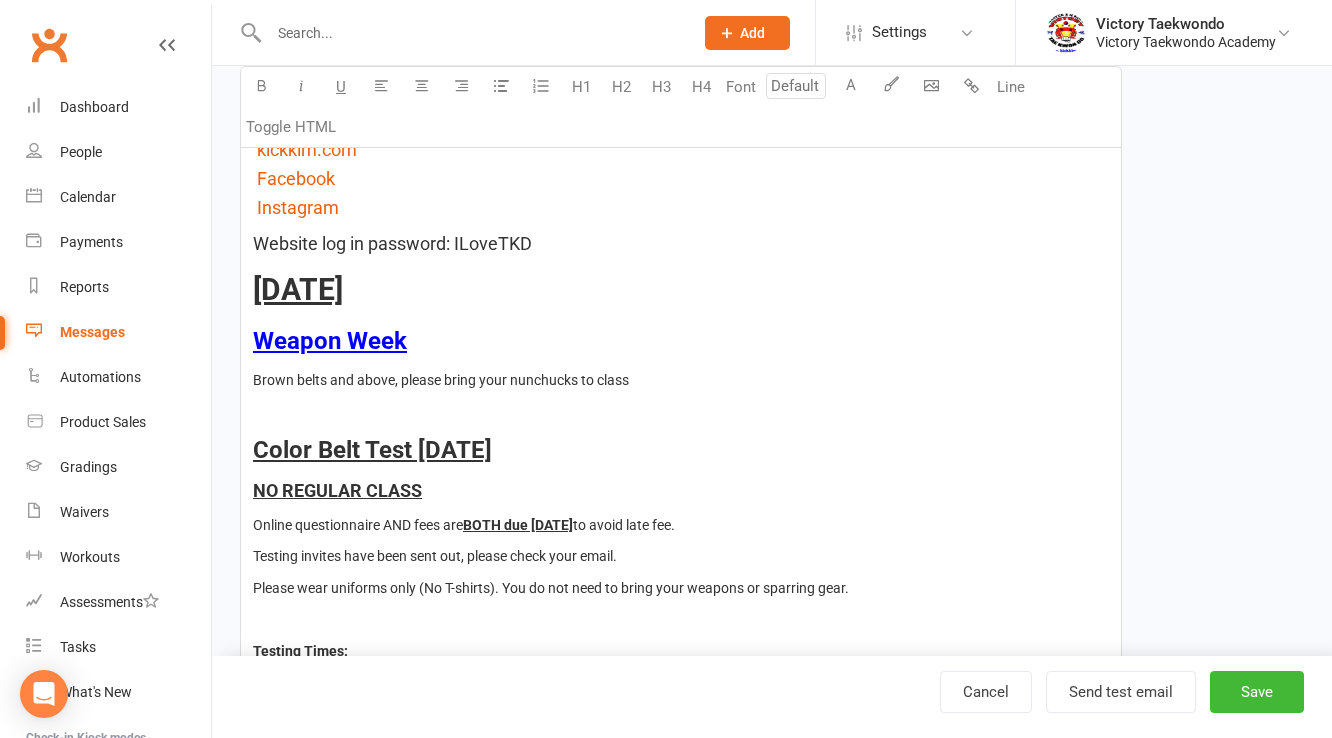 type on "24" 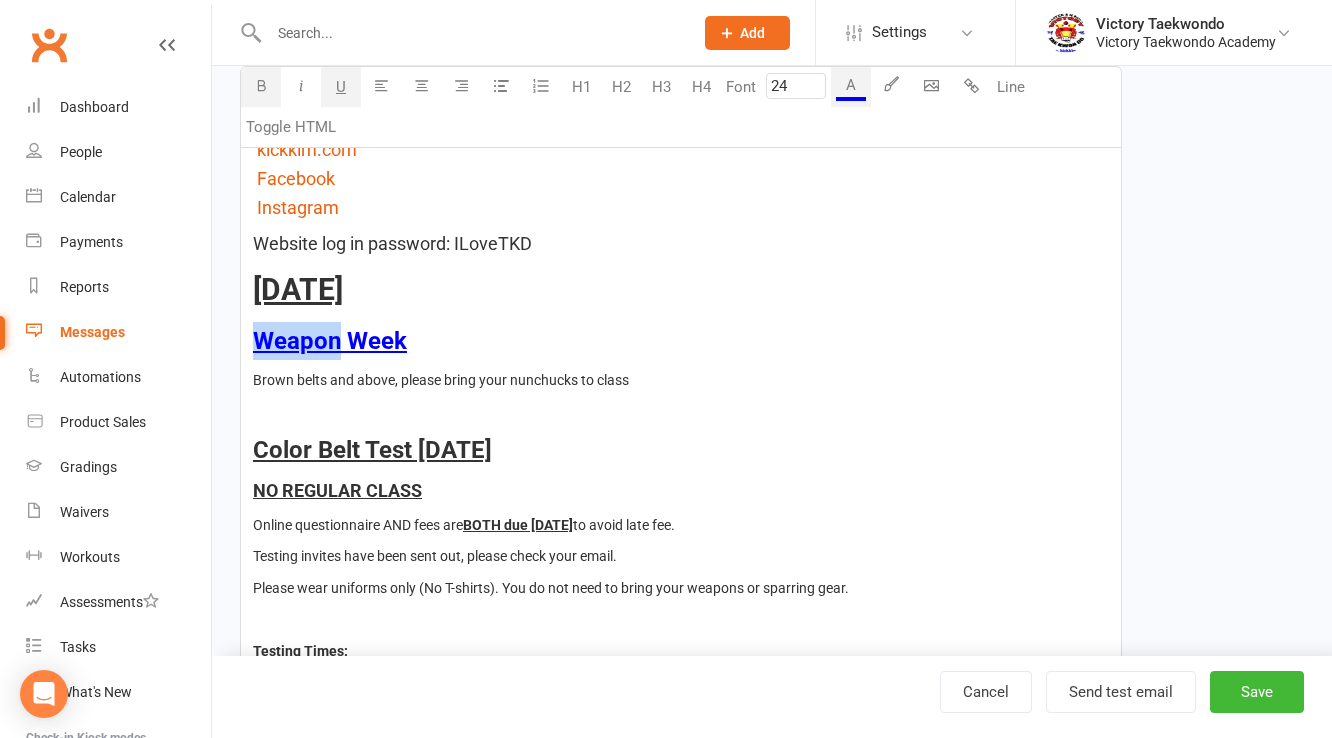 drag, startPoint x: 336, startPoint y: 344, endPoint x: 244, endPoint y: 333, distance: 92.65527 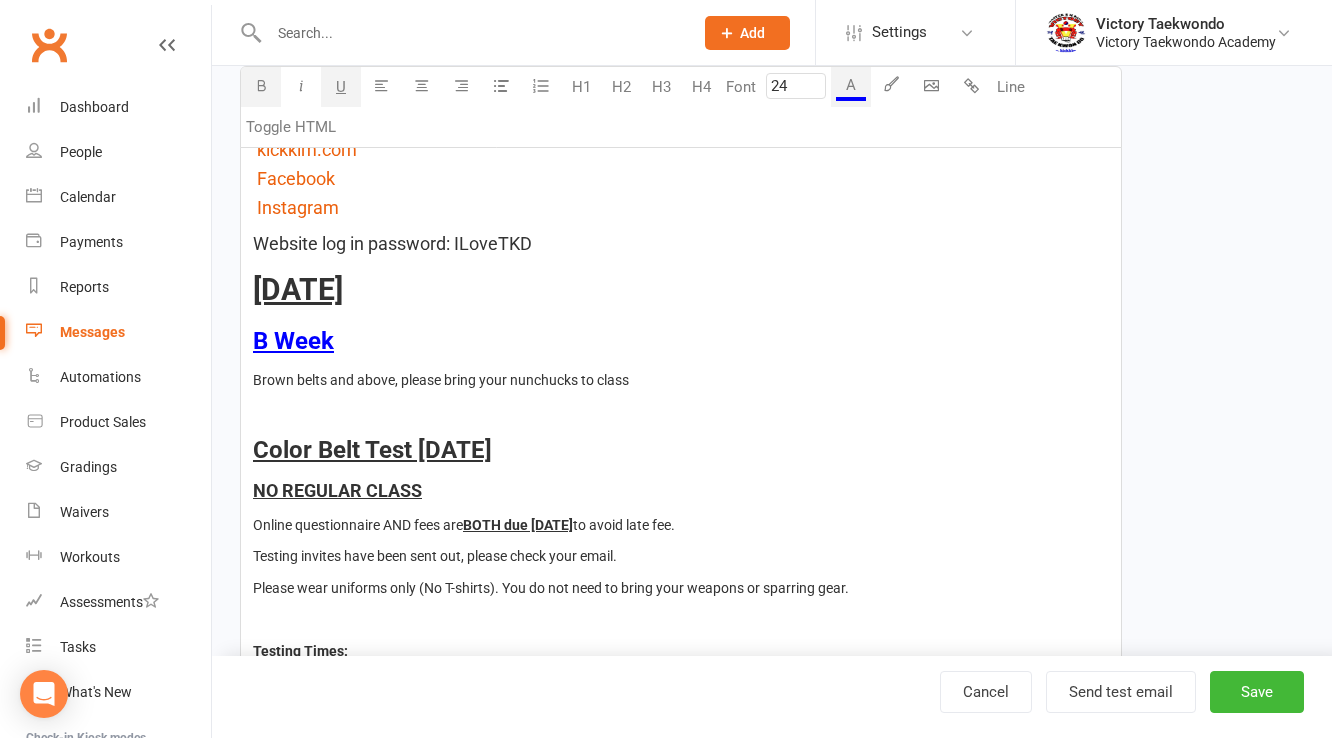 type 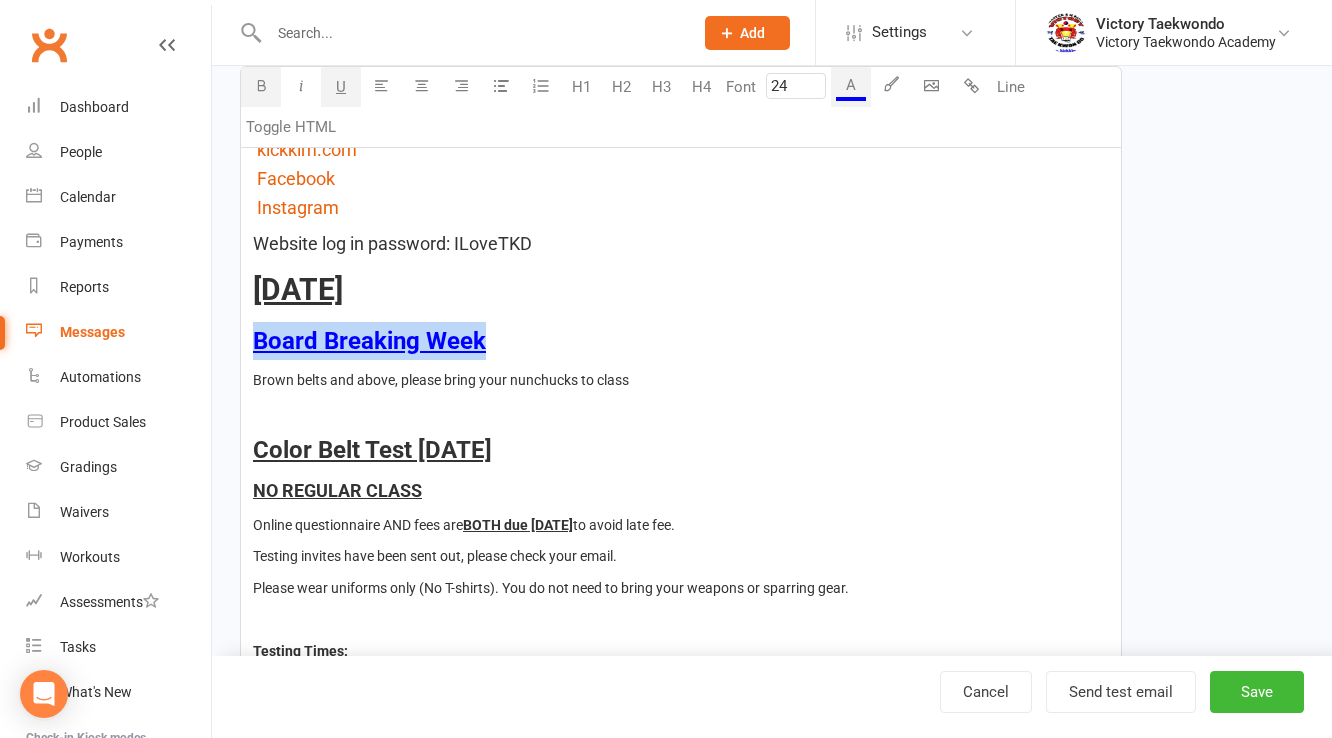 drag, startPoint x: 512, startPoint y: 340, endPoint x: 256, endPoint y: 332, distance: 256.12497 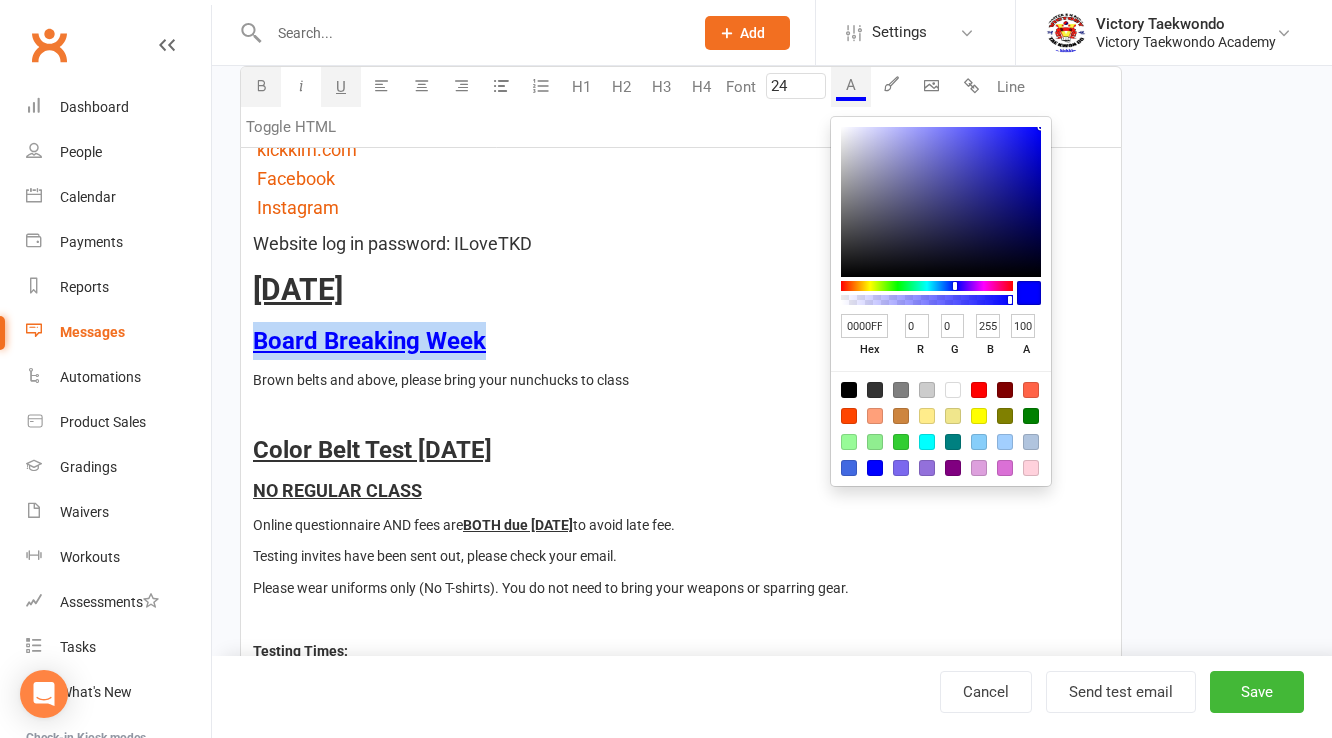 click on "A" at bounding box center (851, 87) 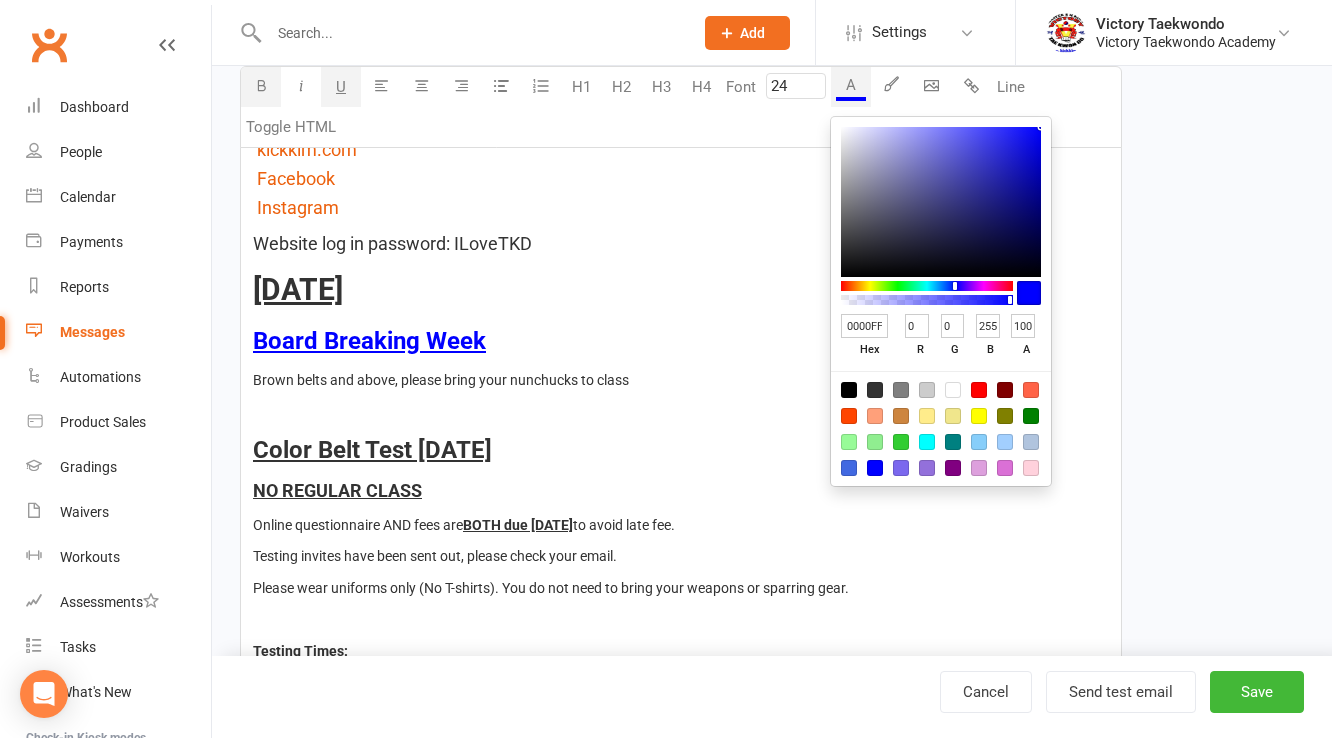 click at bounding box center [953, 468] 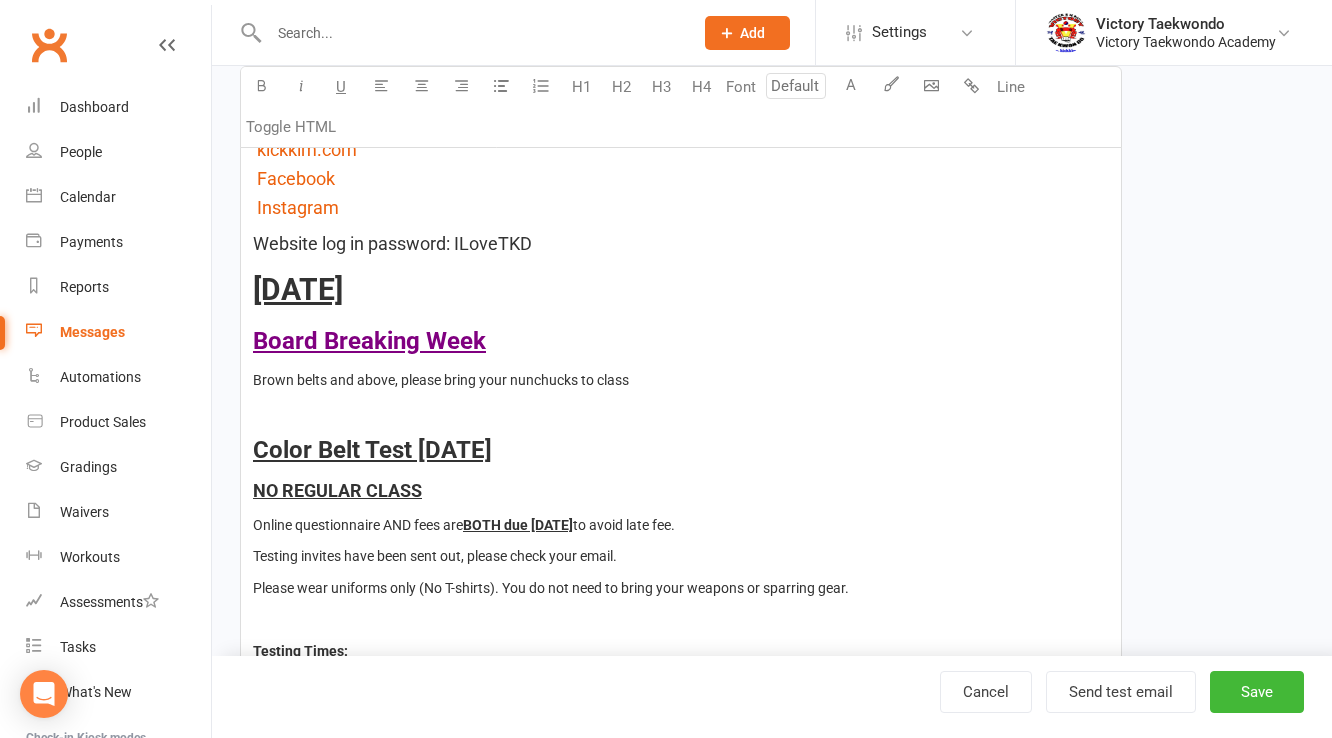 click on "Dear  ﻿ {contact-last-name}  Family,   $   kickkim.com $     $
$     $   Facebook
$     $   Instagram $   Website log in password: ILoveTKD August 1 - 16: Board Breaking Week Brown belts and above, please bring your nunchucks to class   Color Belt Test 8/21 NO REGULAR CLASS Online questionnaire AND fees are  BOTH due August 16th  to avoid late fee. Testing invites have been sent out, please check your email. Please wear uniforms only (No T-shirts). You do not need to bring your weapons or sparring gear.   Testing Times: Current Rank 1. Little Eagle: 5:00 Pm 2. White - Orange: 5:30 Pm 3.Camo – Blue/high: 6:15 Pm 4. Brown - Red/Black & Teen/Adult: 7:00 Pm   Victory Taekwondo Academy Pennington - (609) 730-1520 West Windsor - (609) 275-1500" at bounding box center [681, 518] 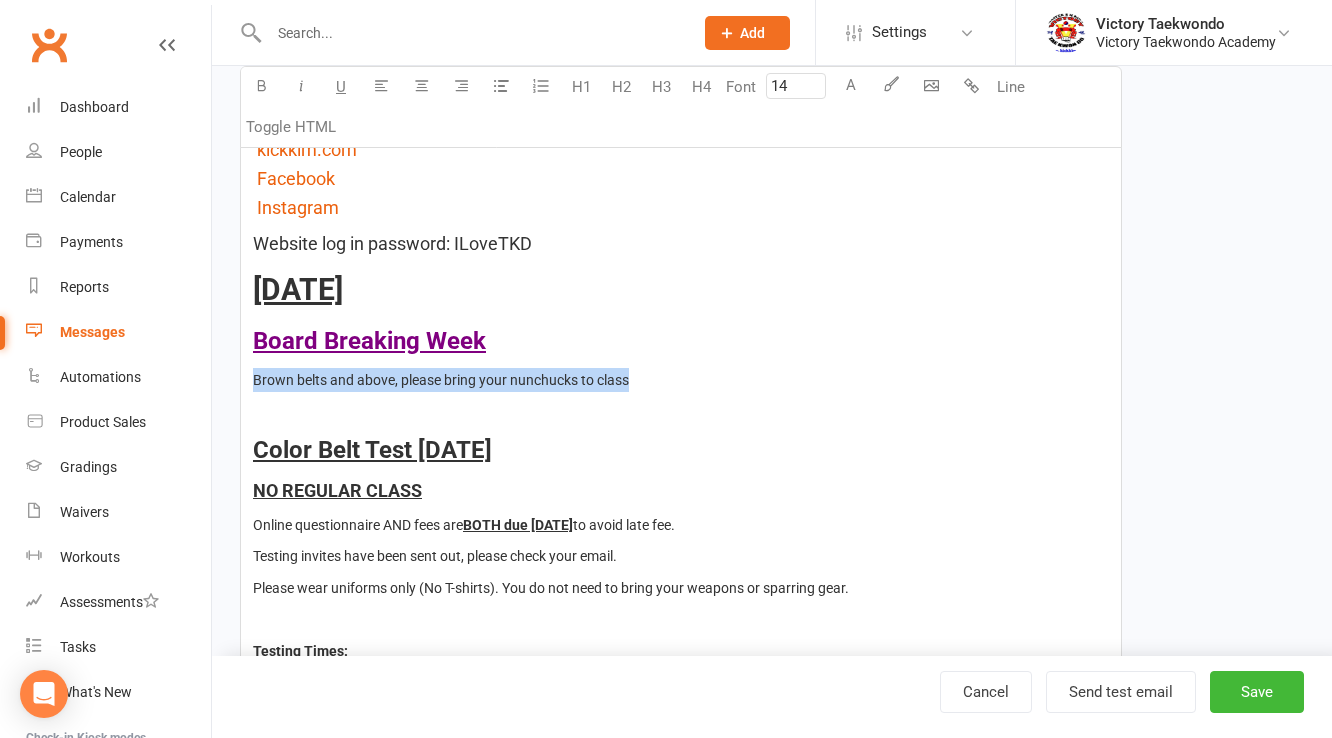 drag, startPoint x: 640, startPoint y: 384, endPoint x: 224, endPoint y: 378, distance: 416.04327 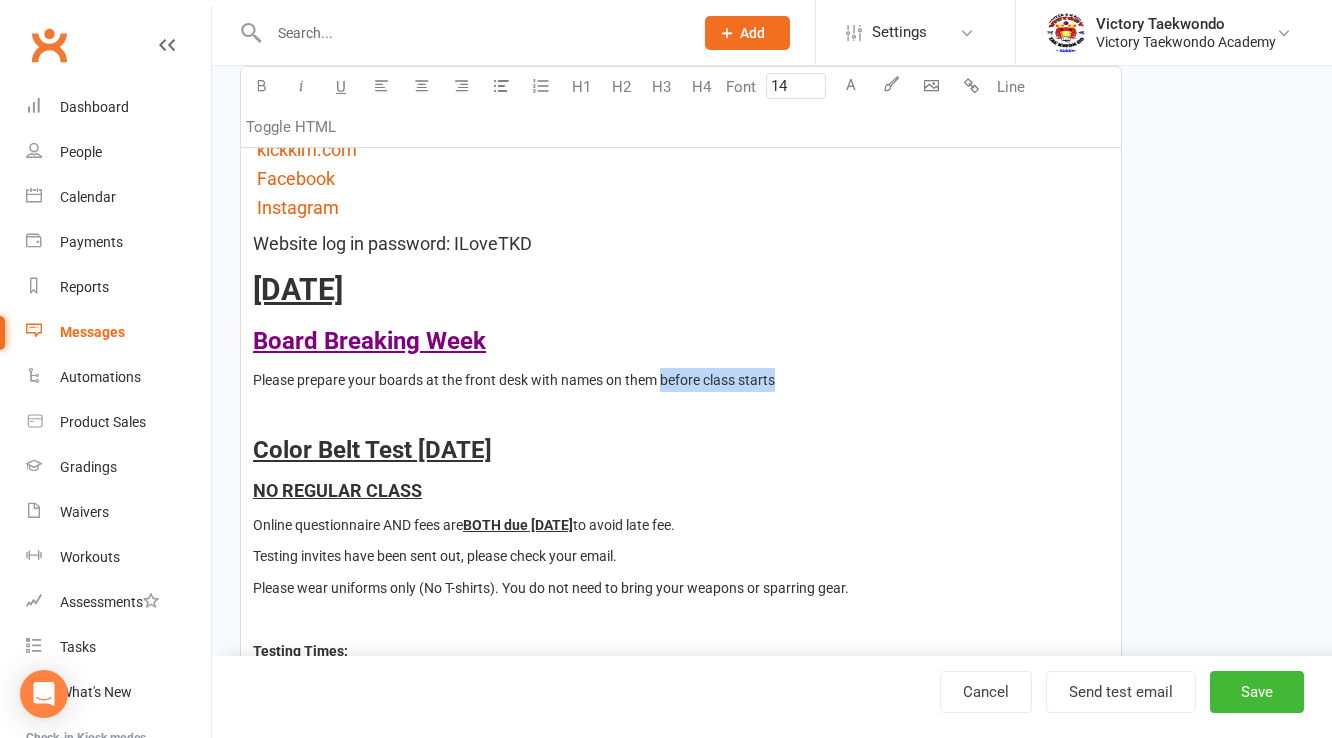 drag, startPoint x: 664, startPoint y: 379, endPoint x: 801, endPoint y: 380, distance: 137.00365 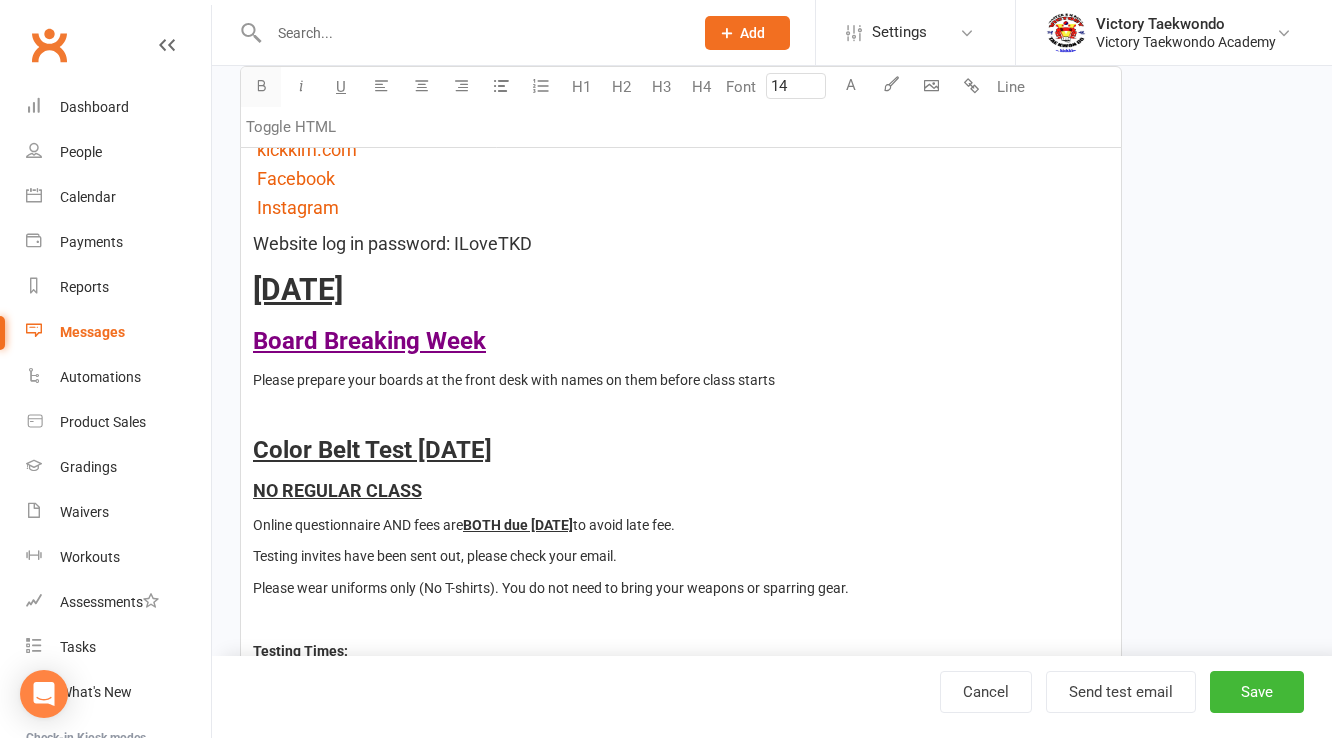 click at bounding box center [261, 87] 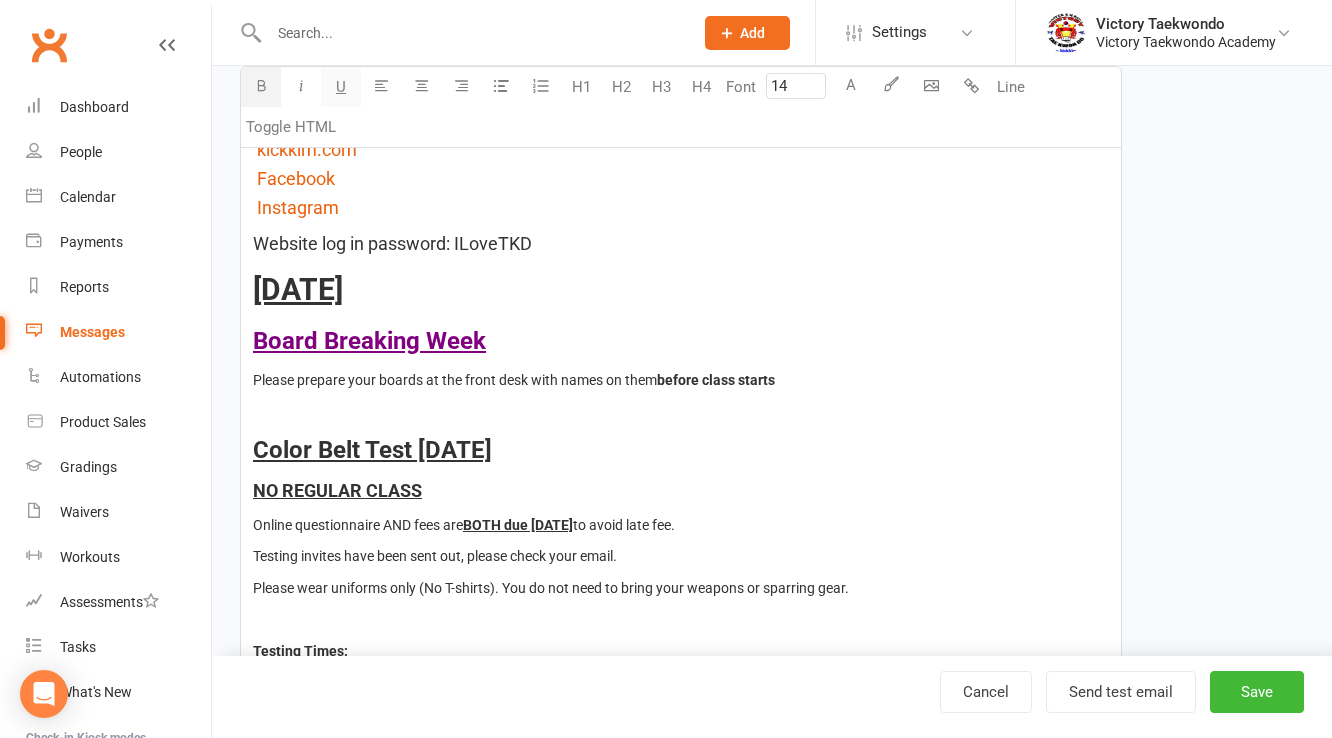 click on "U" at bounding box center [341, 87] 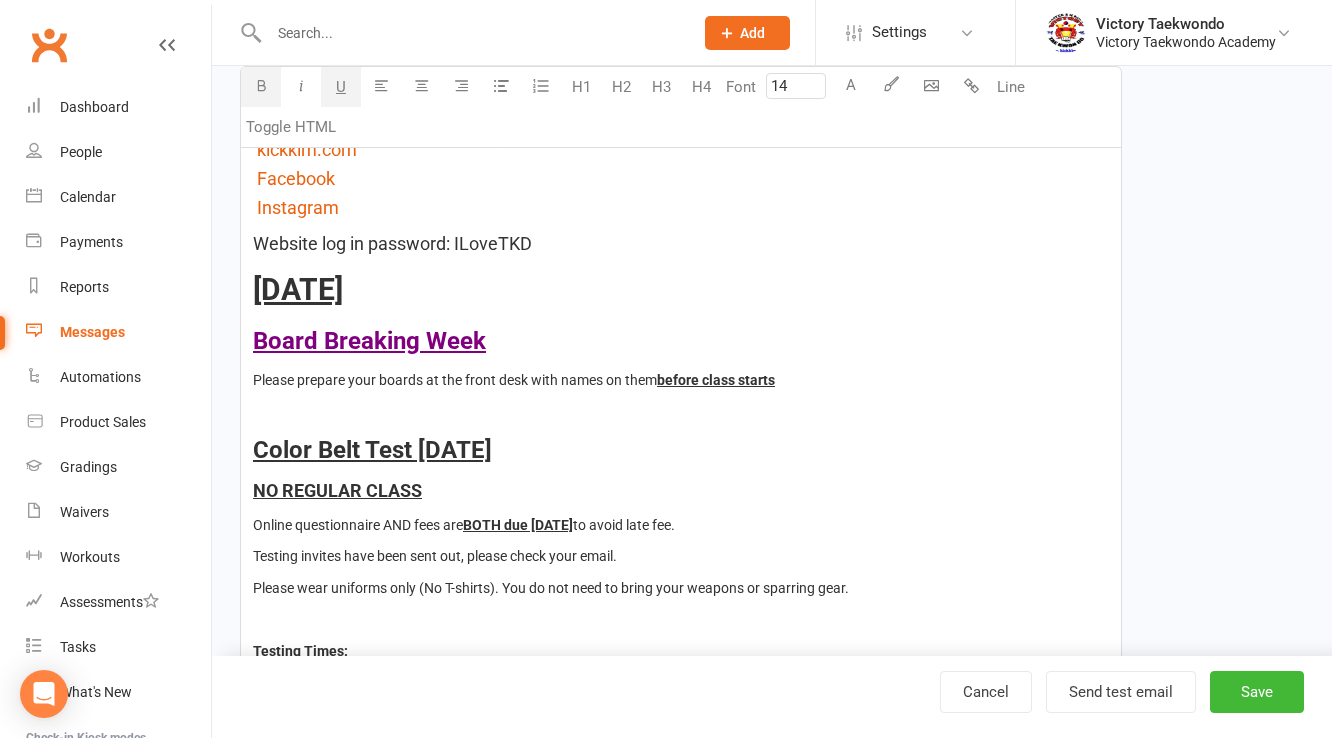 click on "Please prepare your boards at the front desk with names on them  before class starts" at bounding box center (681, 380) 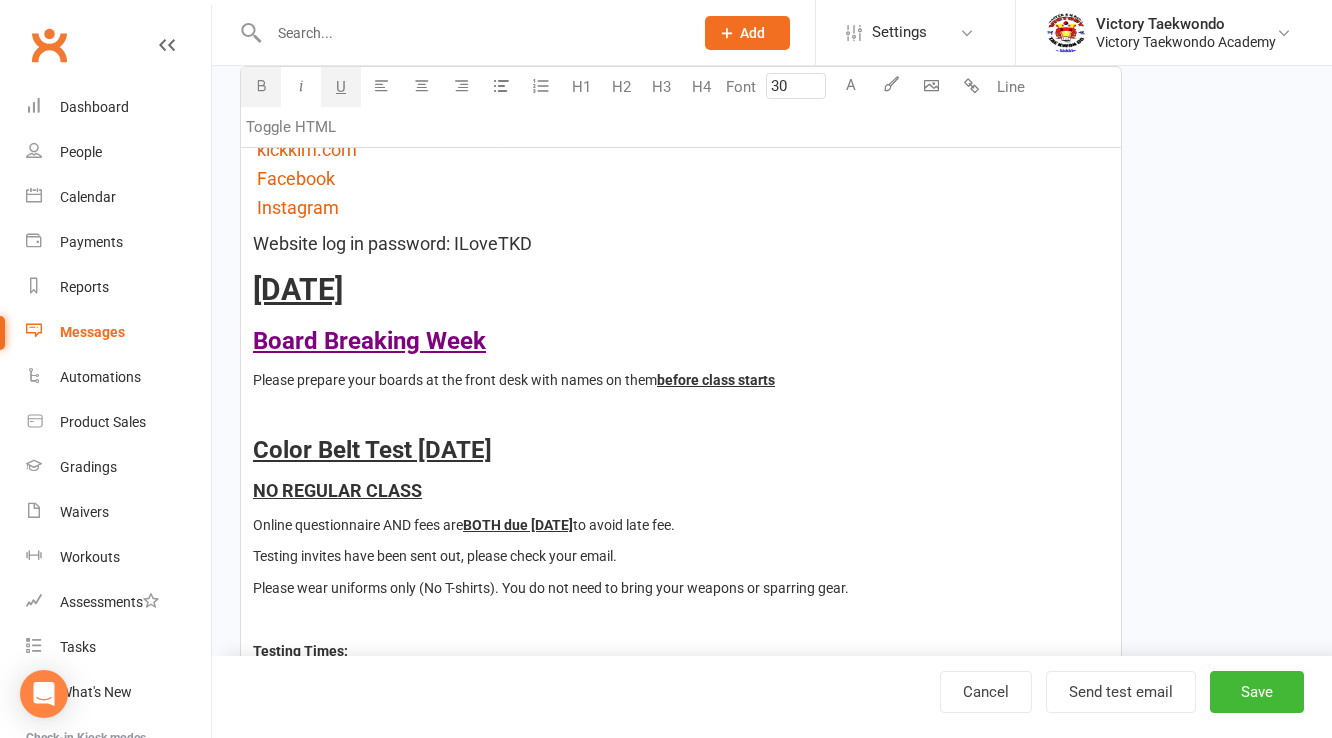 click on "August 1 - 16:" at bounding box center [298, 289] 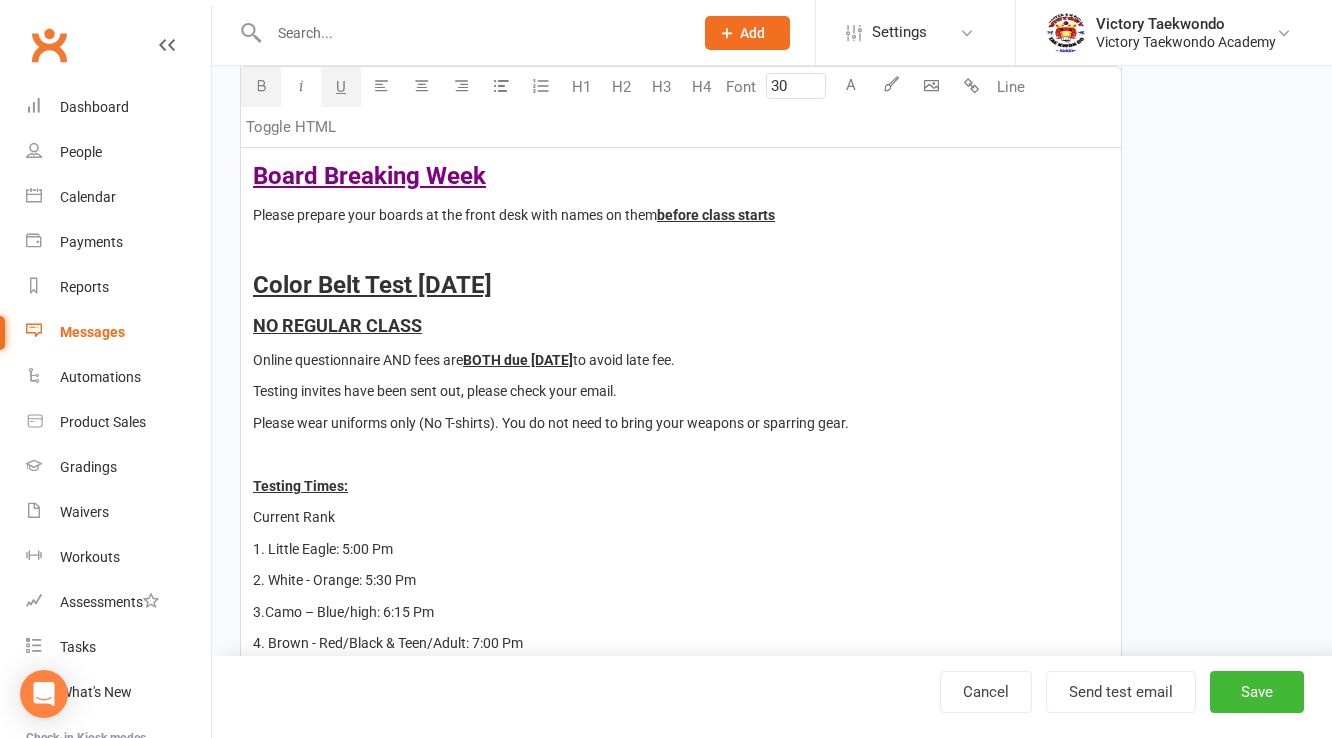 scroll, scrollTop: 640, scrollLeft: 0, axis: vertical 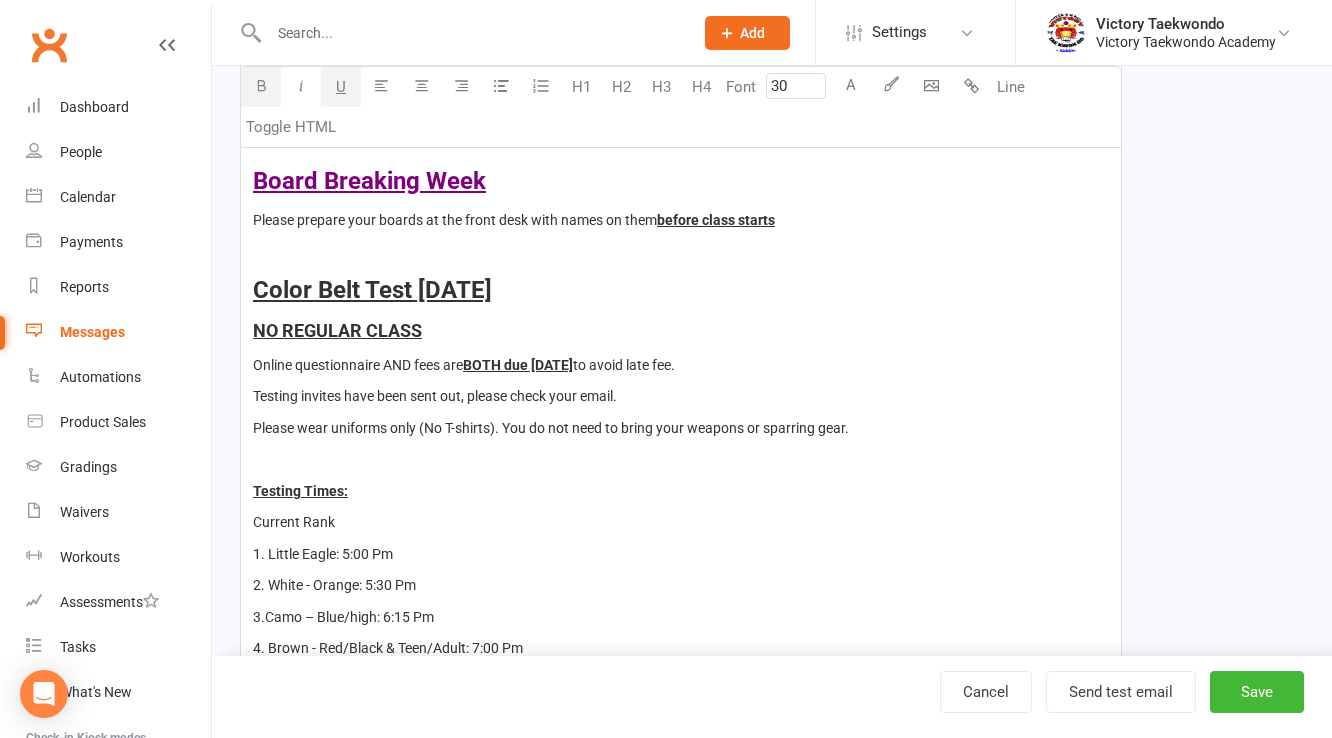 type on "14" 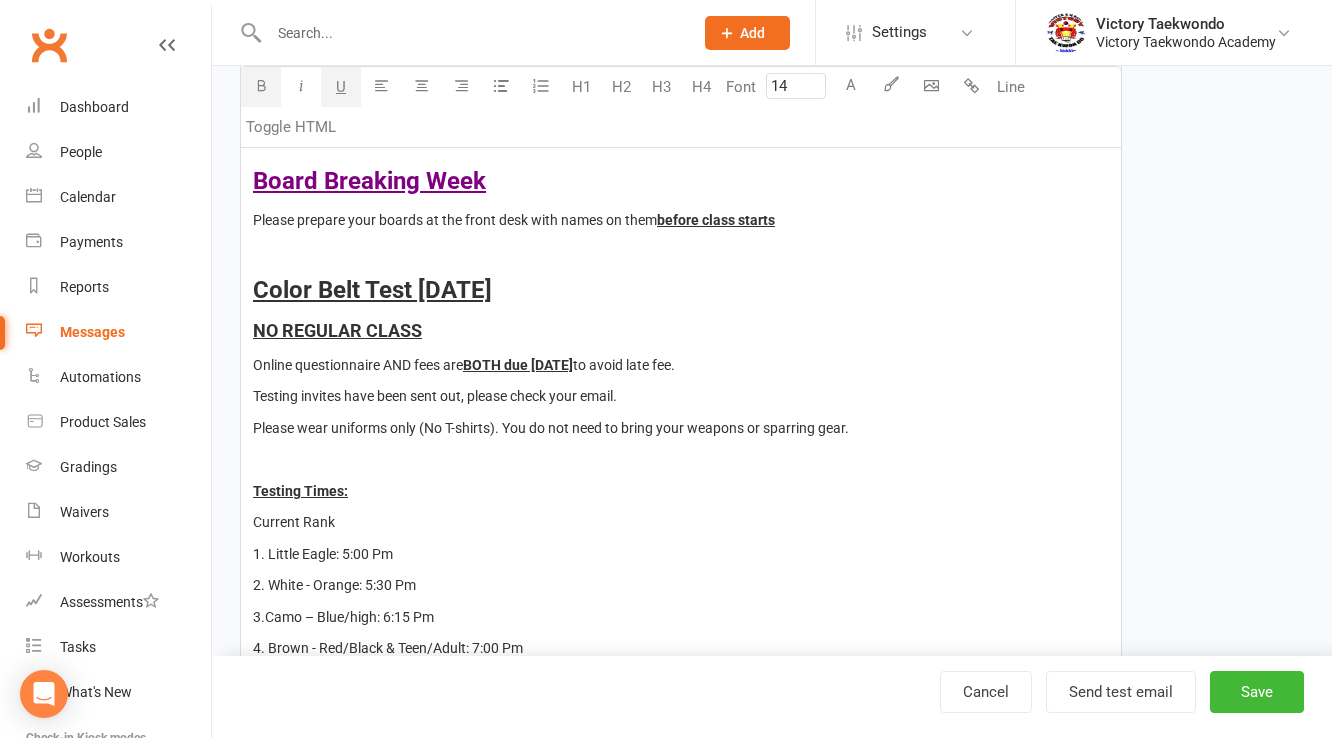 drag, startPoint x: 614, startPoint y: 368, endPoint x: 540, endPoint y: 361, distance: 74.330345 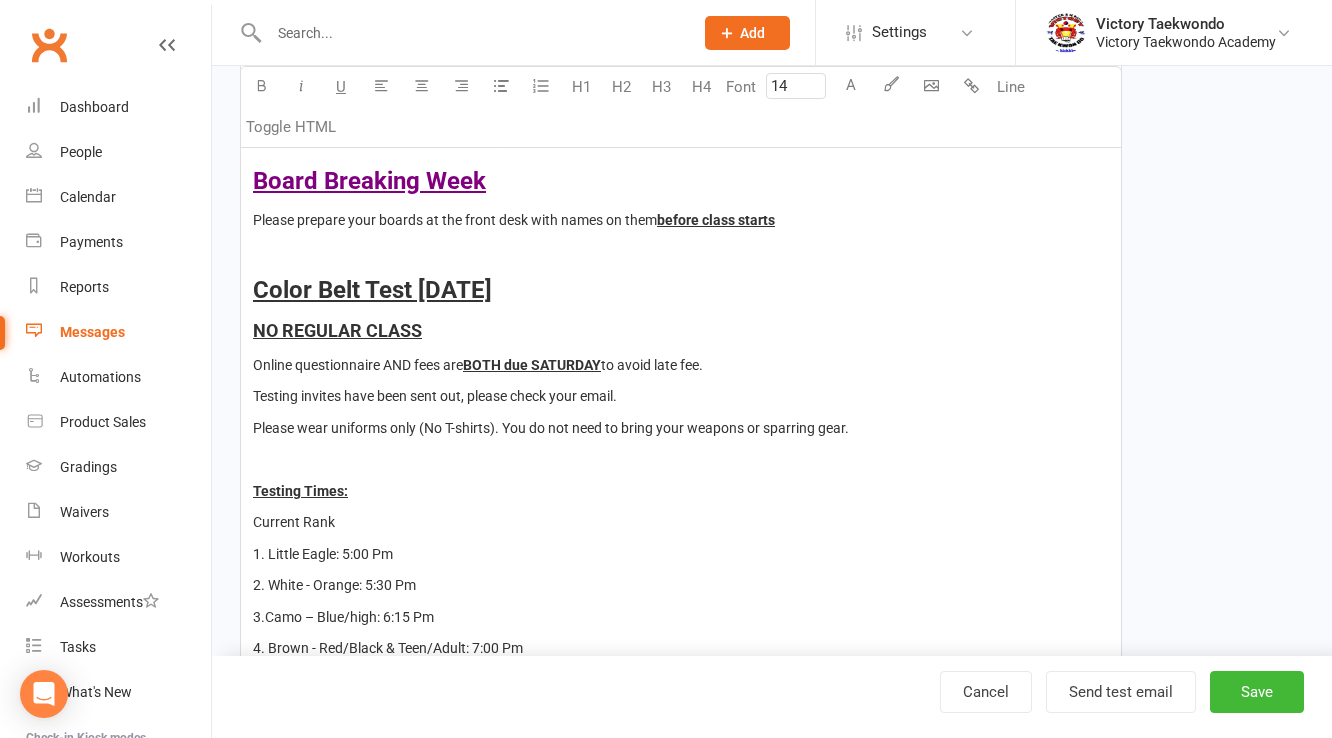 click on "Online questionnaire AND fees are  BOTH due SATURDAY  to avoid late fee." at bounding box center [681, 365] 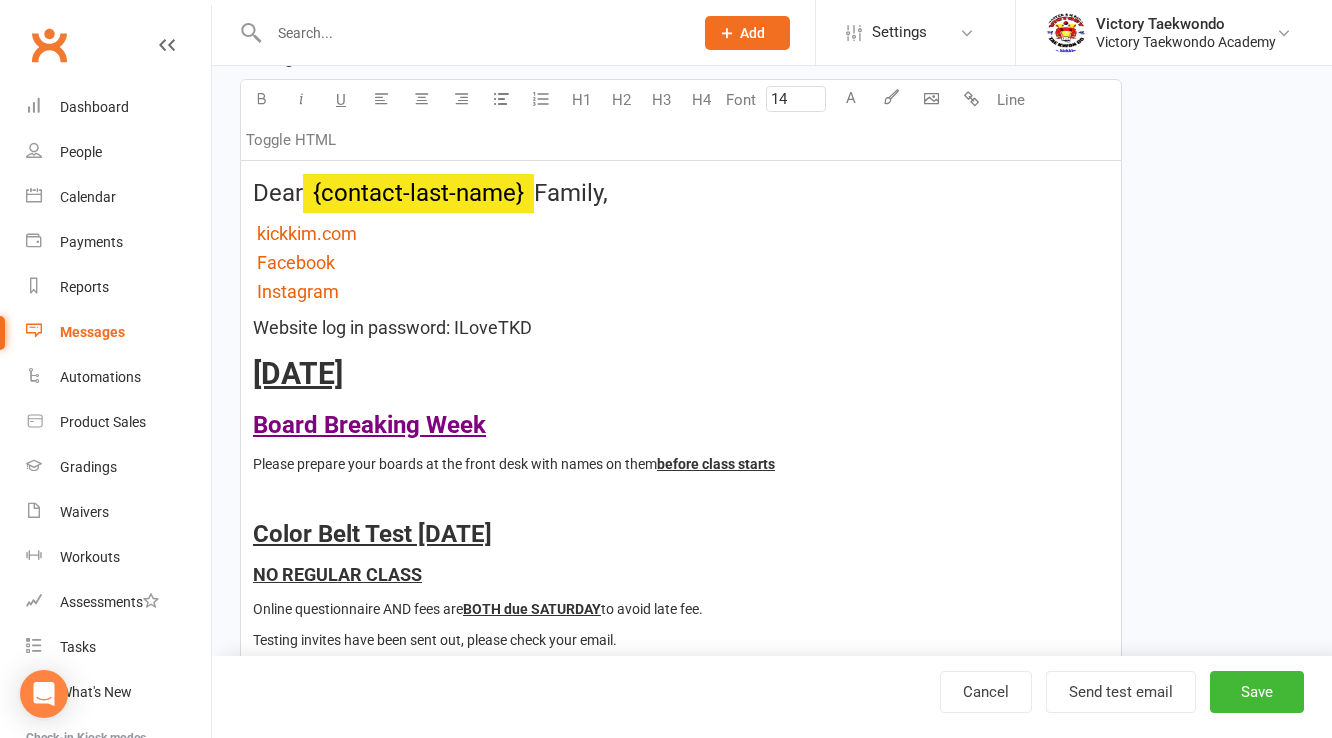 scroll, scrollTop: 400, scrollLeft: 0, axis: vertical 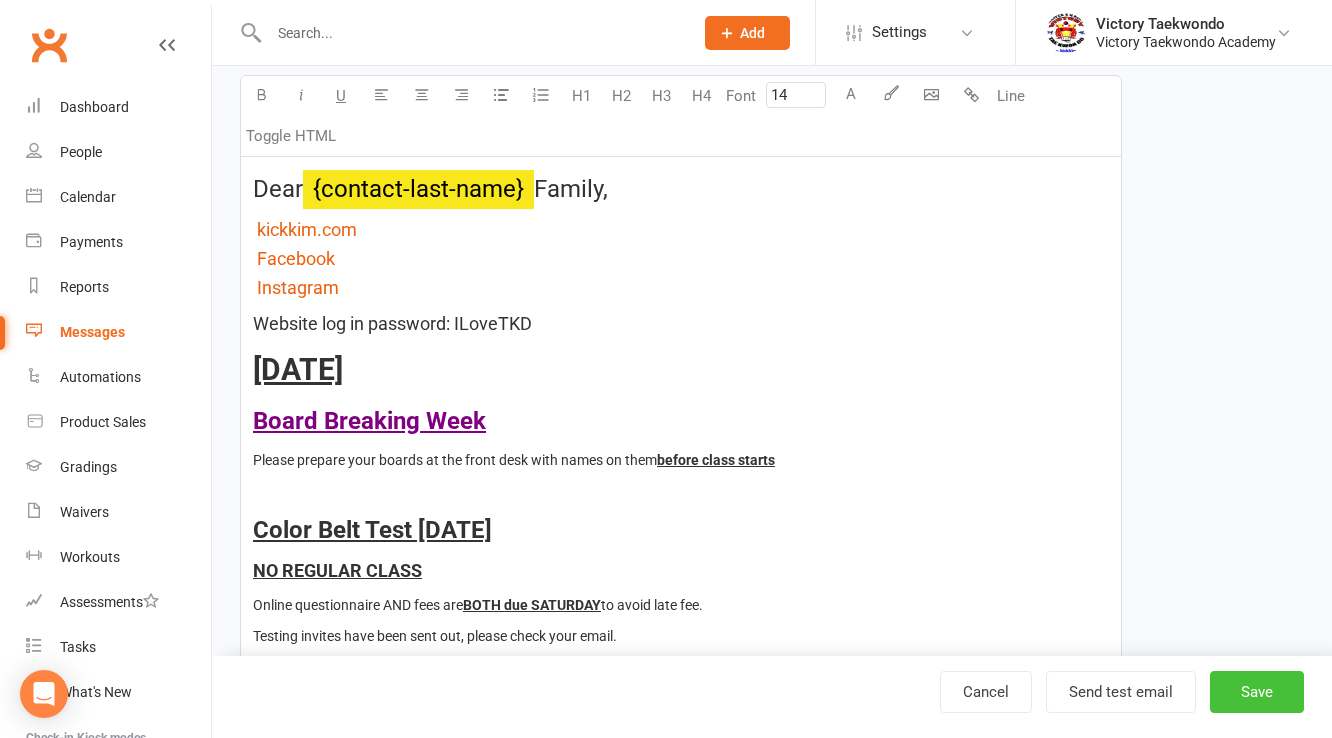 click on "Save" at bounding box center [1257, 692] 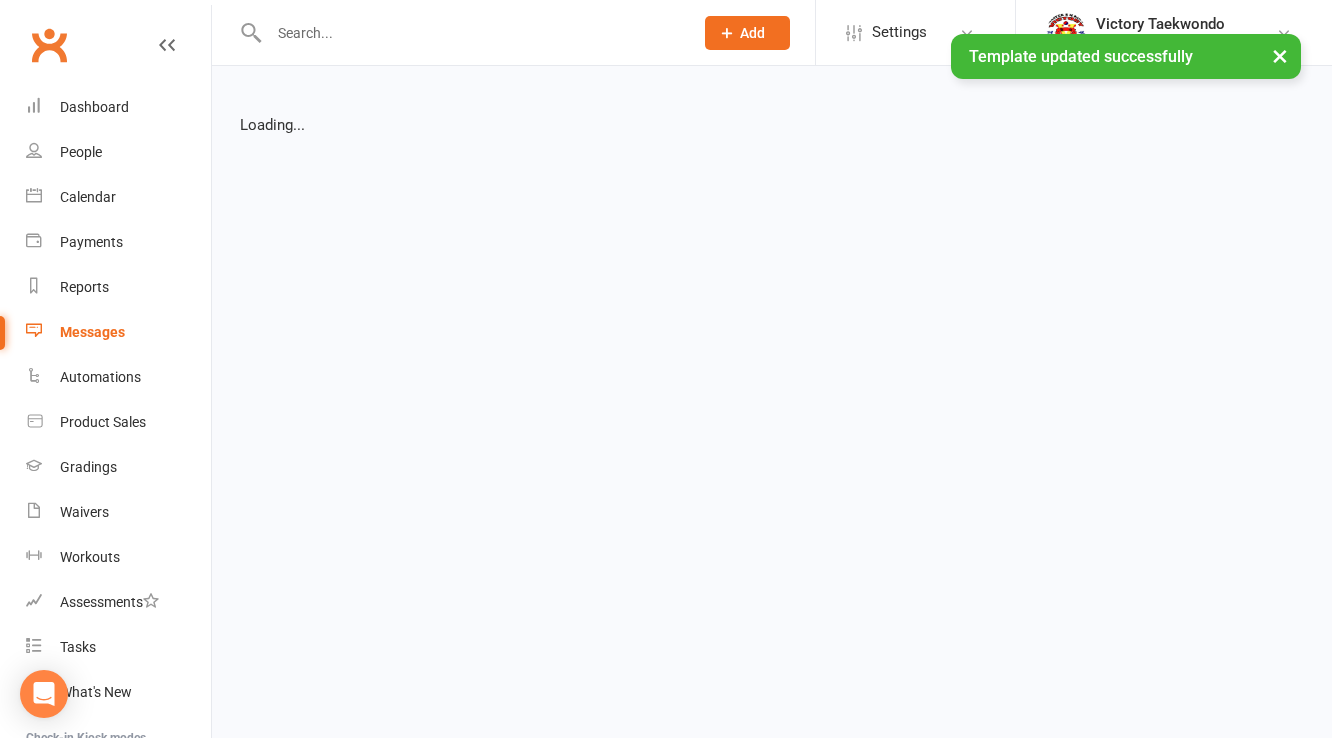 select on "grid" 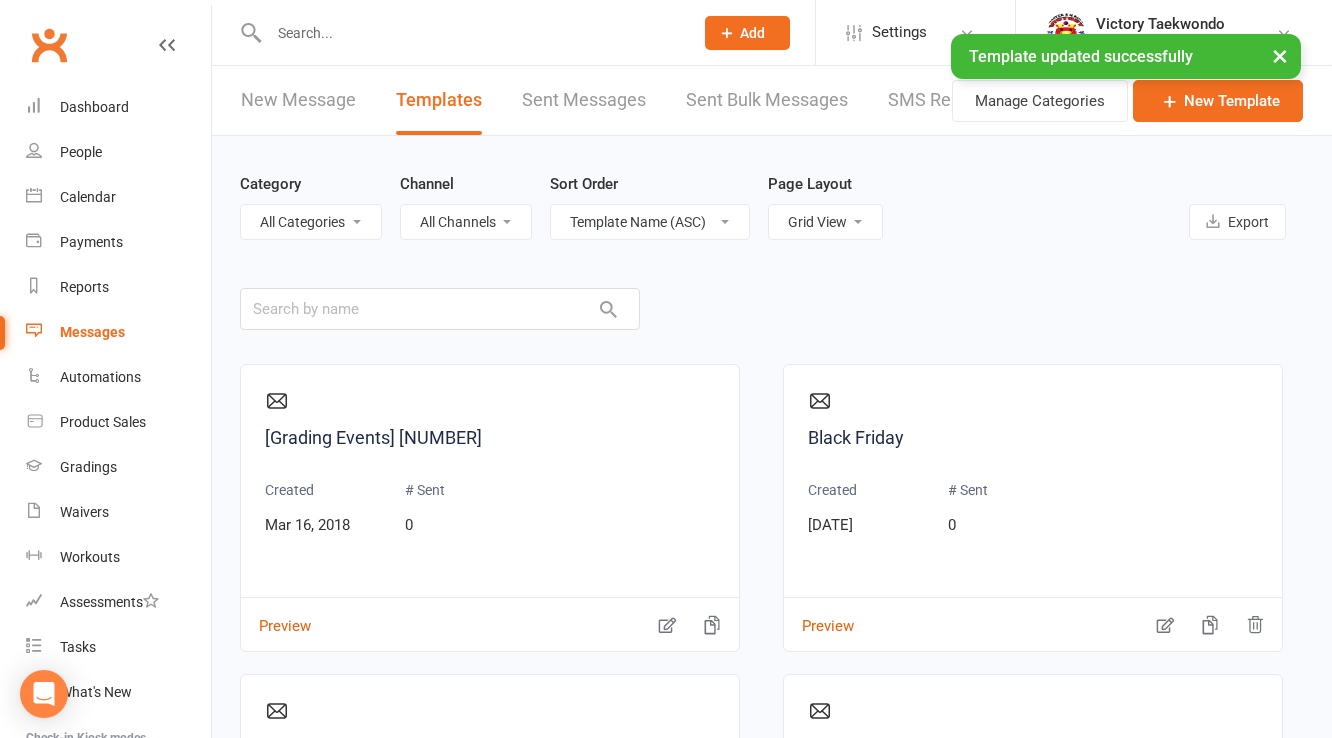 click on "×" at bounding box center (1280, 55) 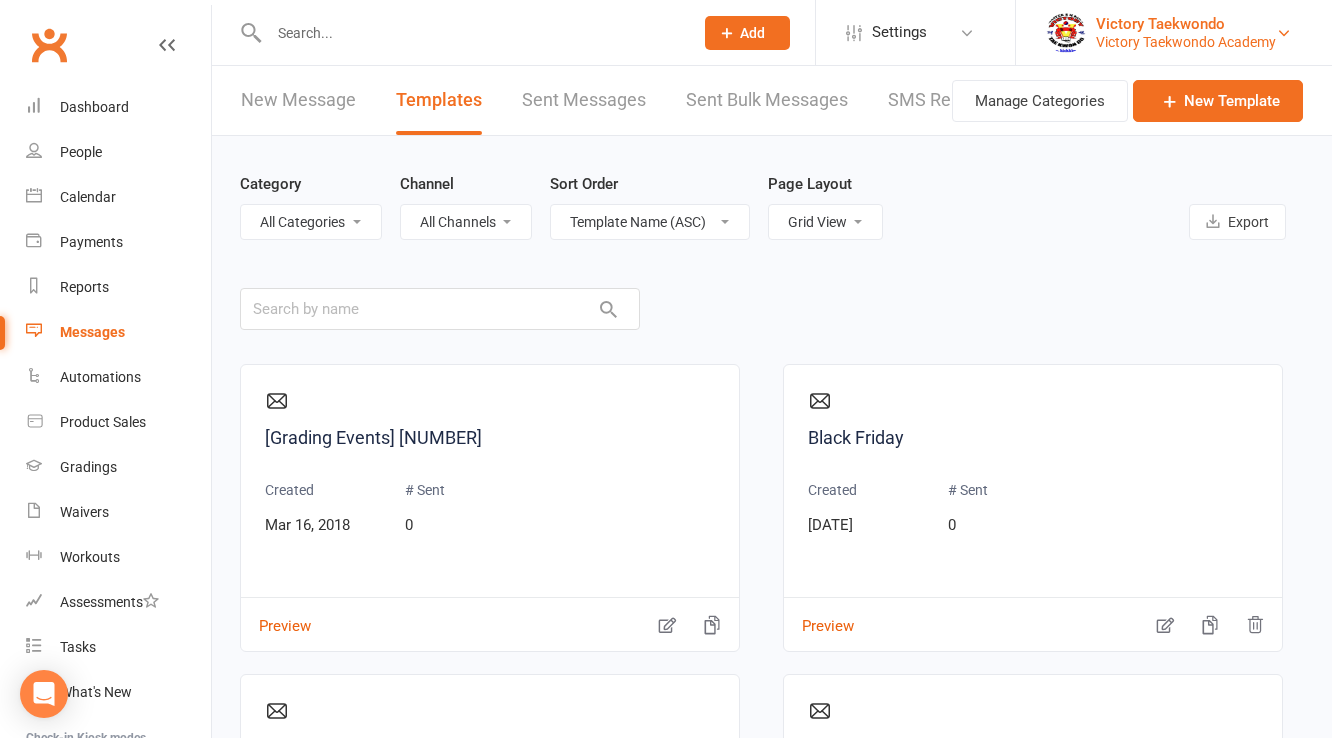 click on "Victory Taekwondo Academy" at bounding box center [1186, 42] 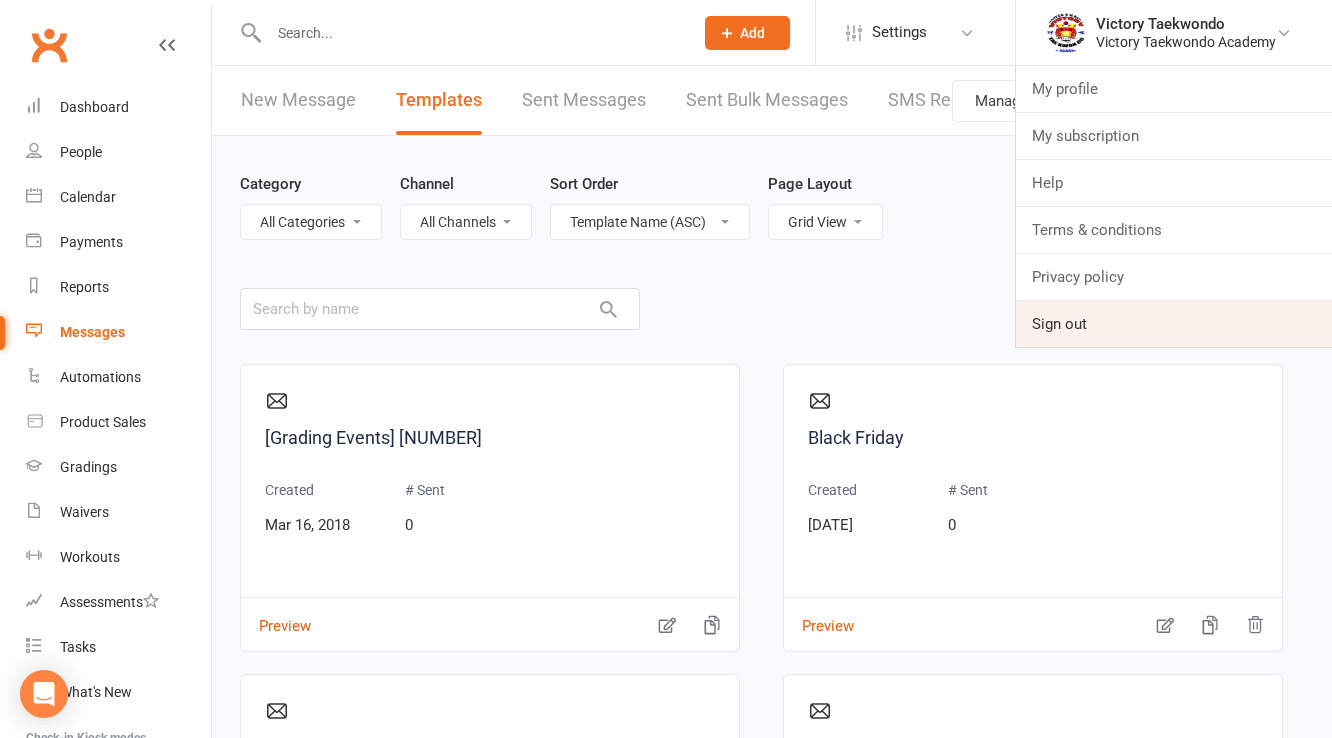 click on "Sign out" at bounding box center [1174, 324] 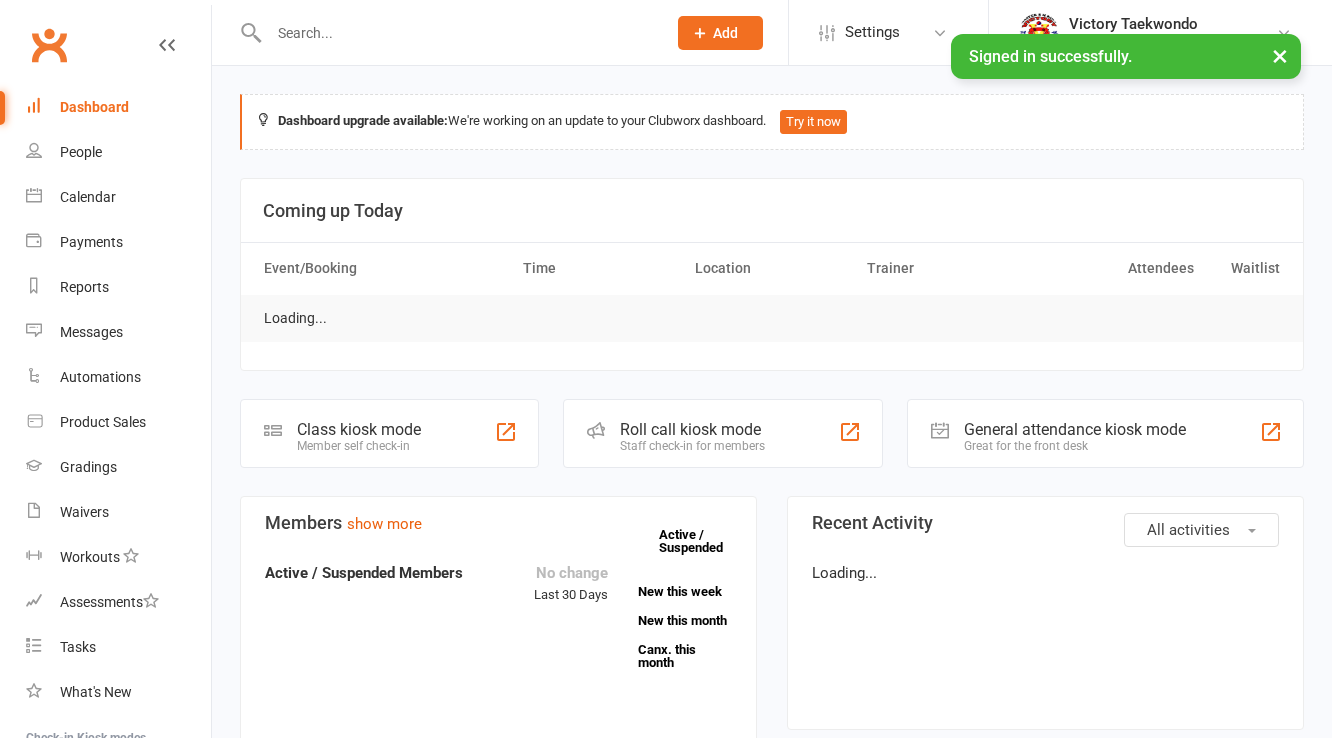 scroll, scrollTop: 0, scrollLeft: 0, axis: both 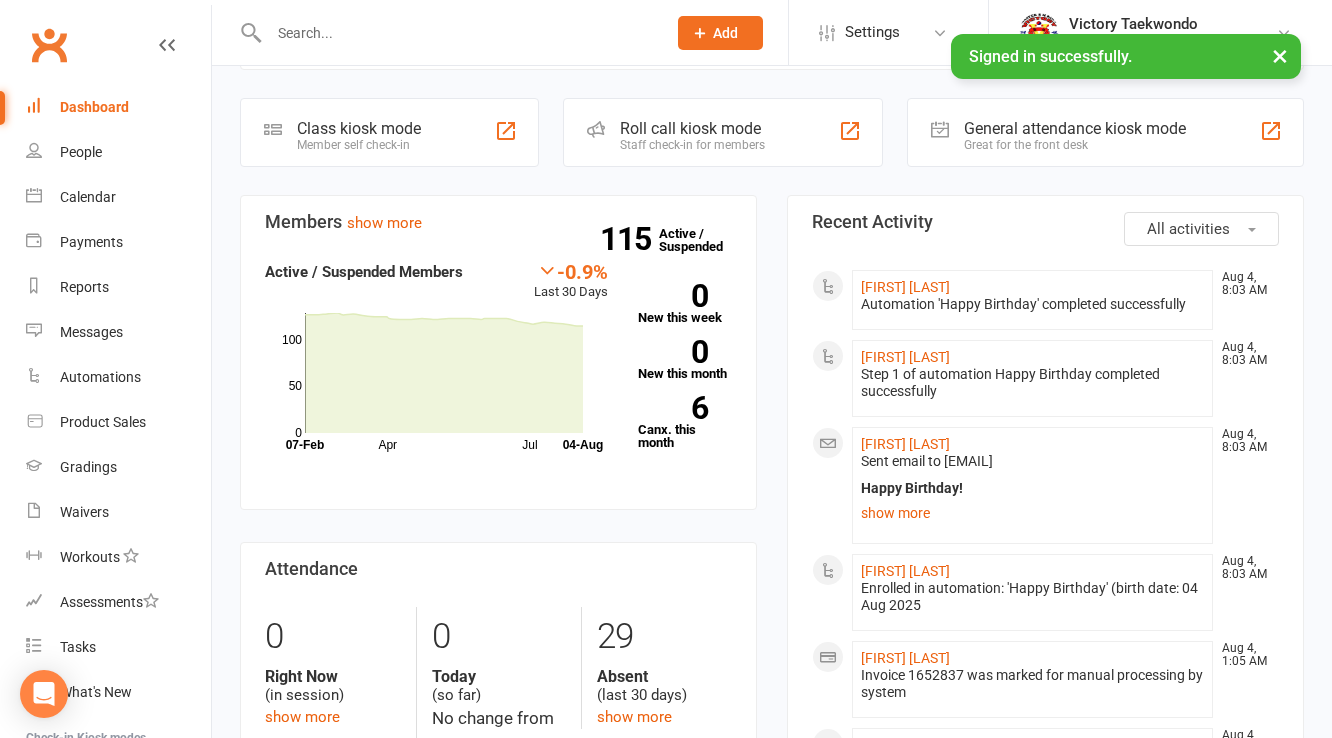 click at bounding box center [457, 33] 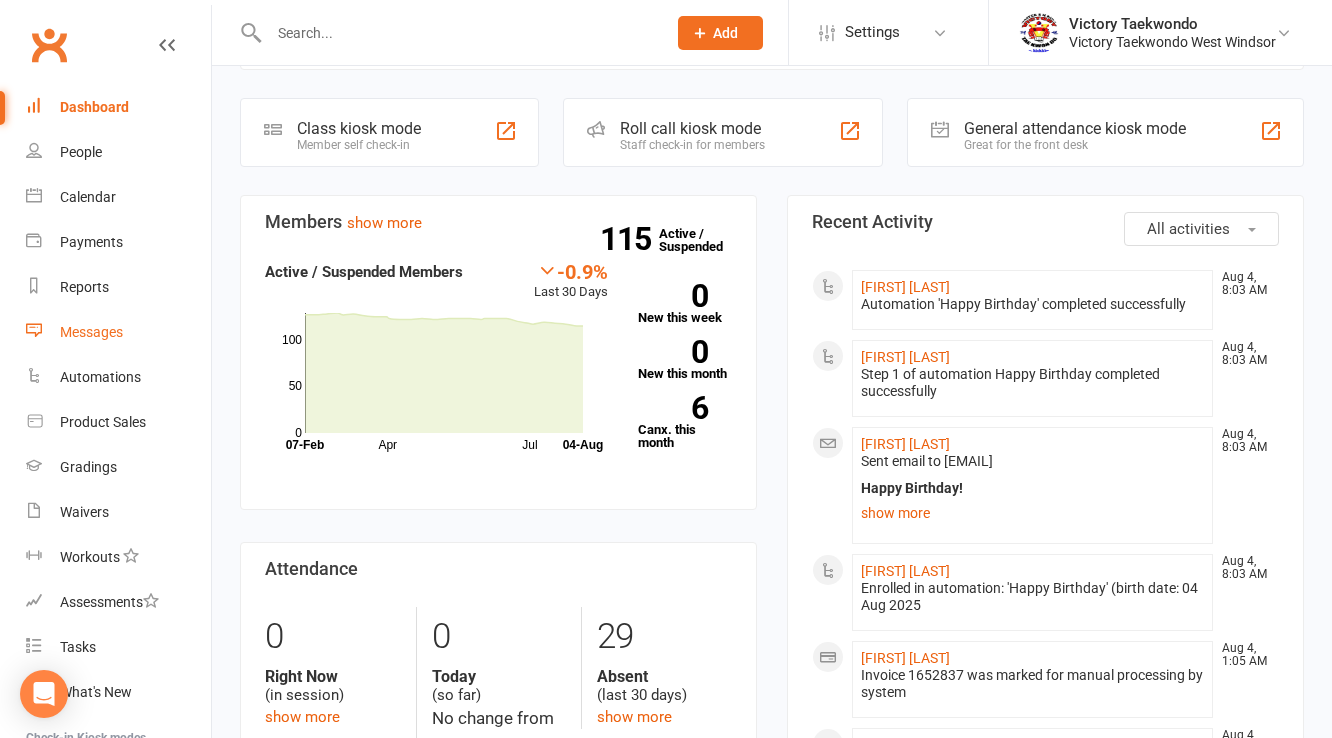 click on "Messages" at bounding box center [91, 332] 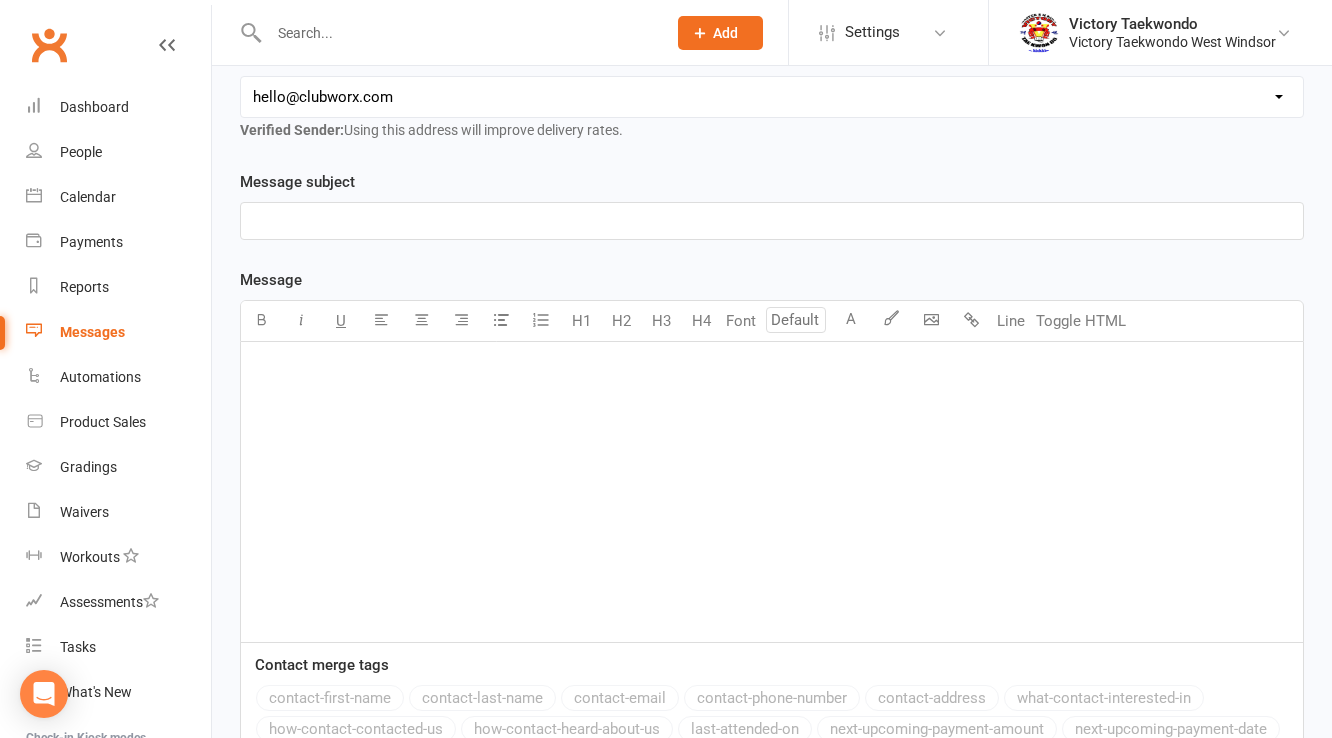 scroll, scrollTop: 0, scrollLeft: 0, axis: both 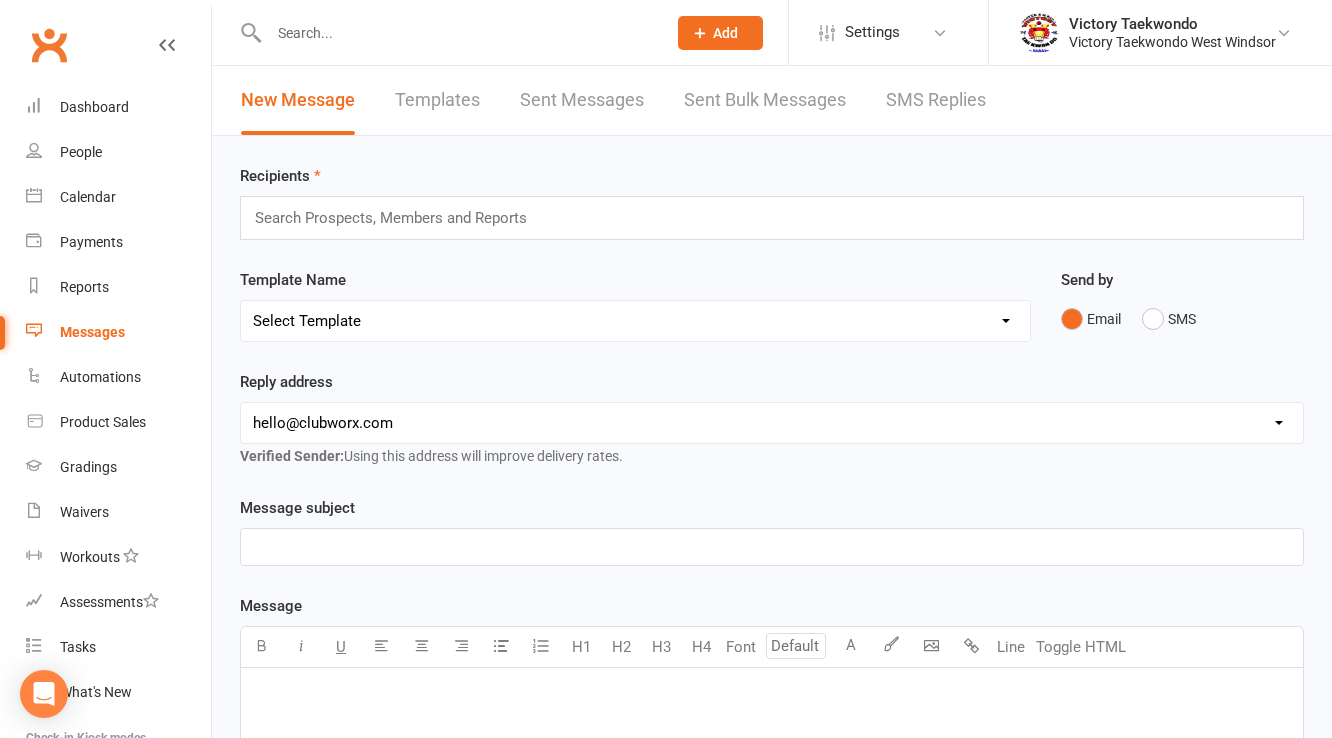 click on "Templates" at bounding box center [437, 100] 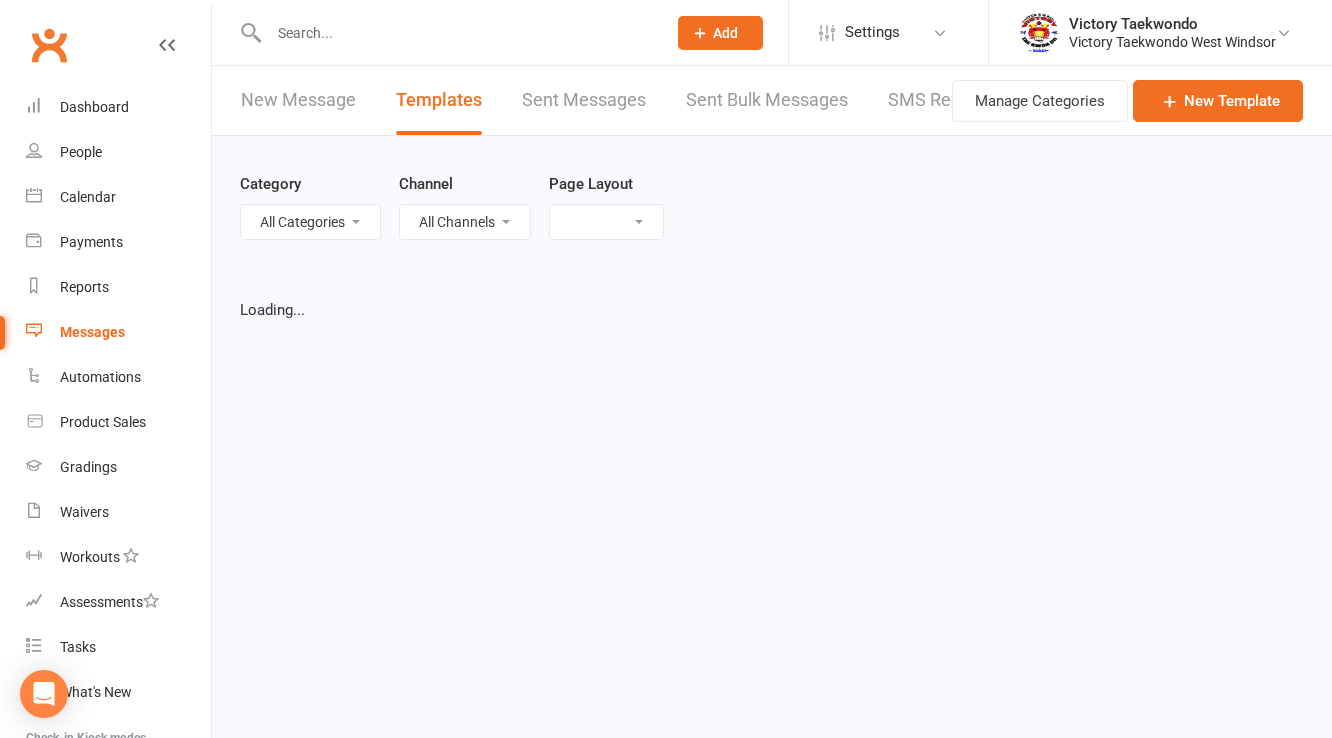 select on "grid" 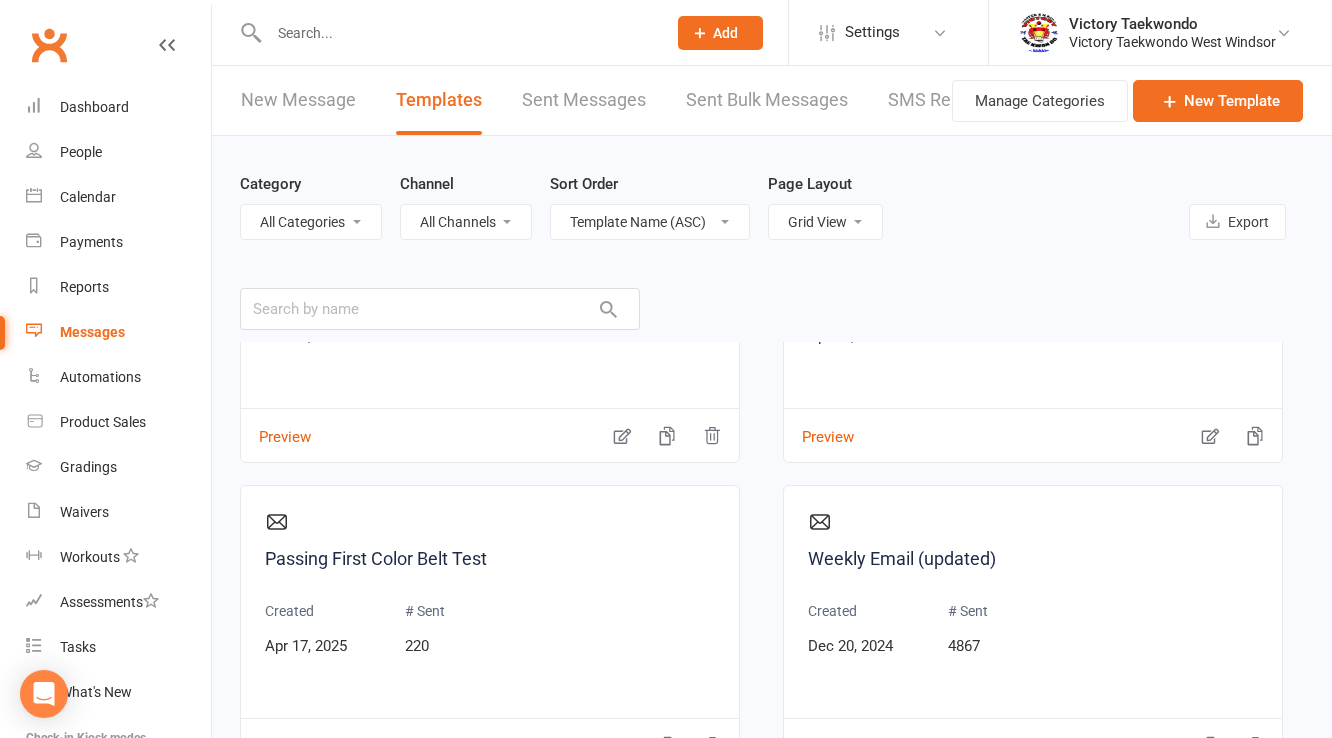 scroll, scrollTop: 1440, scrollLeft: 0, axis: vertical 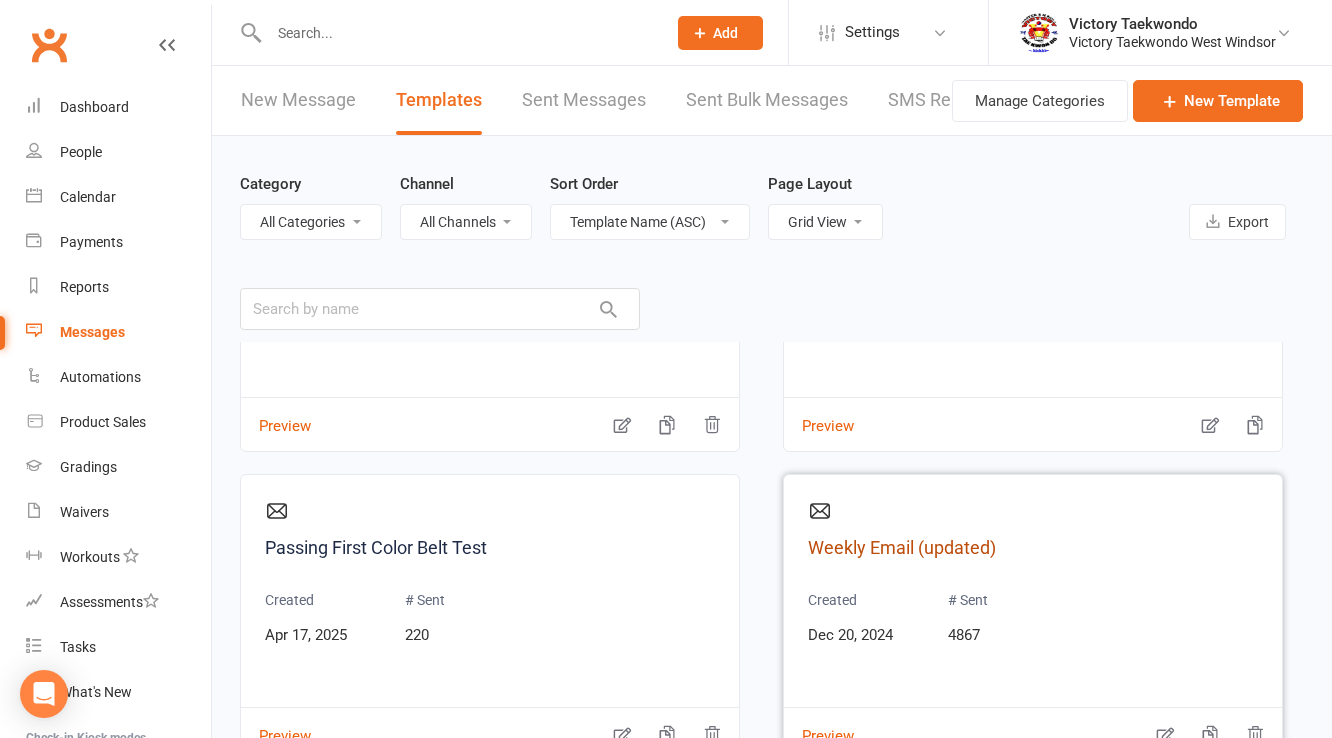 click on "Weekly Email (updated)" at bounding box center [1033, 548] 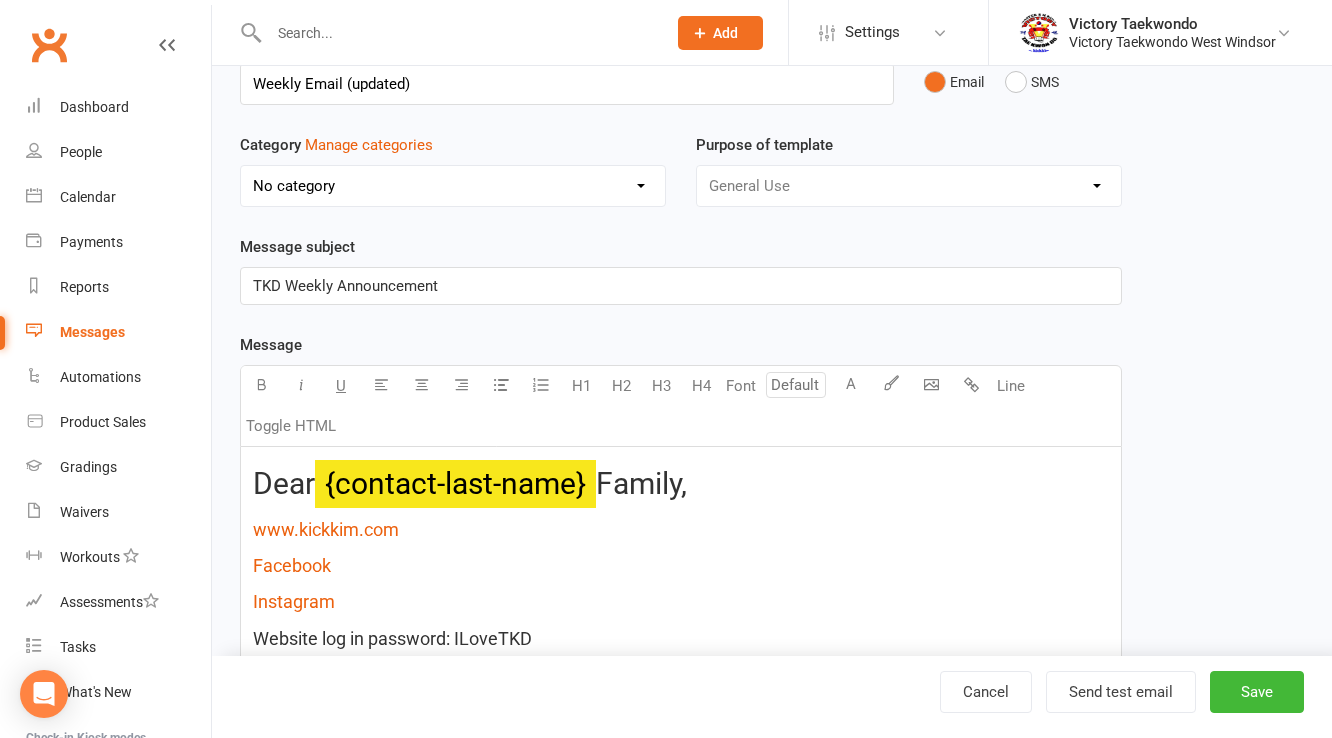 scroll, scrollTop: 480, scrollLeft: 0, axis: vertical 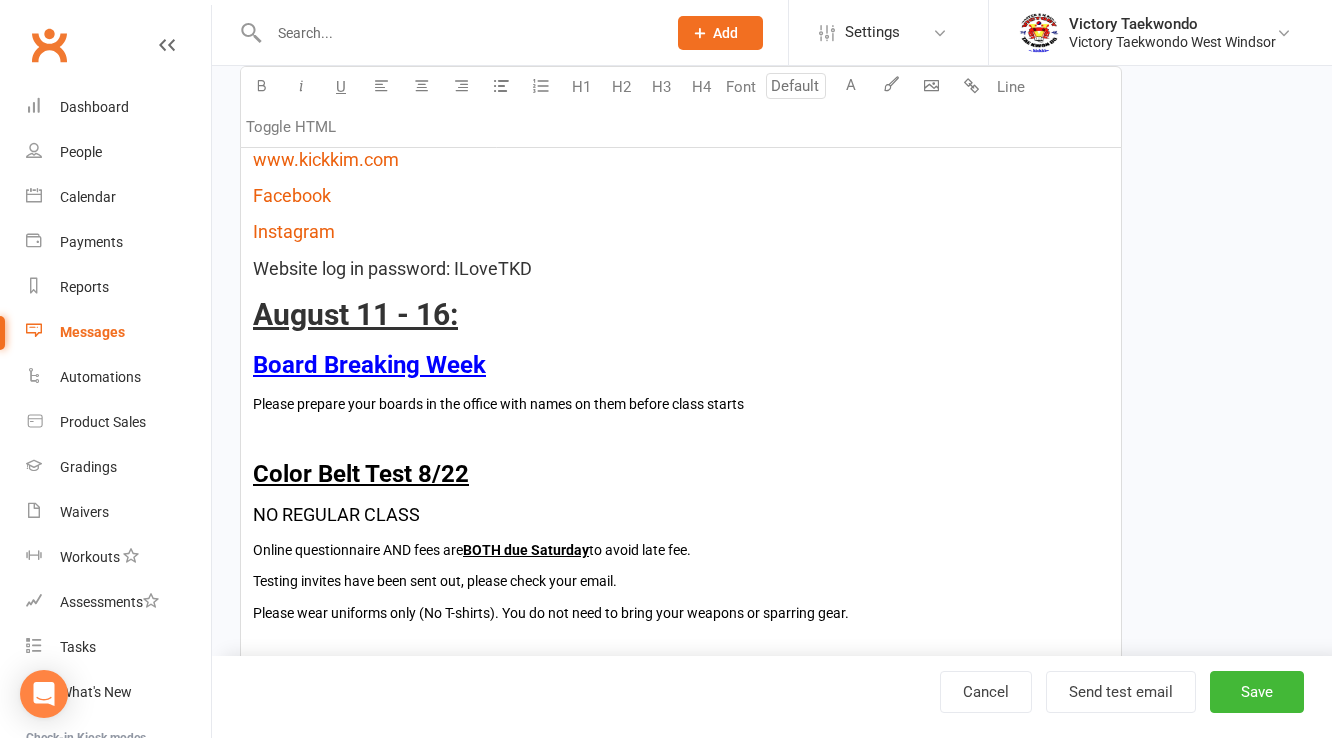 type on "24" 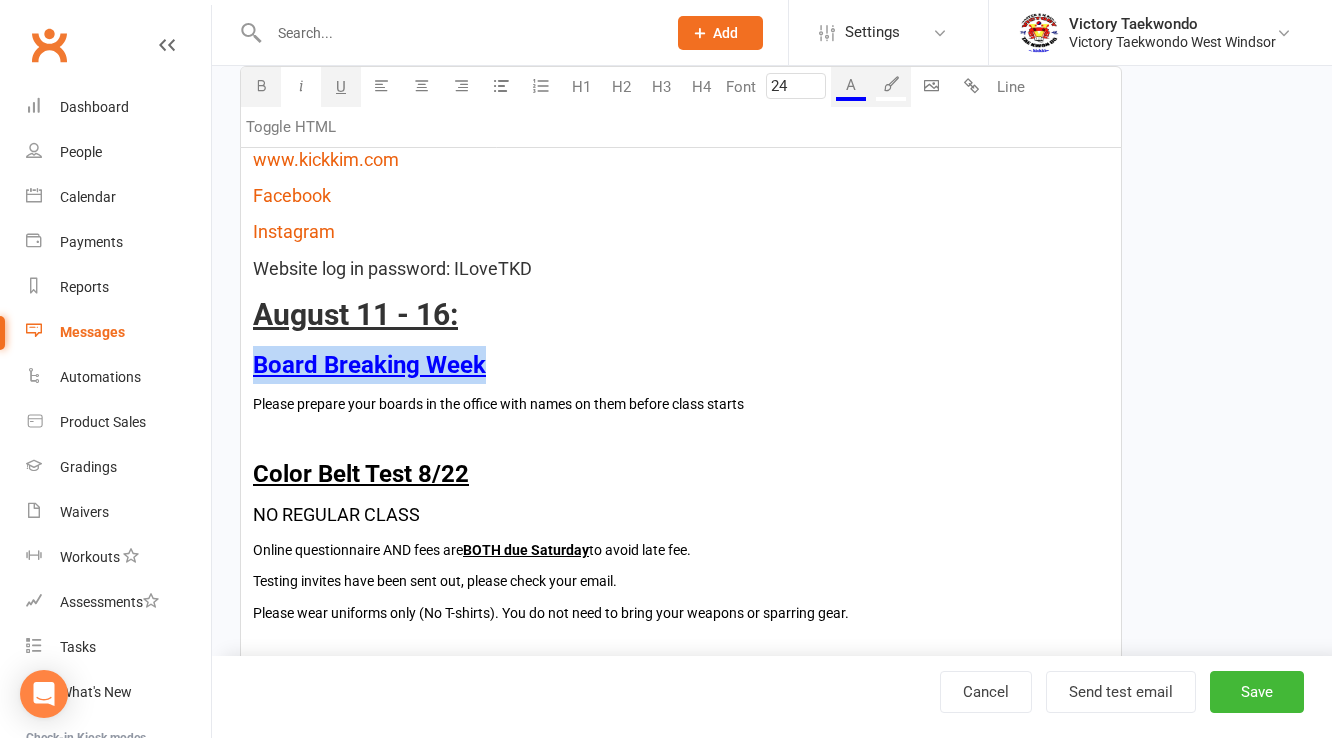 drag, startPoint x: 507, startPoint y: 374, endPoint x: 227, endPoint y: 355, distance: 280.6439 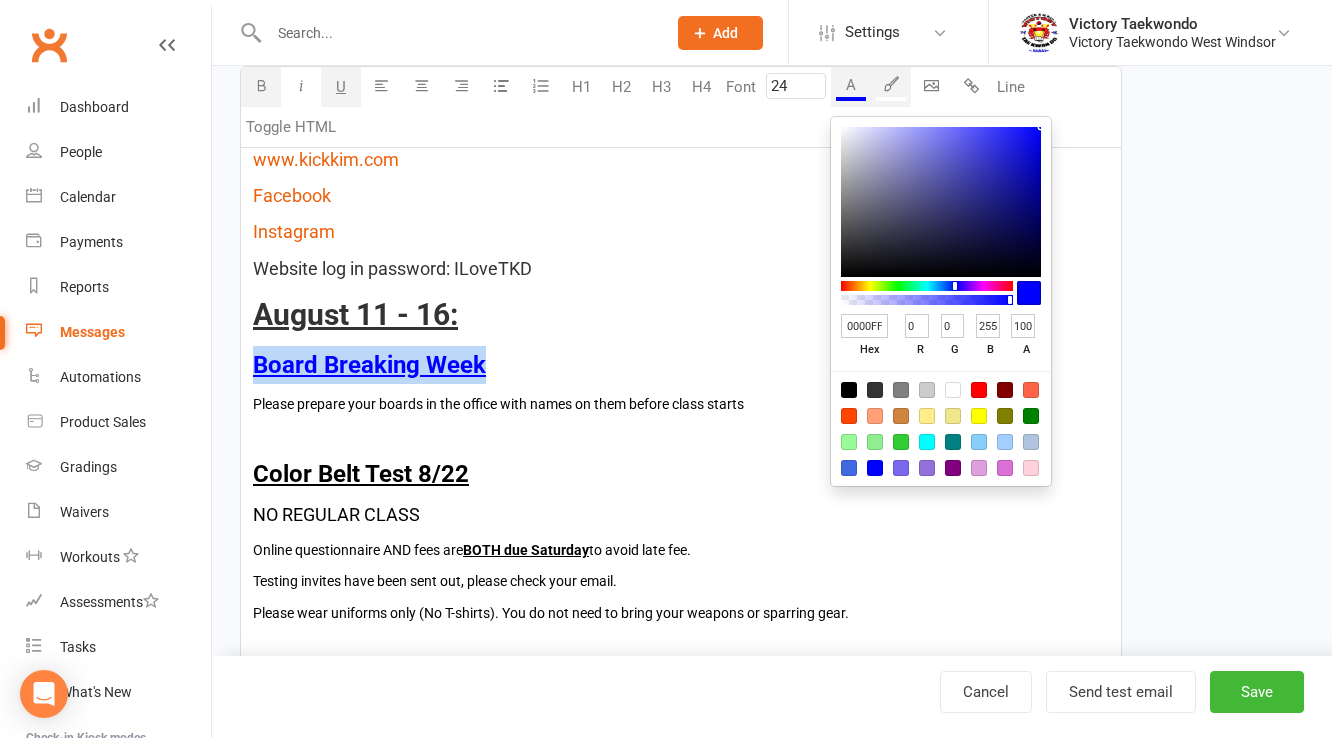 click on "A" at bounding box center [851, 87] 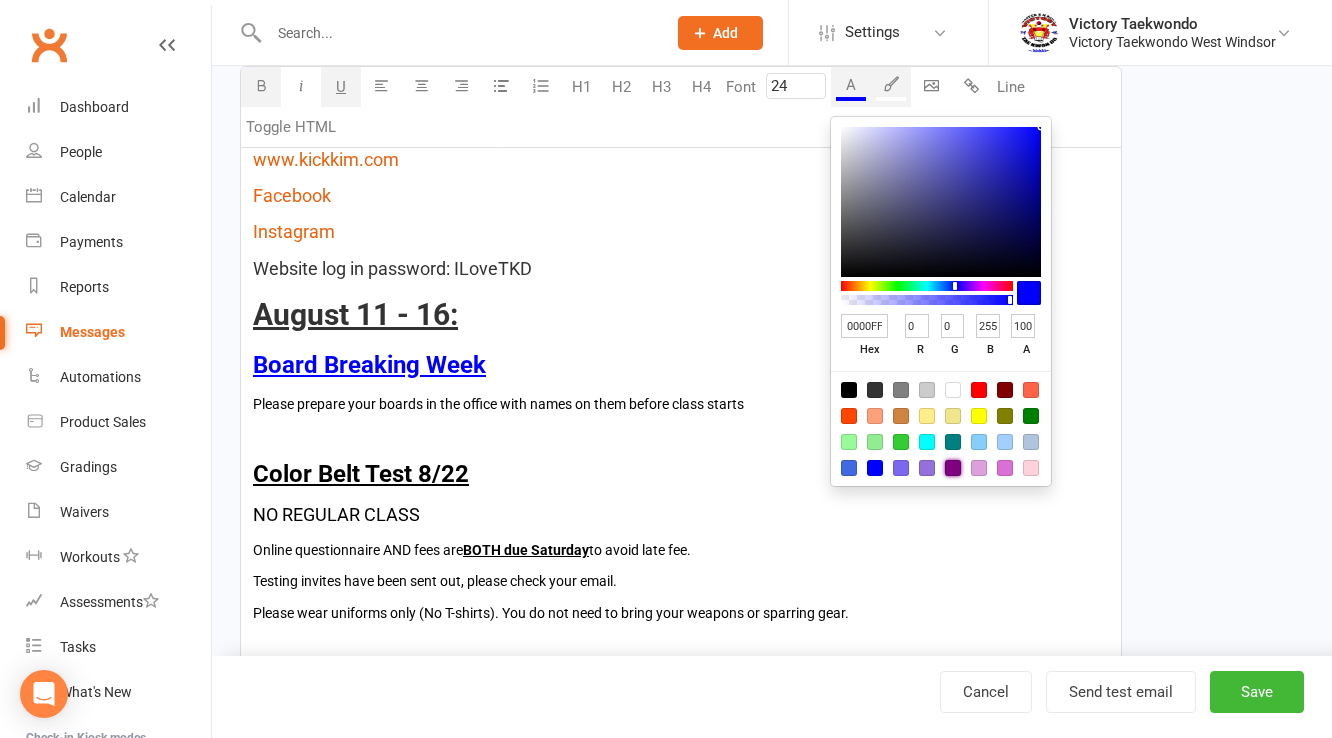 click at bounding box center (953, 468) 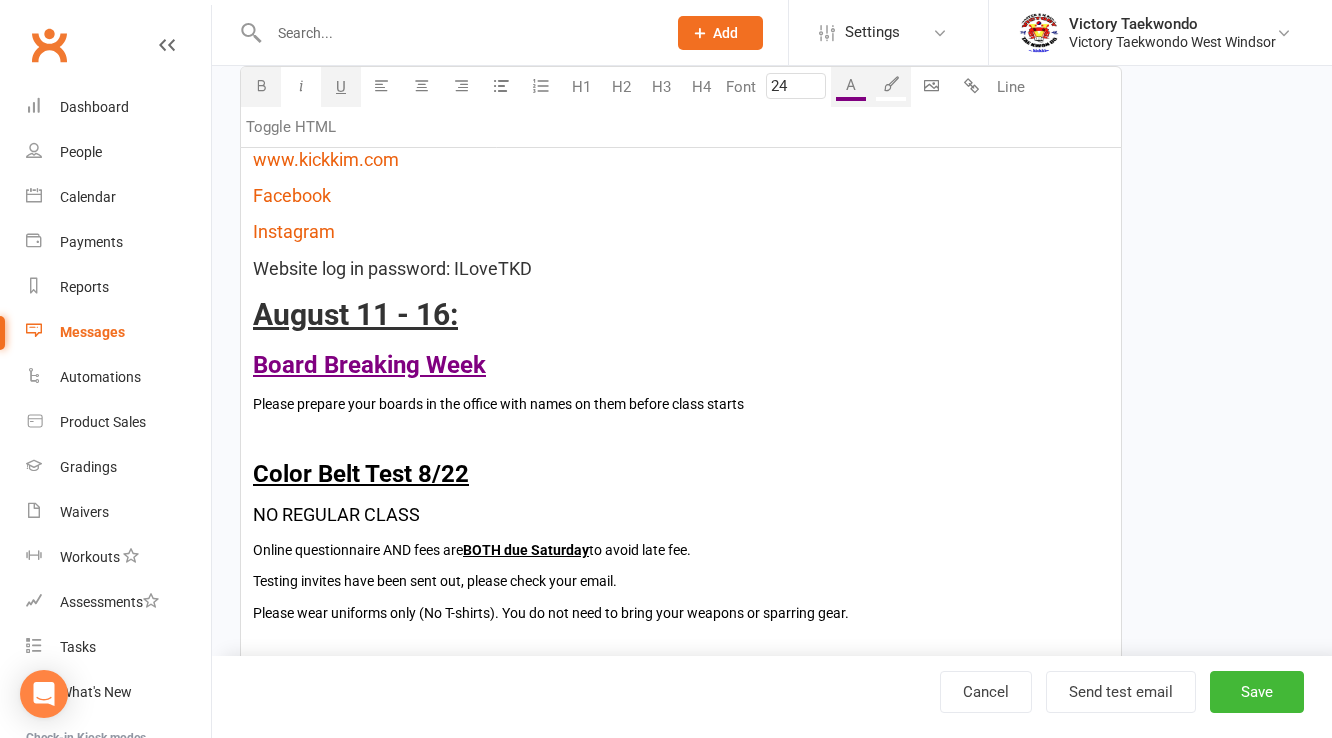 click on "Board Breaking Week" at bounding box center [681, 365] 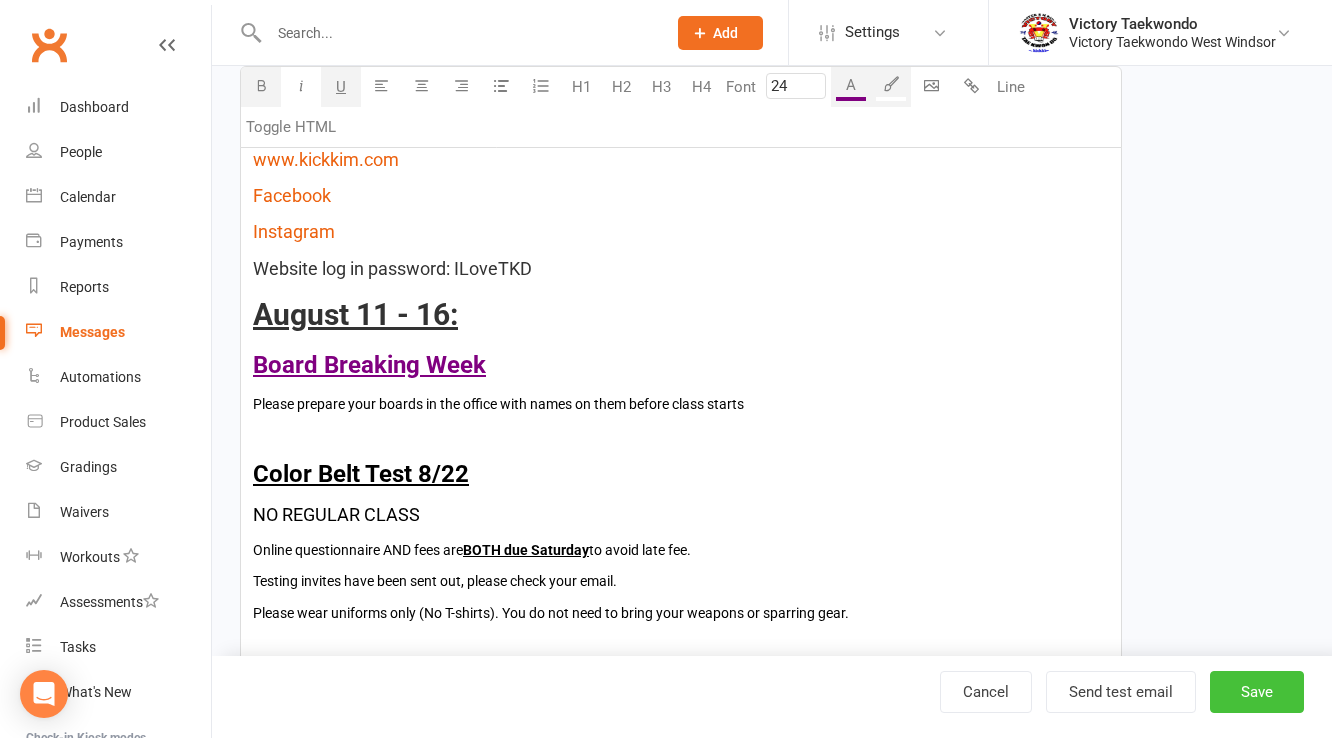 click on "Save" at bounding box center [1257, 692] 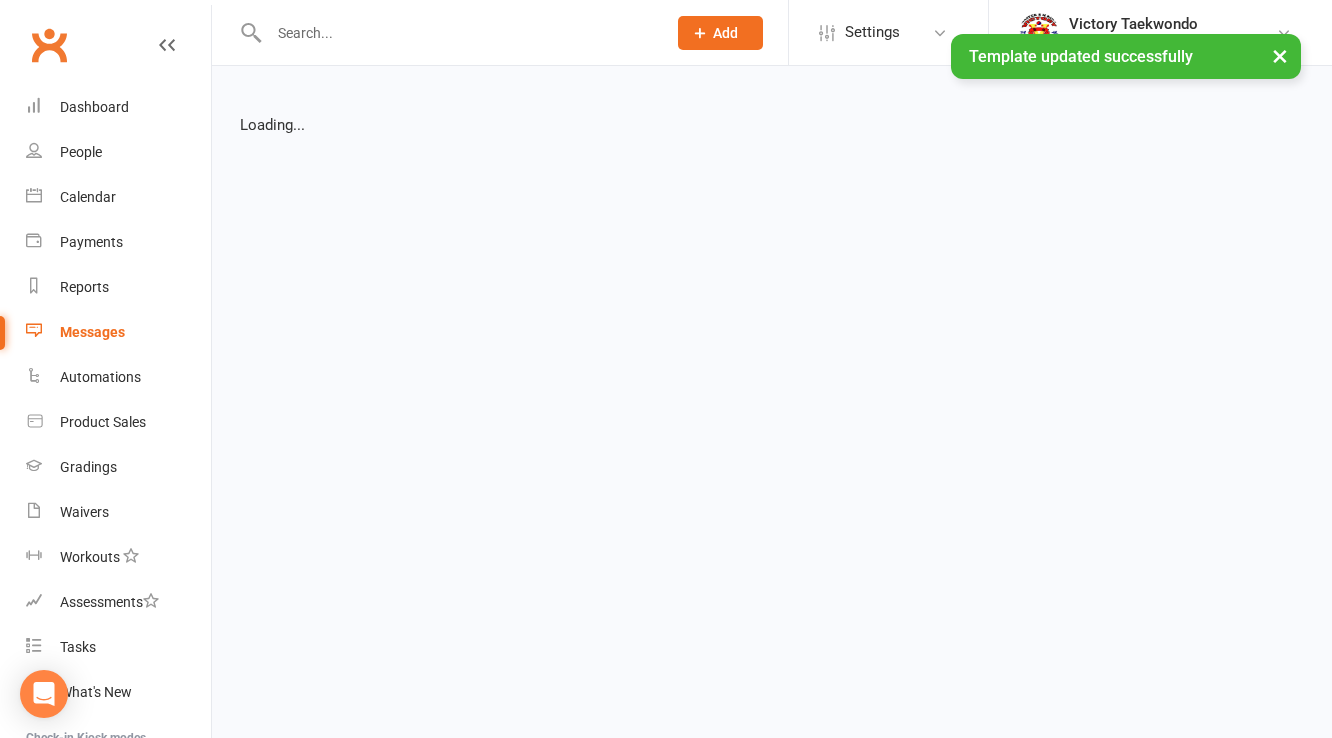 select on "grid" 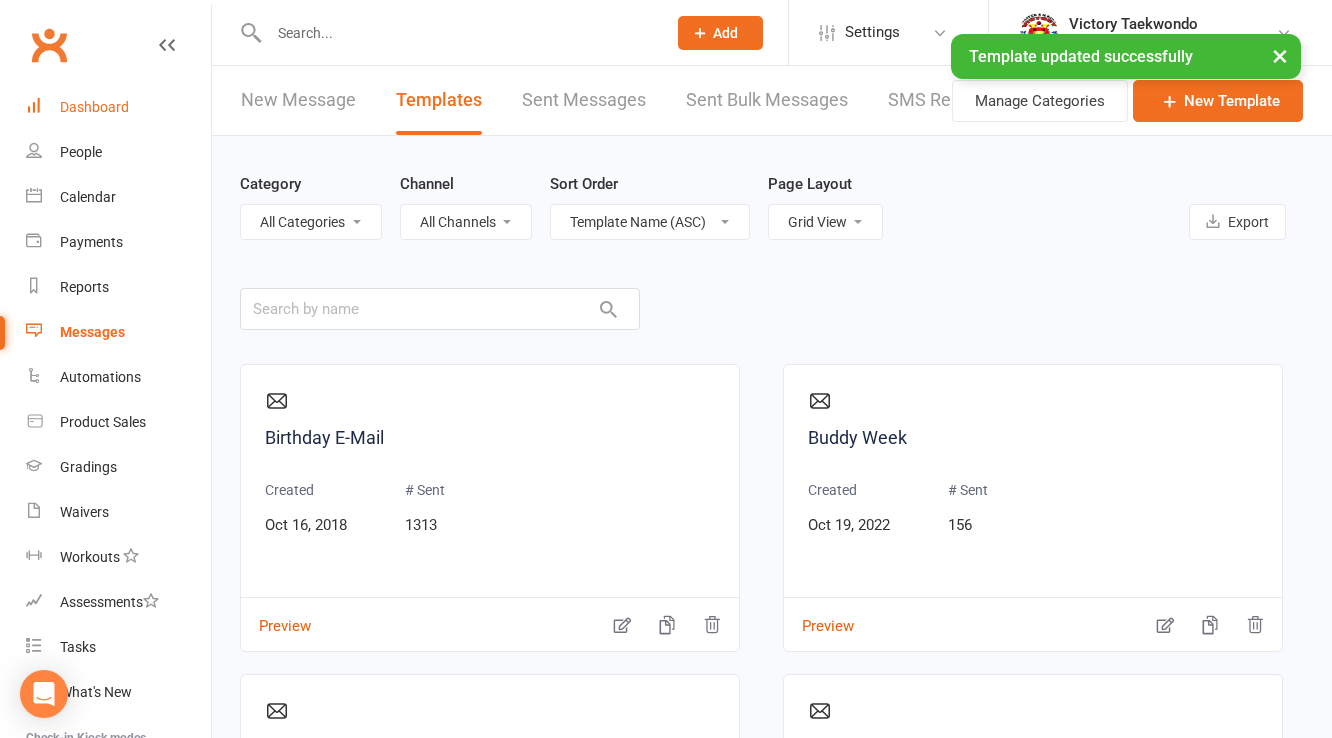 click on "Dashboard" at bounding box center [118, 107] 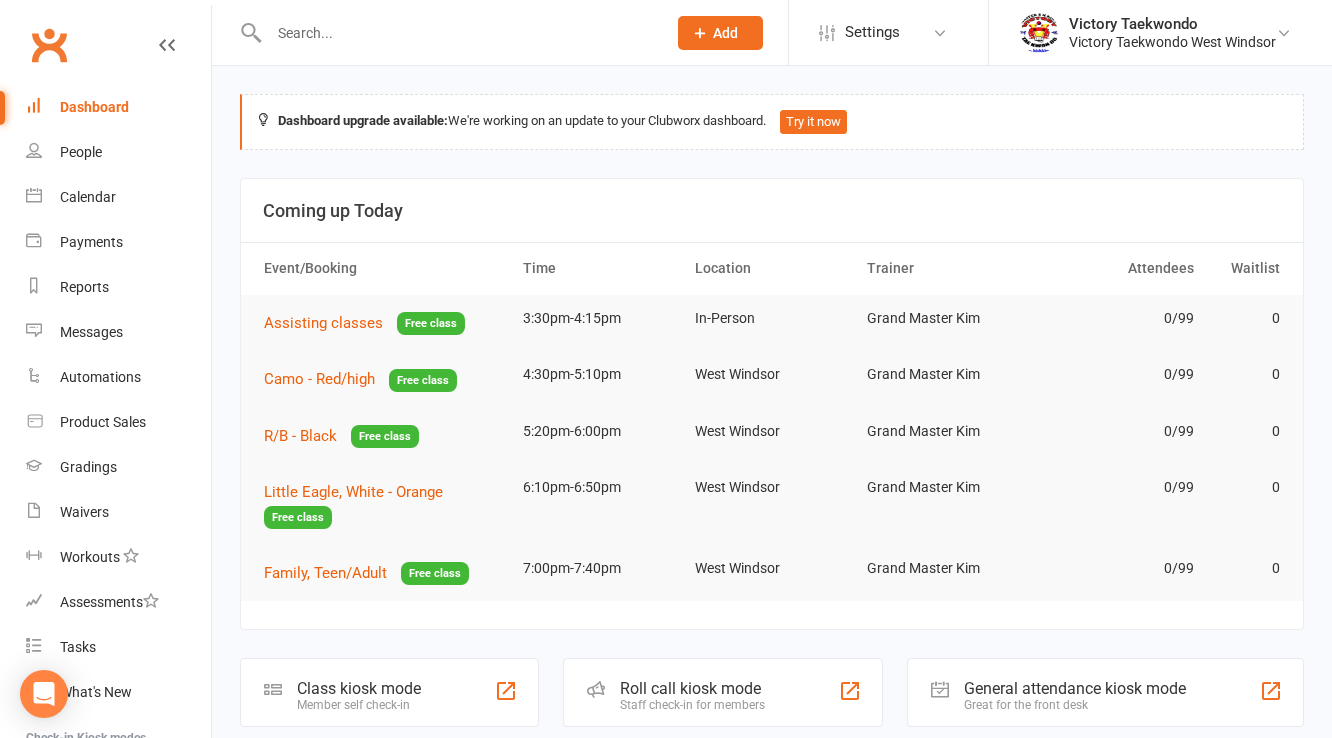 drag, startPoint x: 431, startPoint y: 60, endPoint x: 407, endPoint y: 52, distance: 25.298222 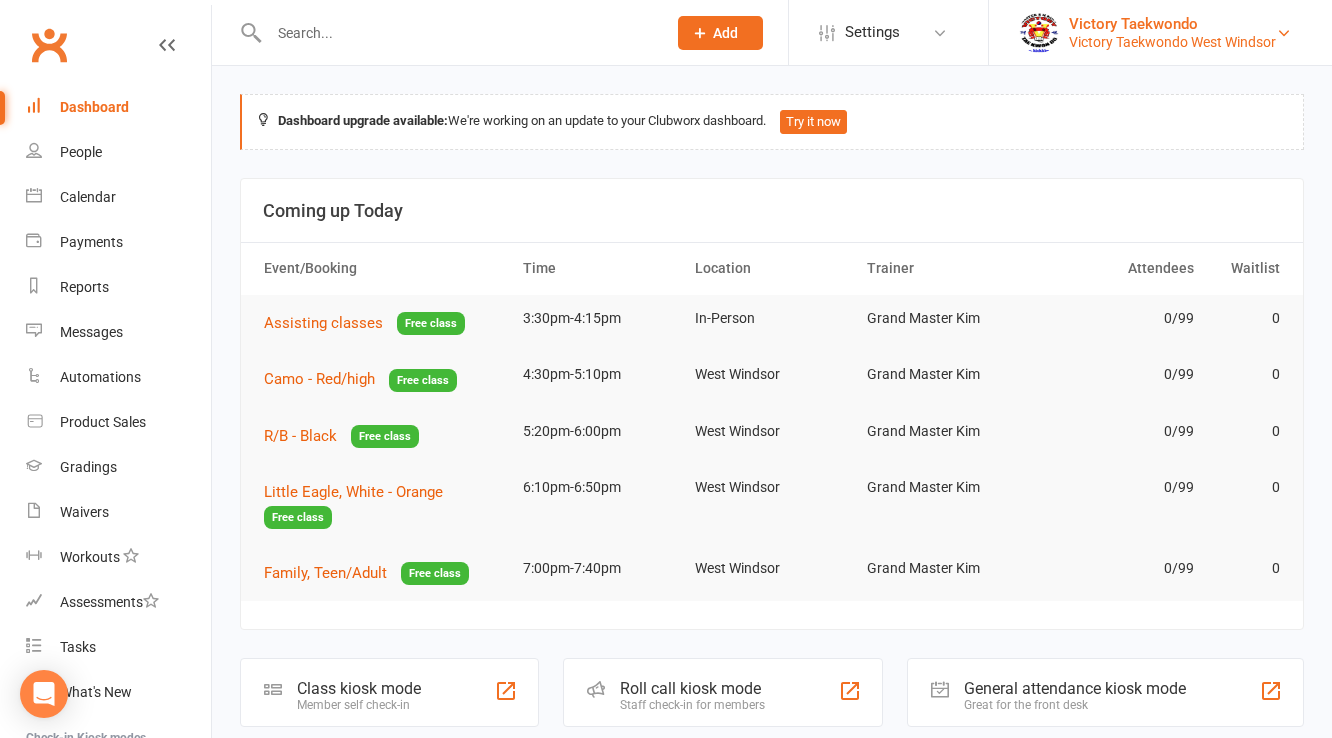 click on "Victory Taekwondo" at bounding box center [1172, 24] 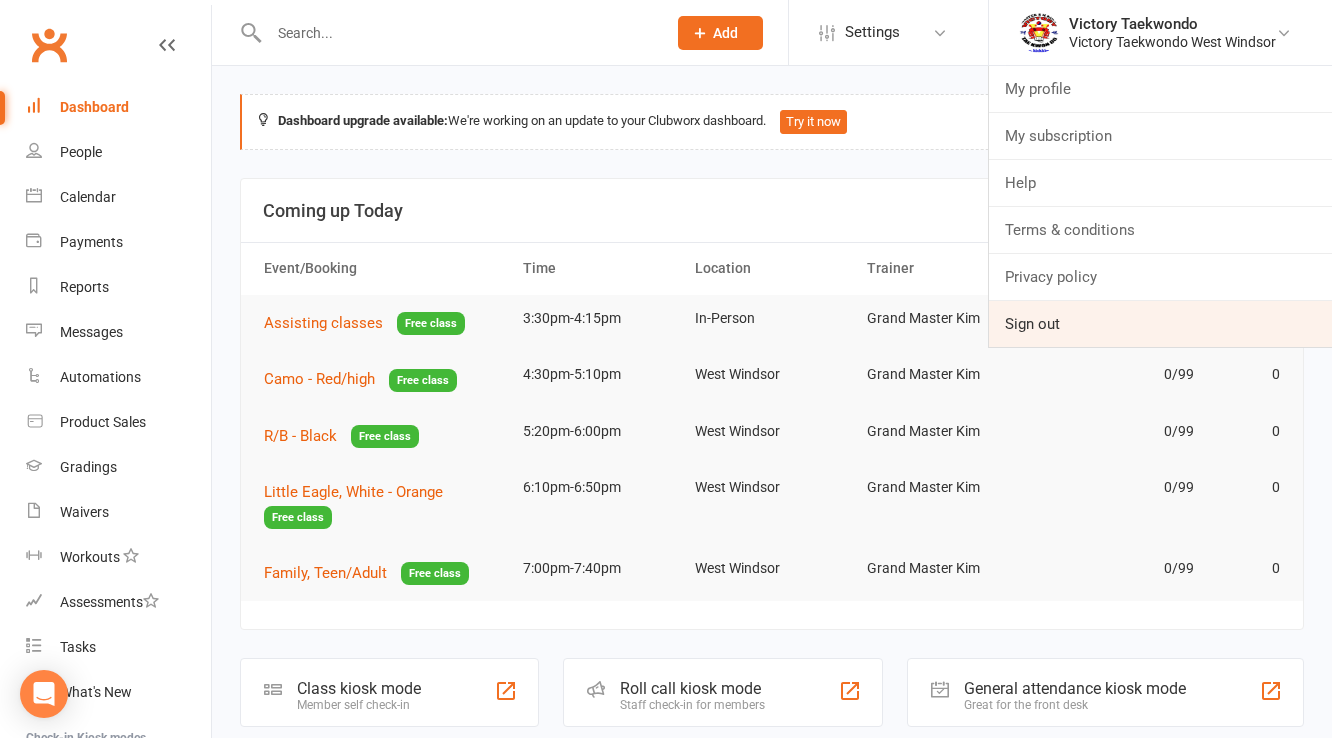 click on "Sign out" at bounding box center [1160, 324] 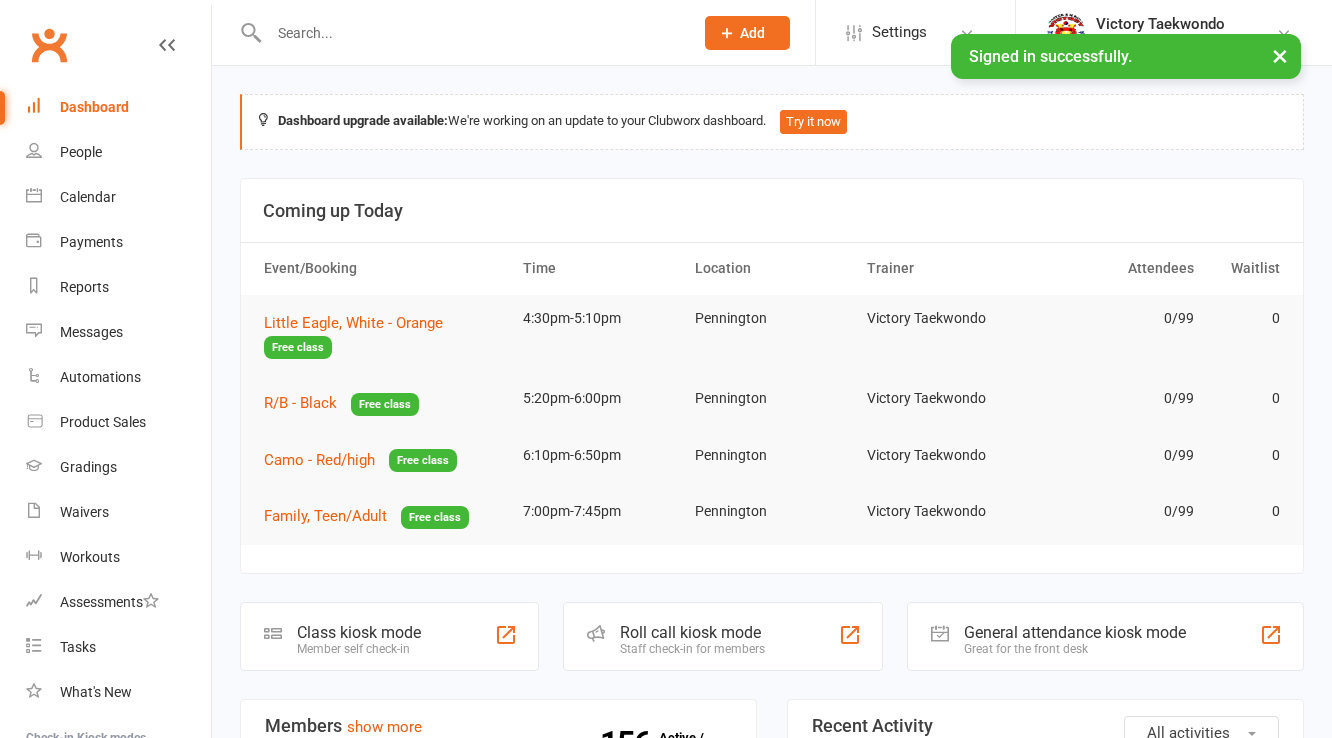 scroll, scrollTop: 0, scrollLeft: 0, axis: both 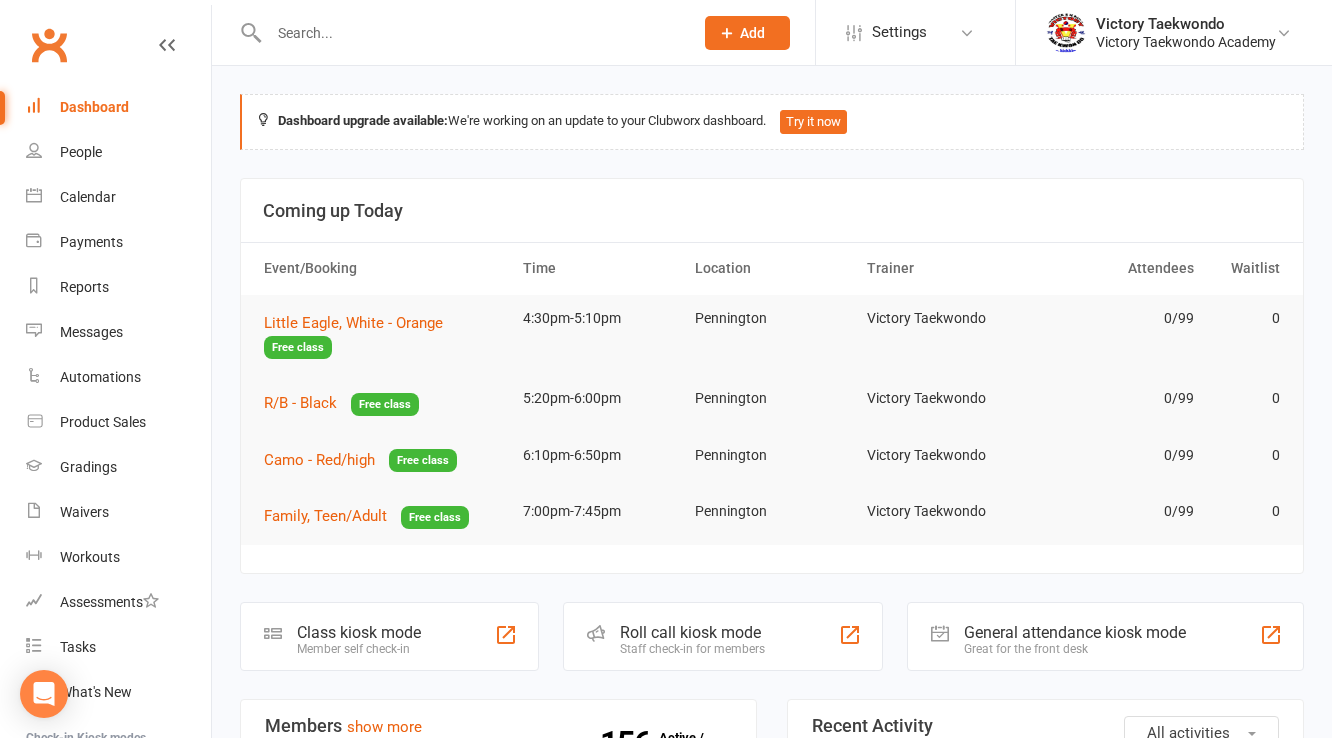 click at bounding box center [471, 33] 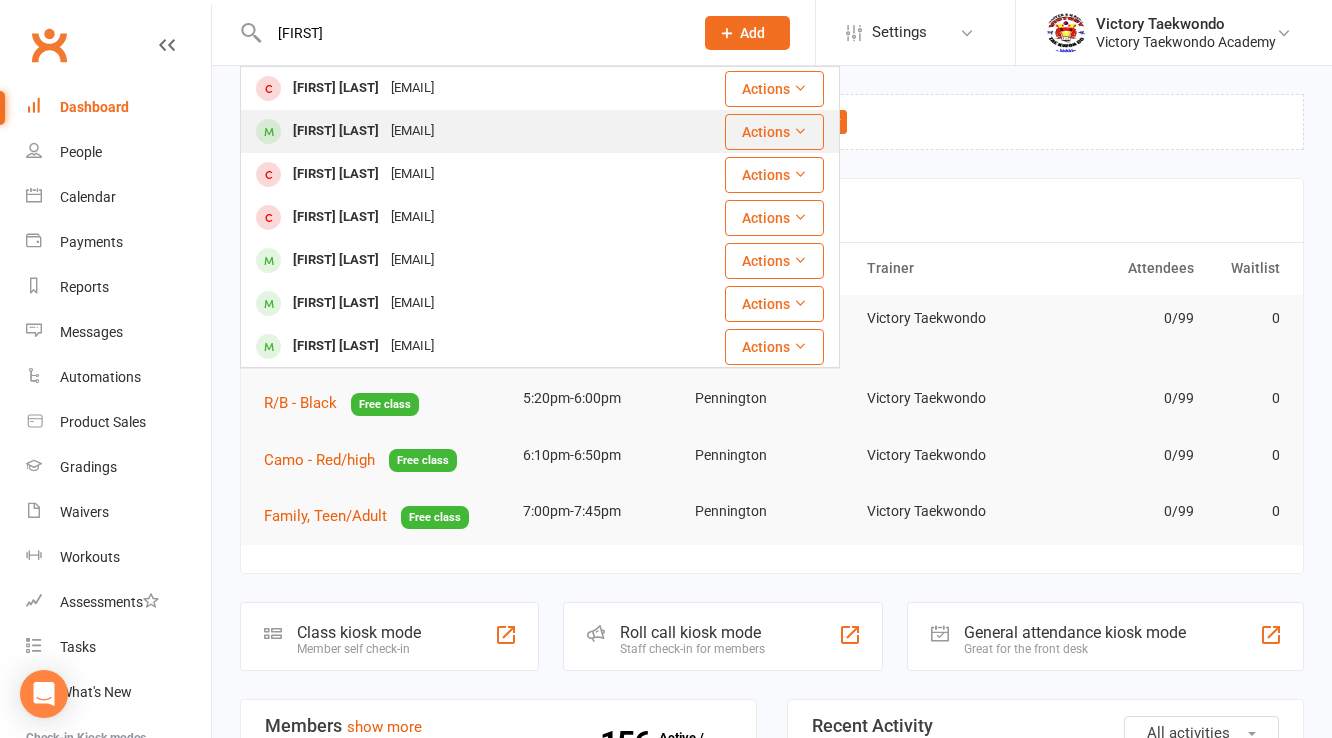 type on "[FIRST]" 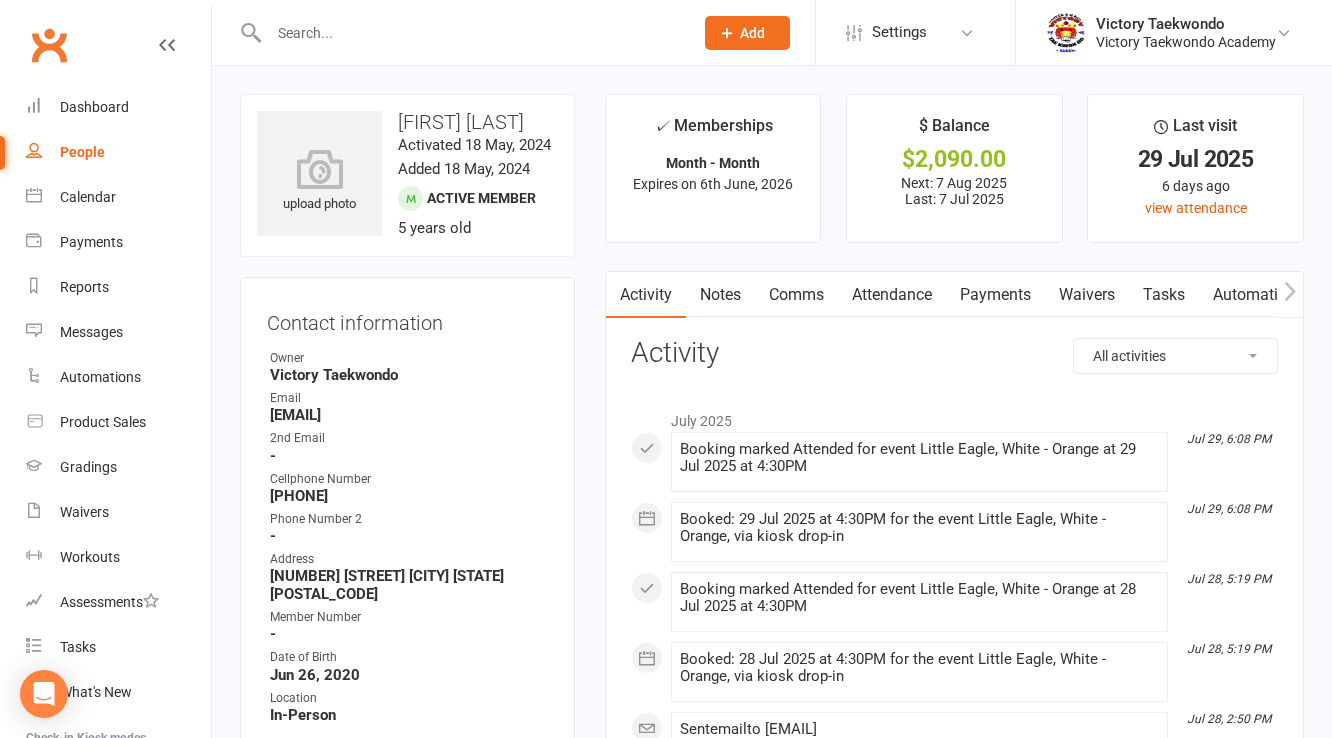 click at bounding box center (471, 33) 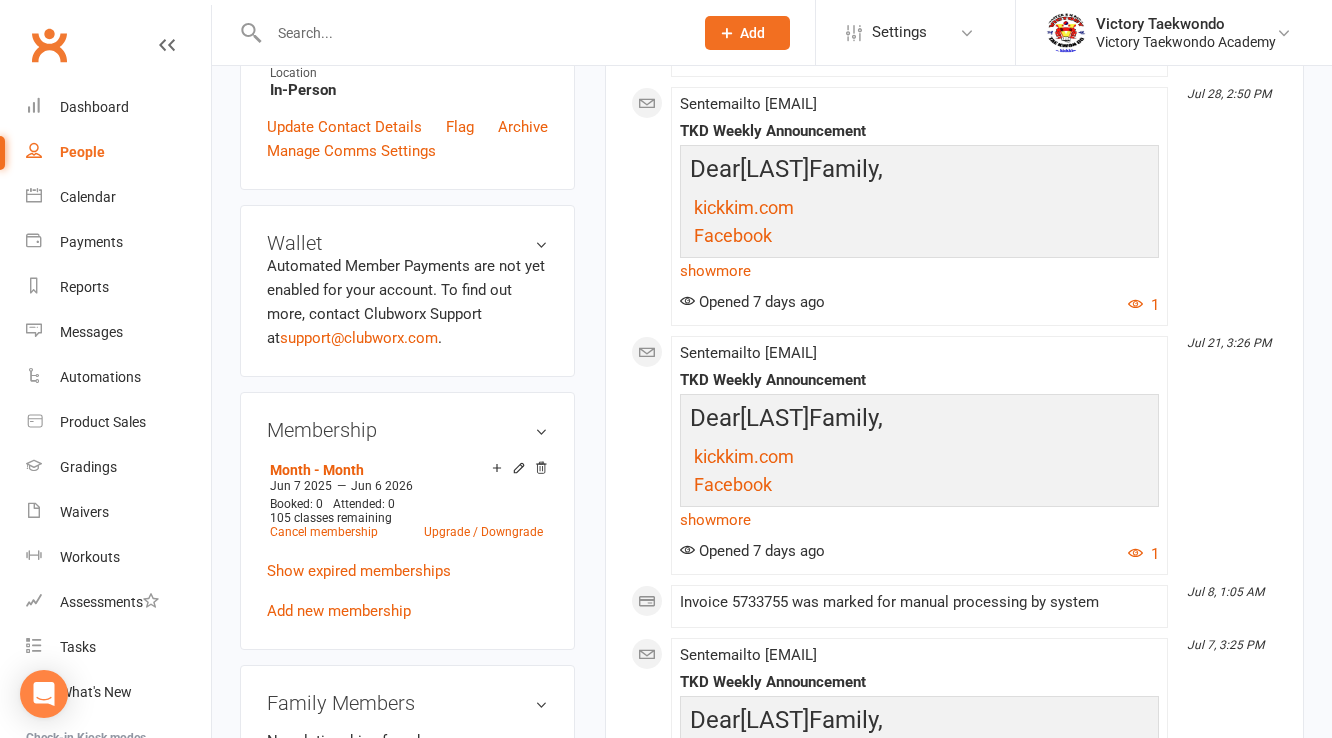 scroll, scrollTop: 800, scrollLeft: 0, axis: vertical 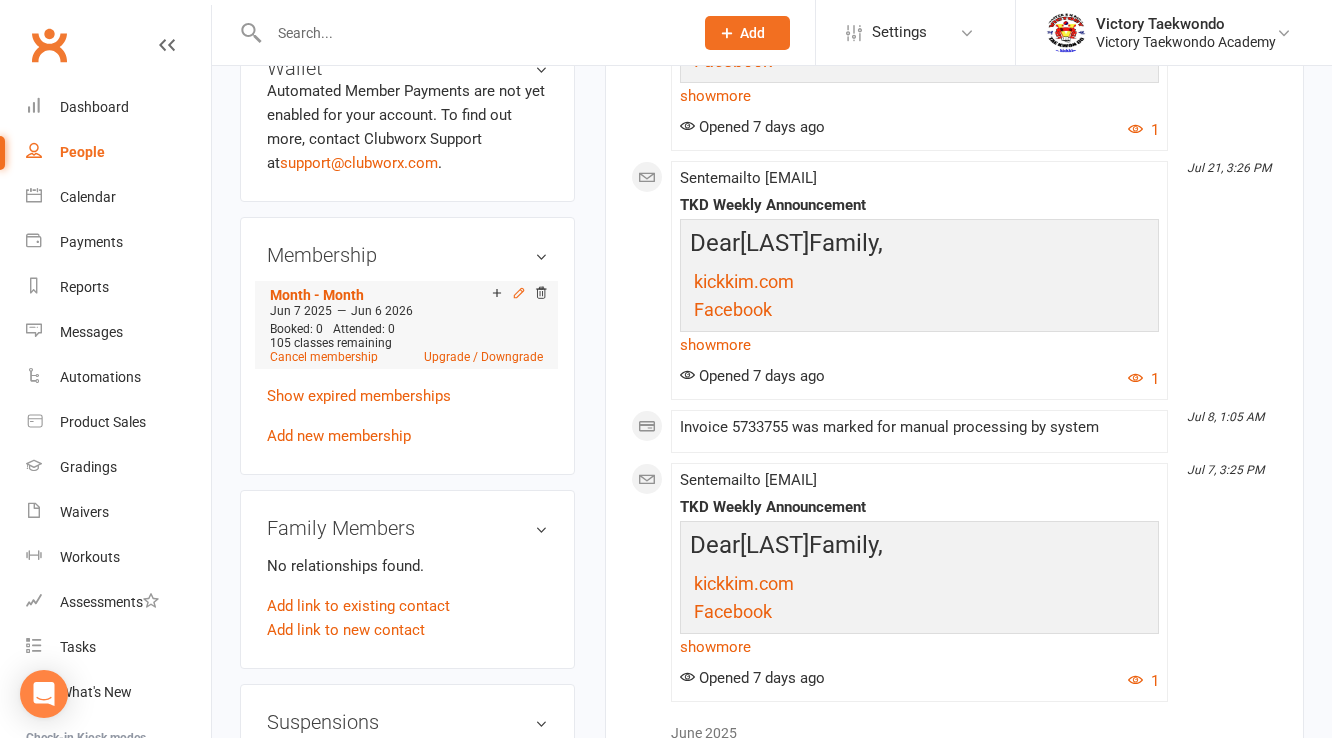 click 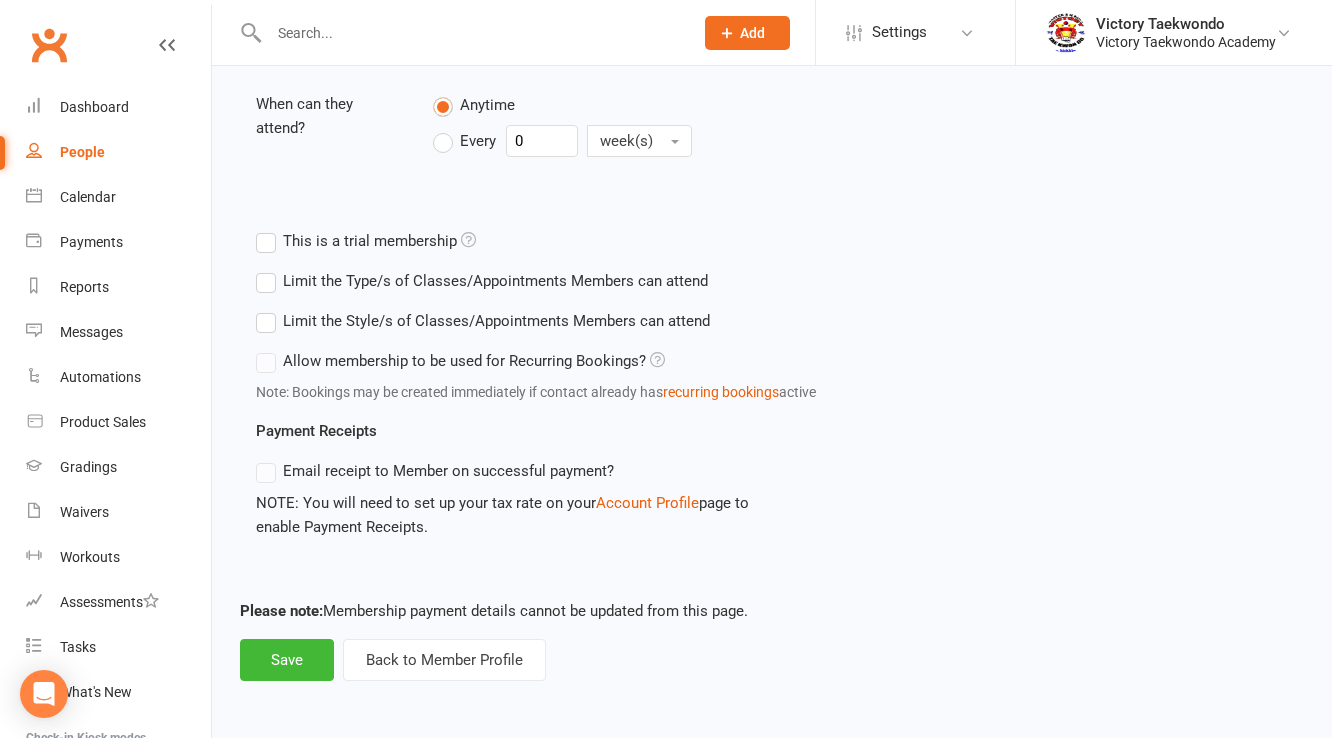 scroll, scrollTop: 0, scrollLeft: 0, axis: both 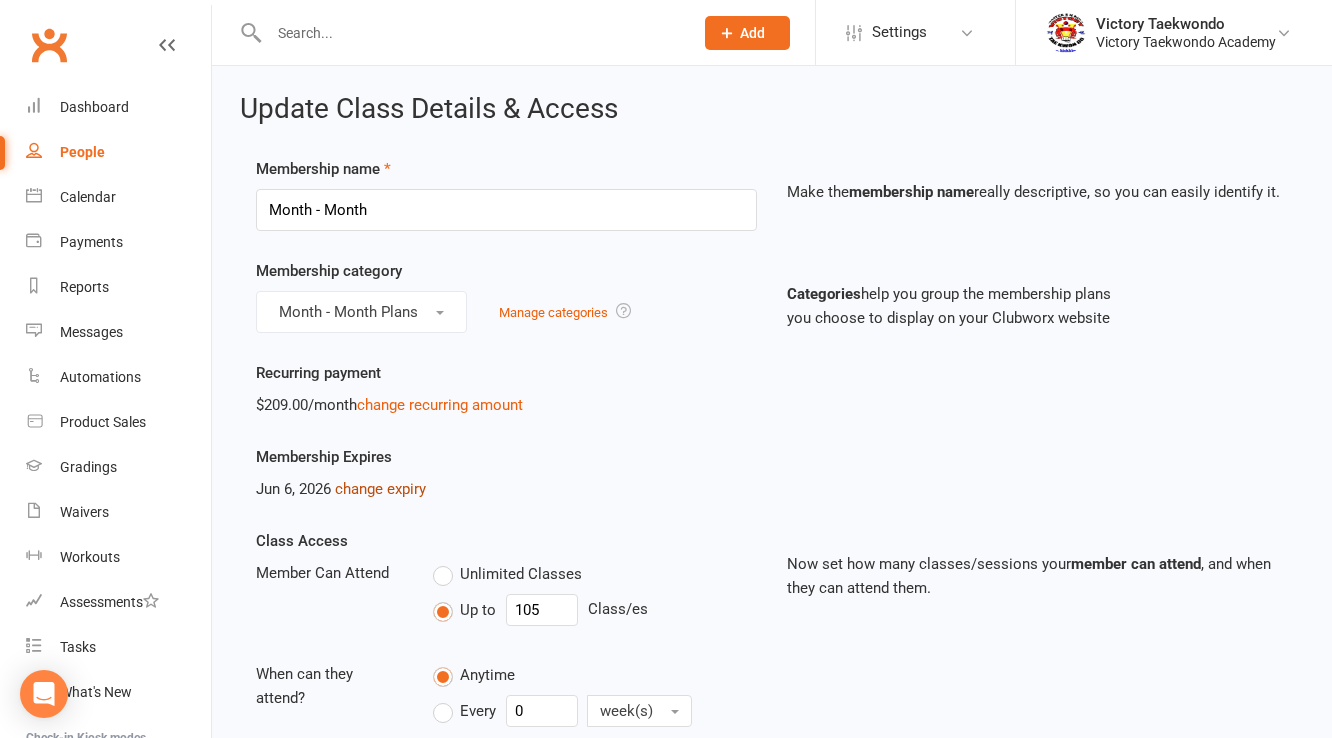 click on "change expiry" at bounding box center (380, 489) 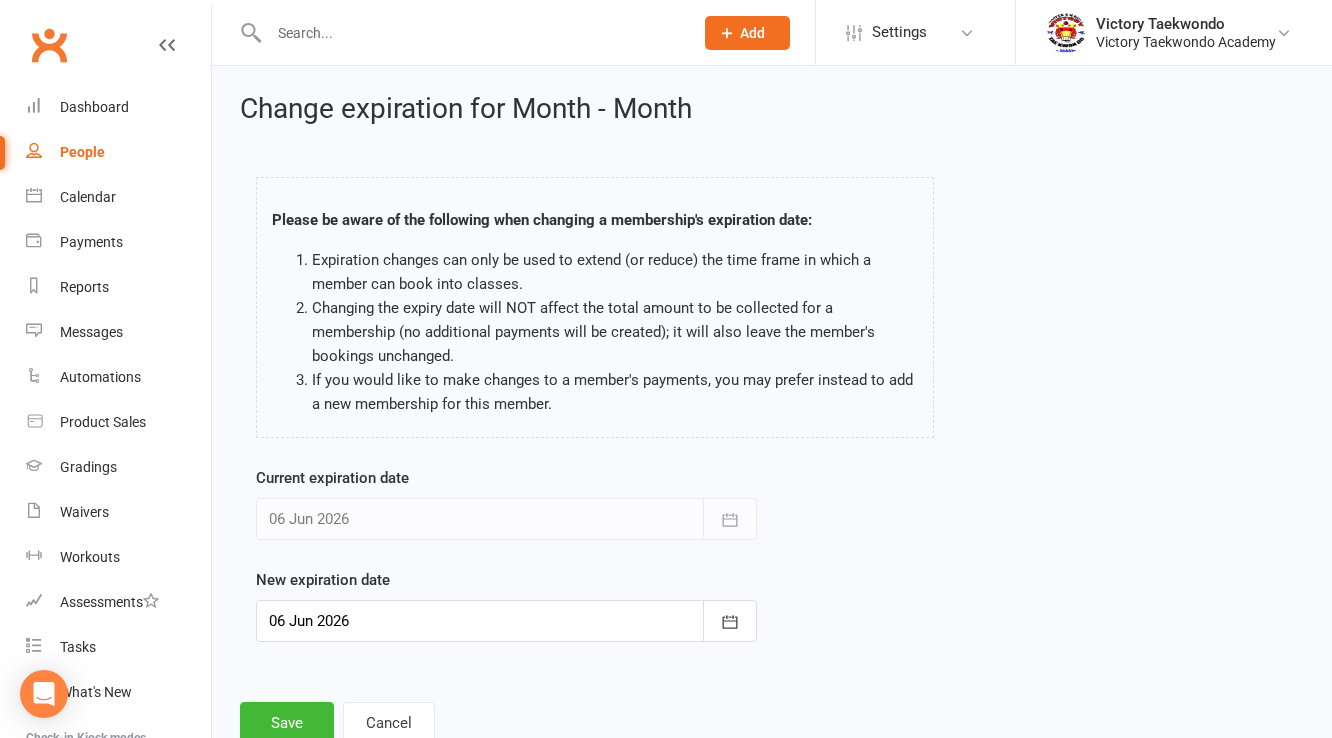 click at bounding box center [506, 621] 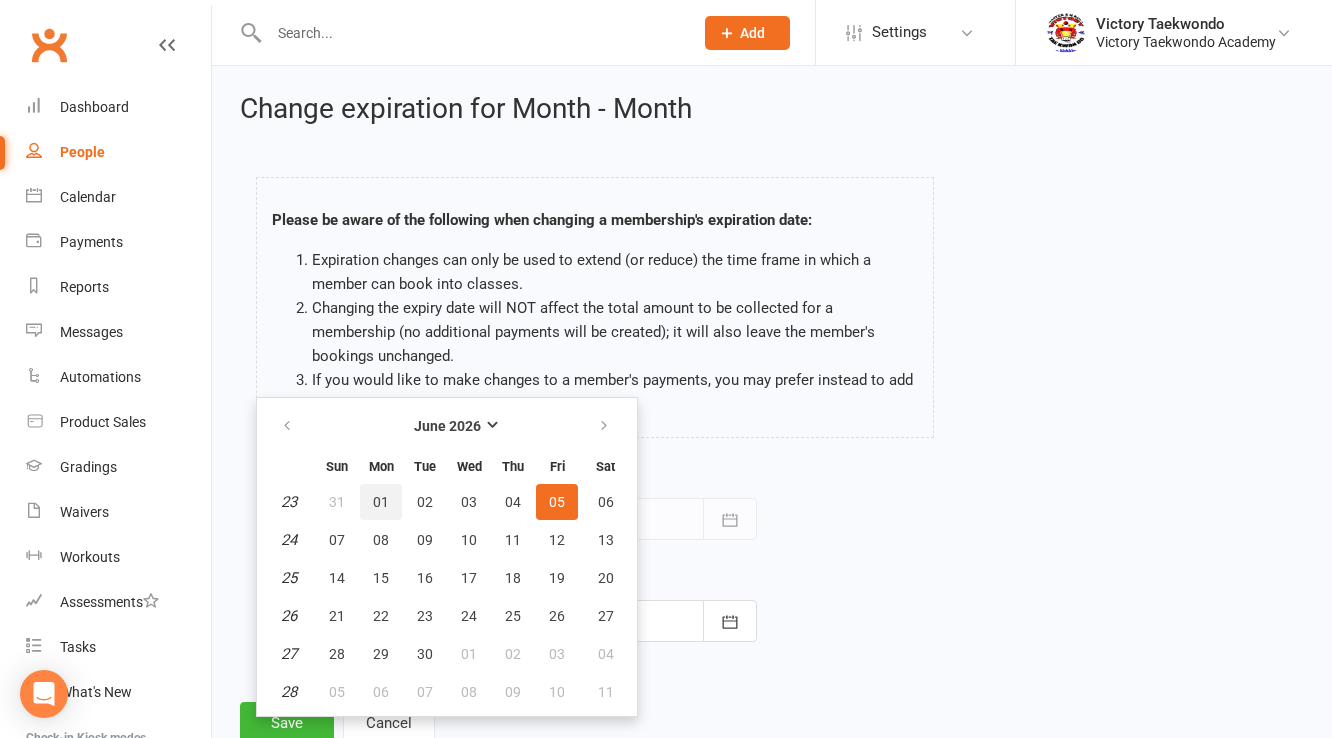 click on "01" at bounding box center [381, 502] 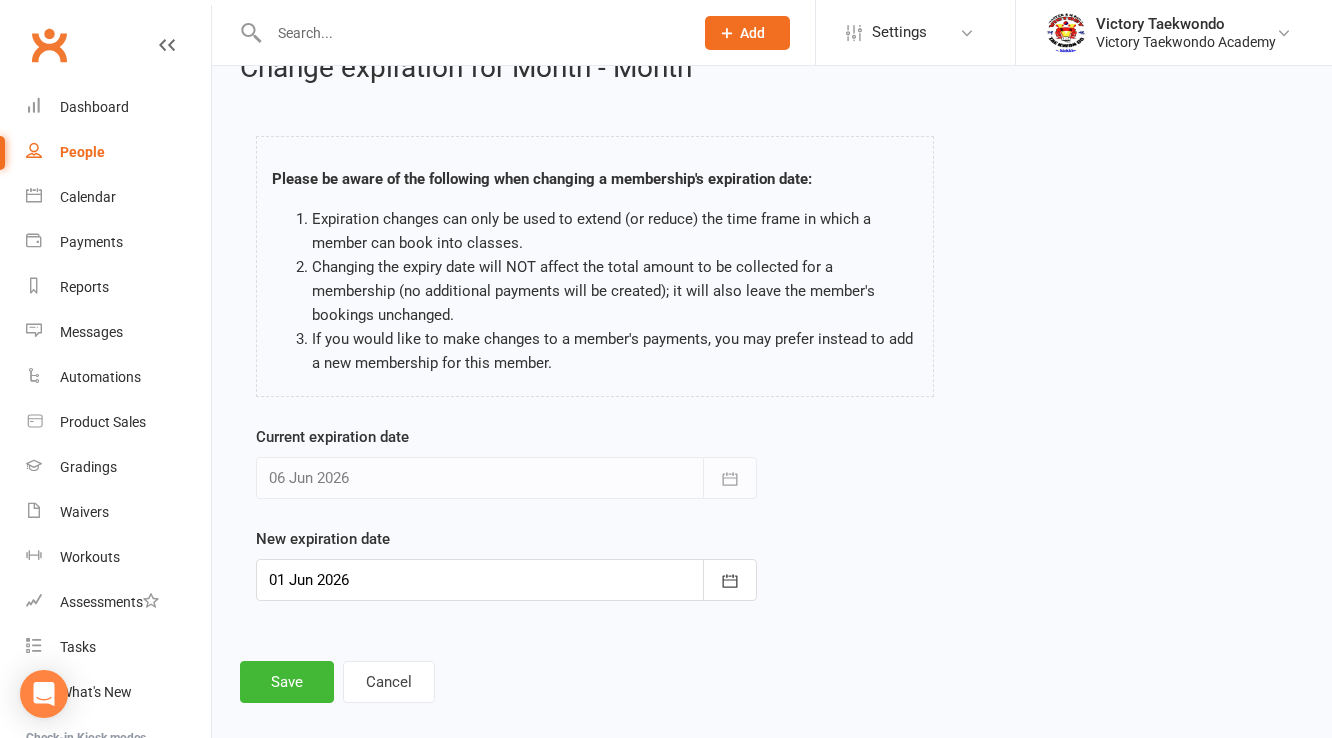 scroll, scrollTop: 60, scrollLeft: 0, axis: vertical 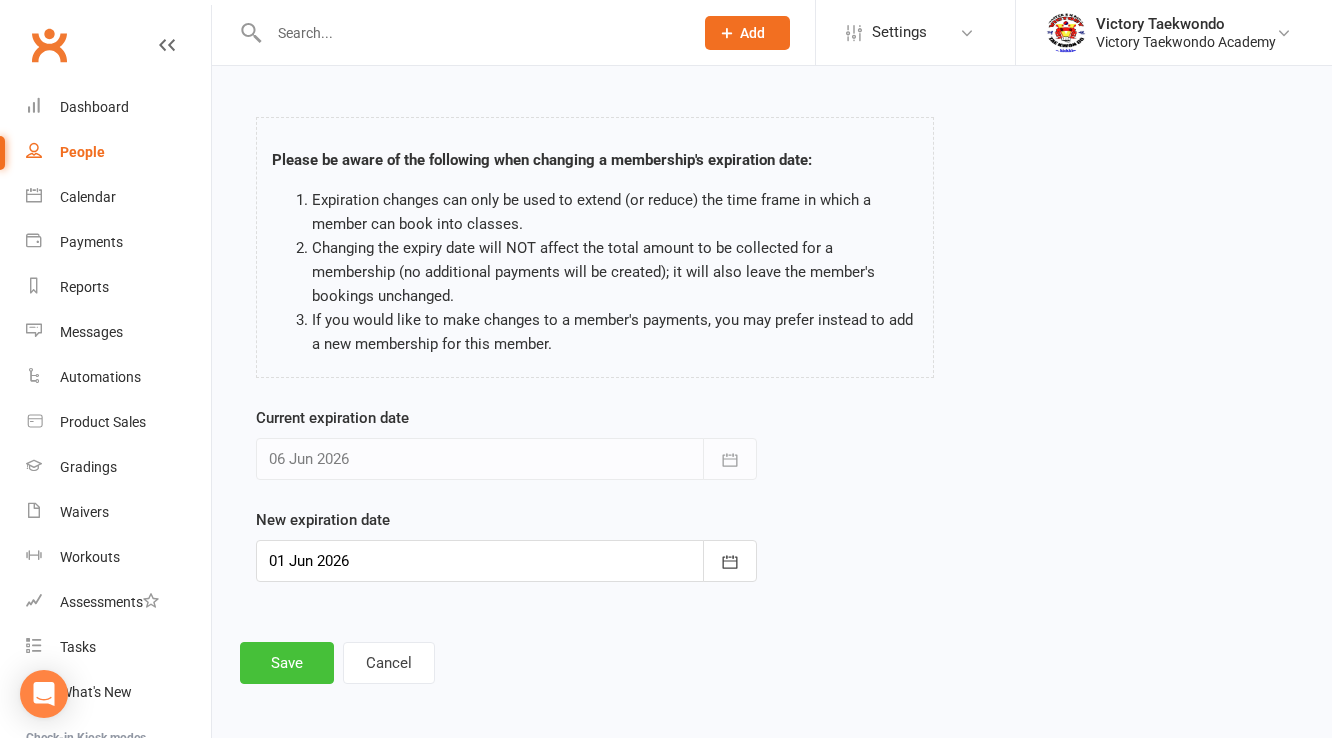 click on "Save" at bounding box center (287, 663) 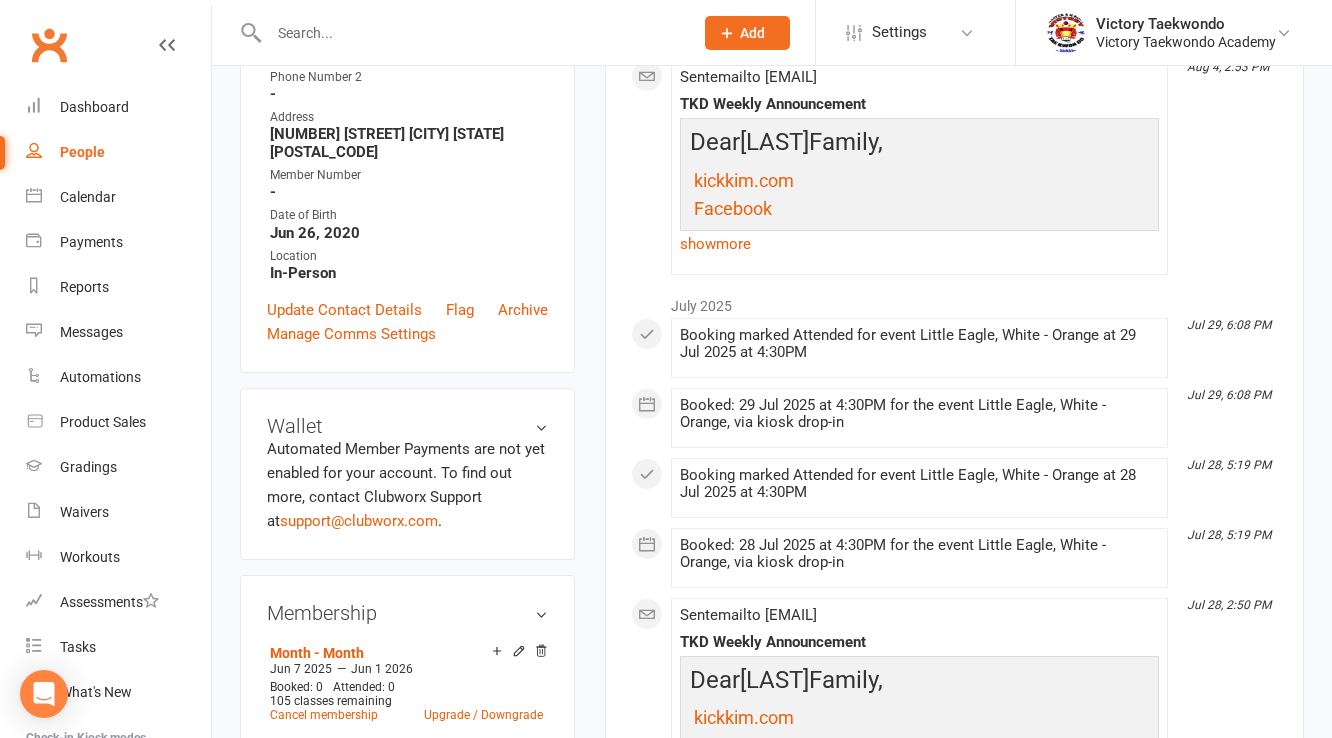 scroll, scrollTop: 480, scrollLeft: 0, axis: vertical 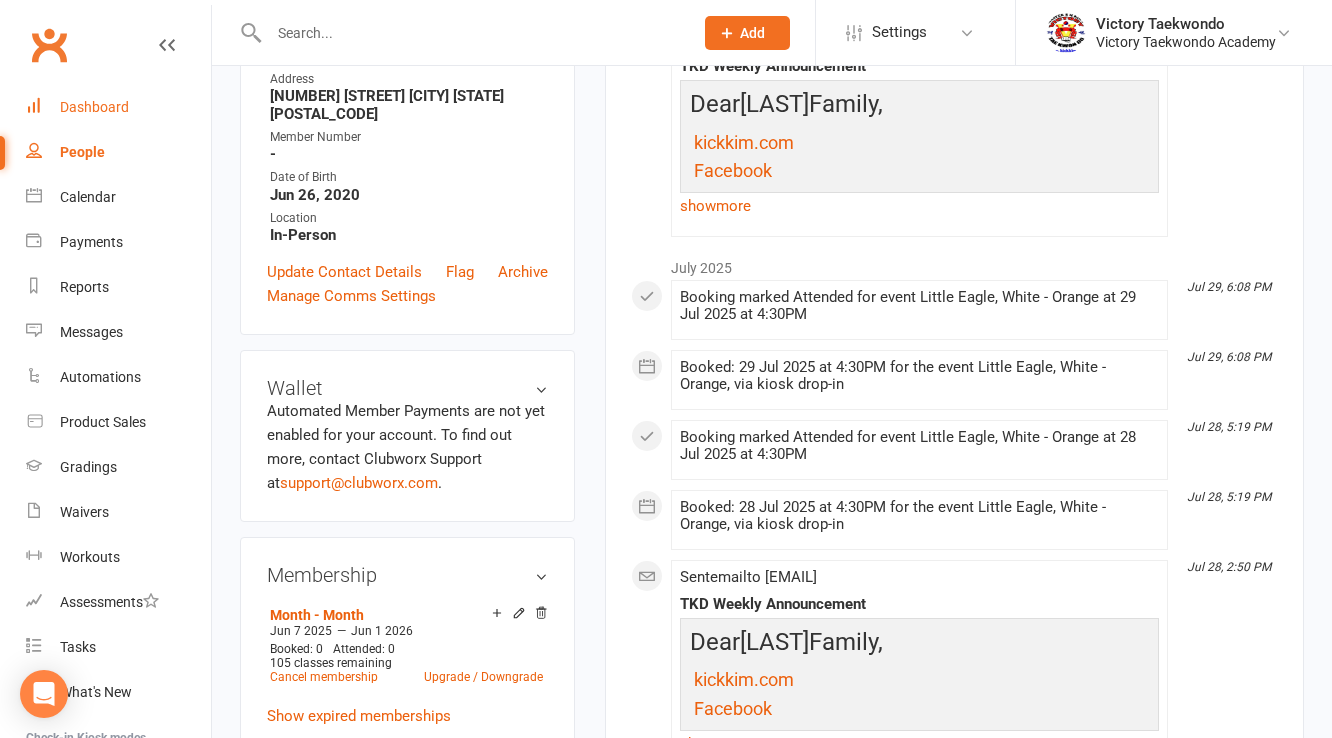 click on "Dashboard" at bounding box center [118, 107] 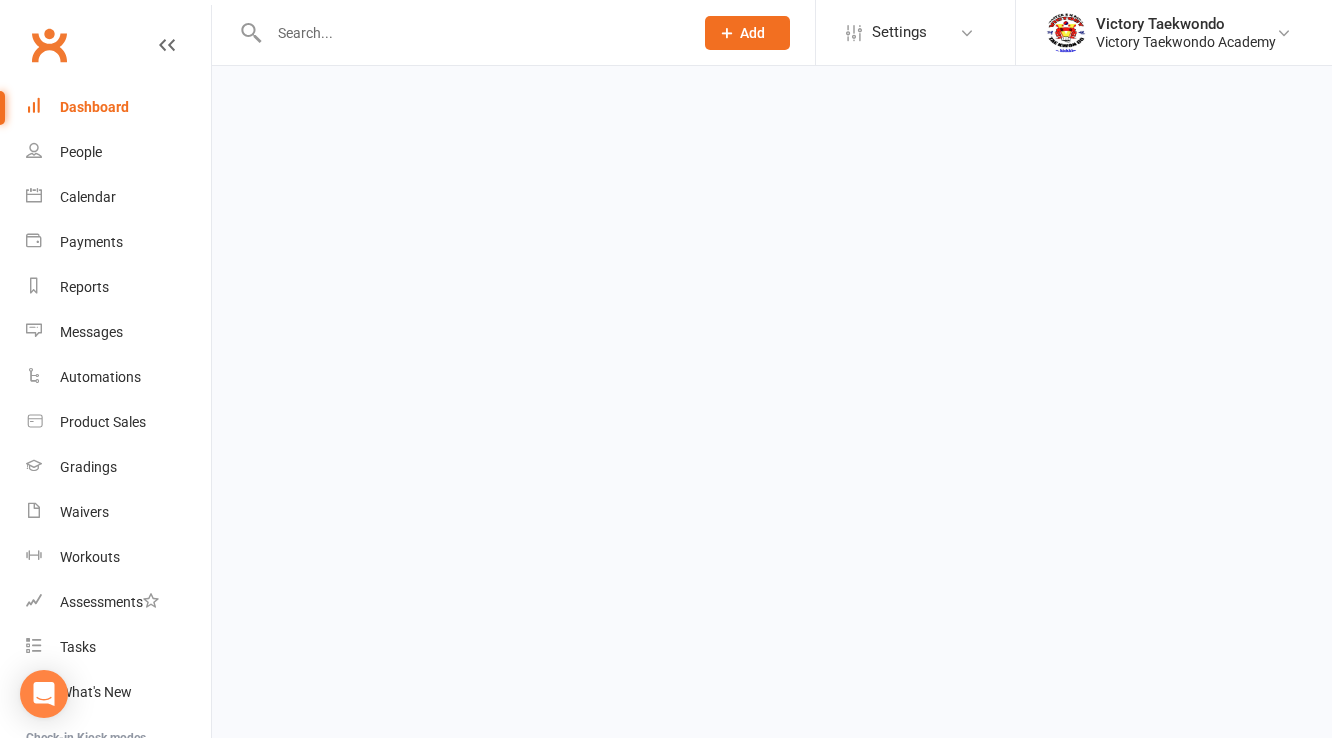 scroll, scrollTop: 0, scrollLeft: 0, axis: both 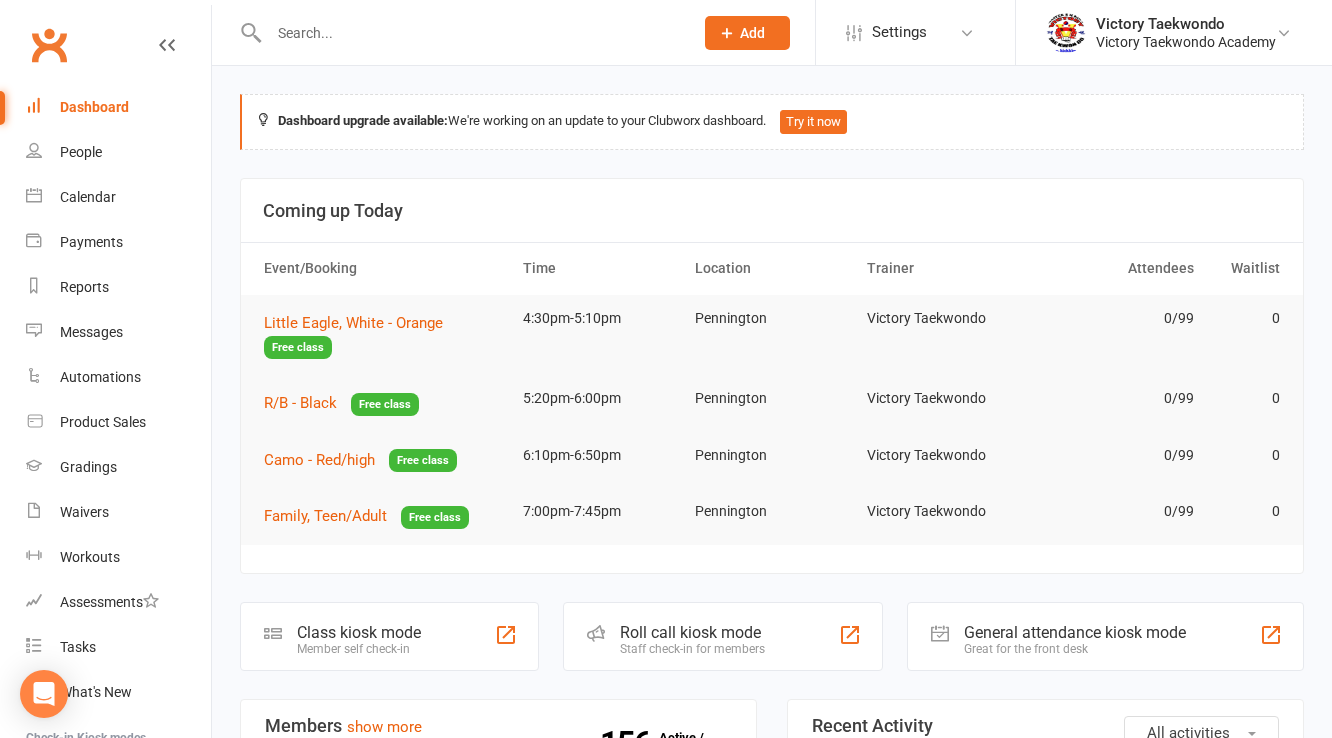 click at bounding box center [471, 33] 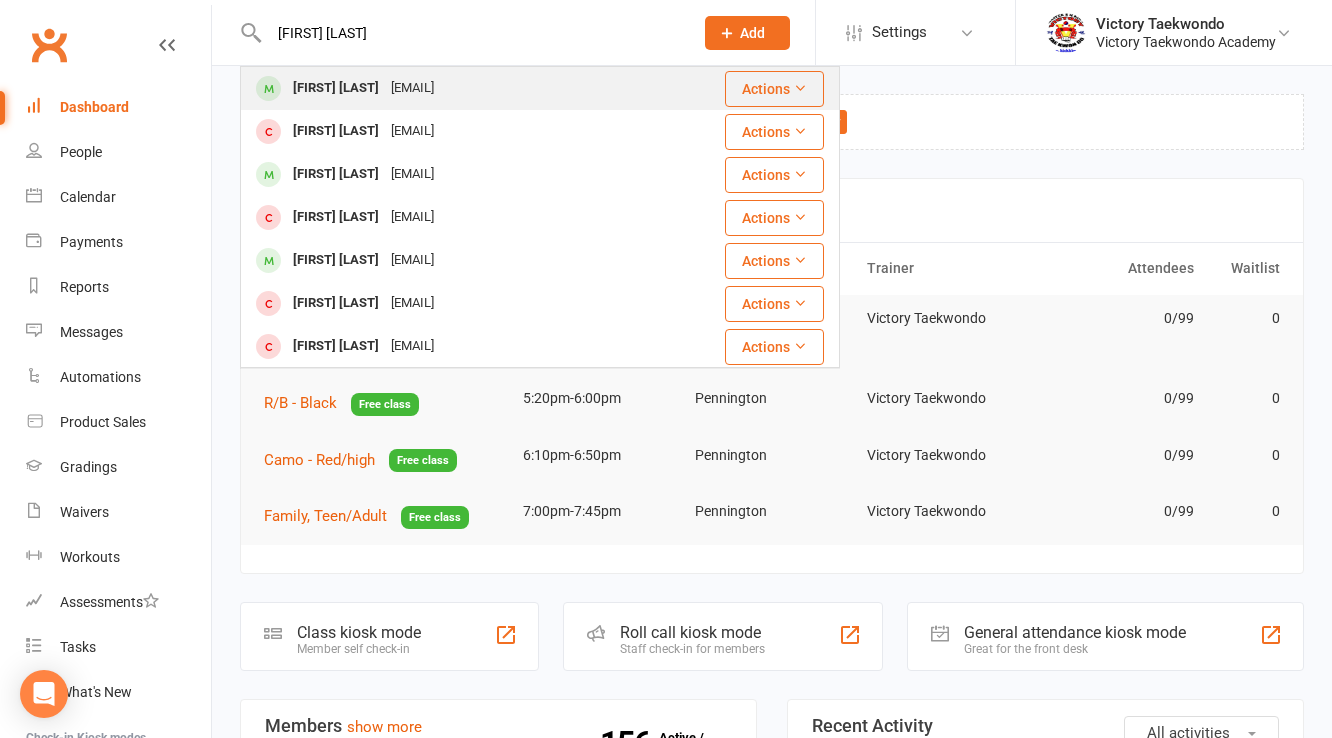 type on "[FIRST] [LAST]" 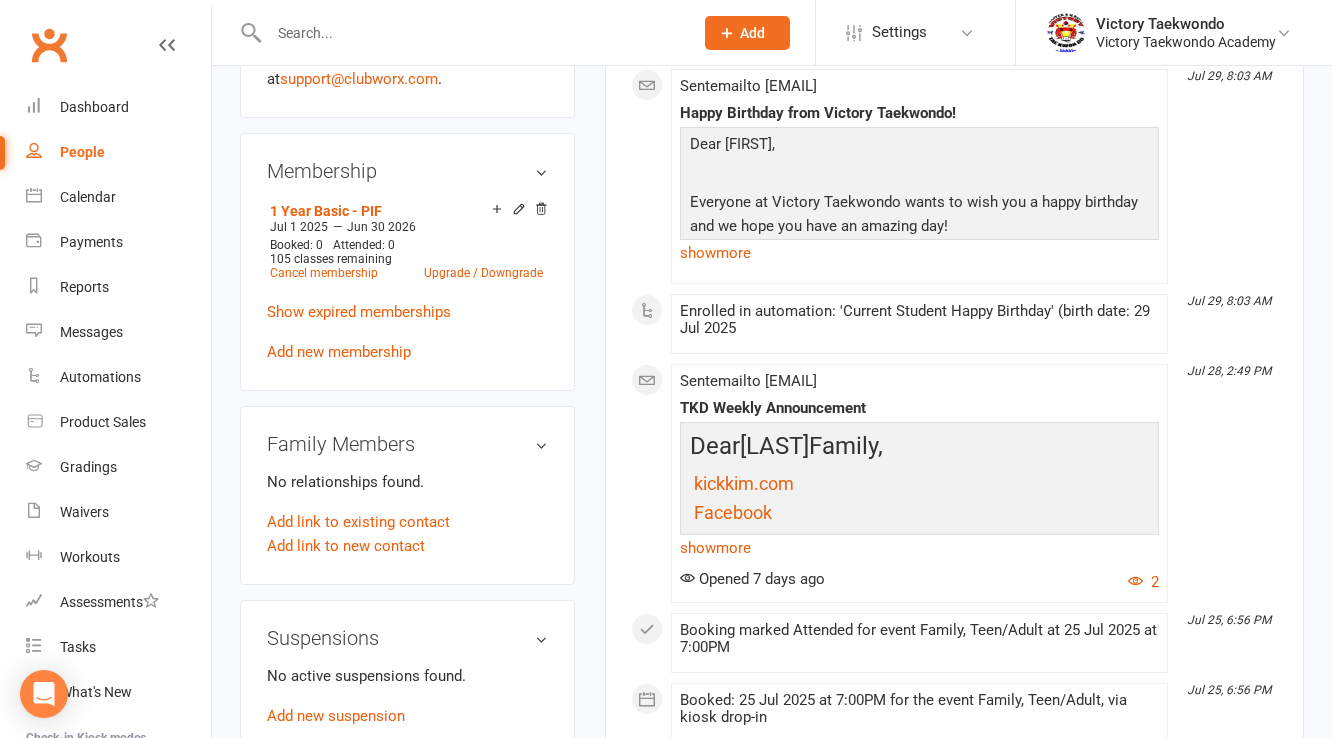 scroll, scrollTop: 880, scrollLeft: 0, axis: vertical 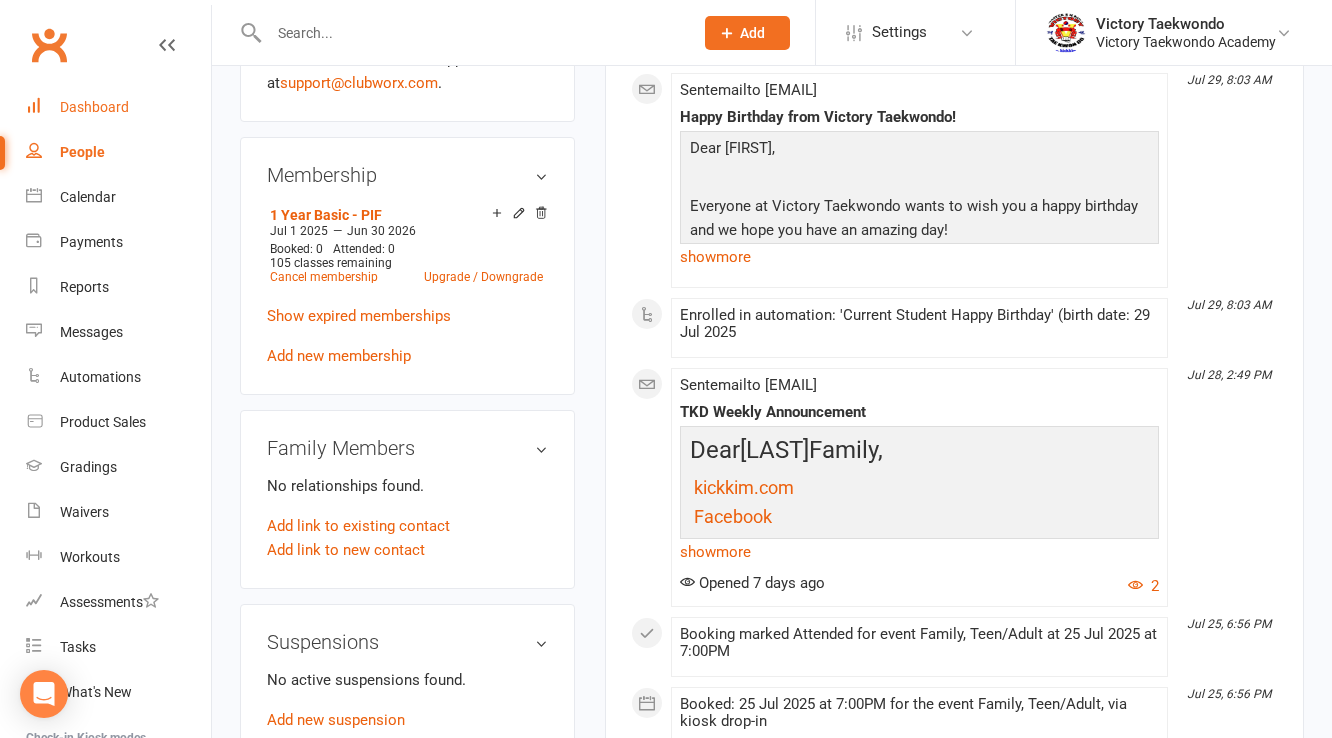 click on "Dashboard" at bounding box center (94, 107) 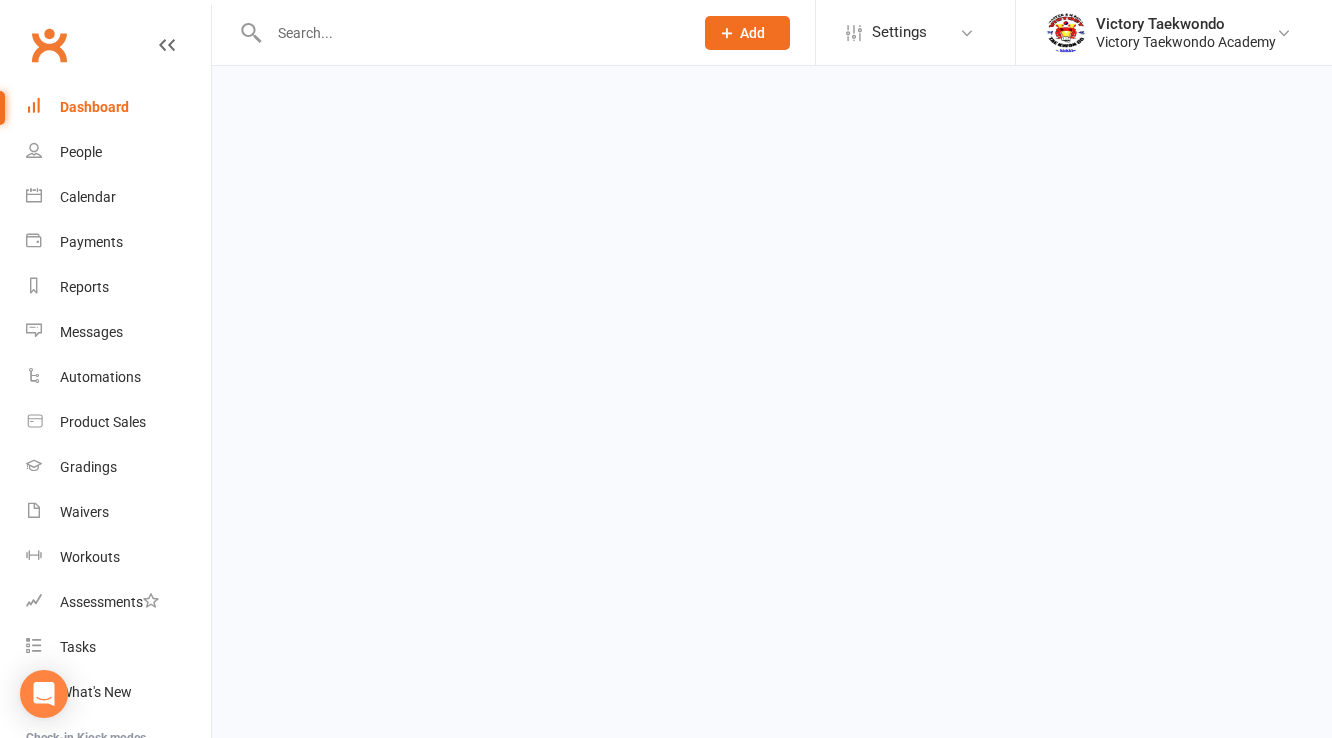 scroll, scrollTop: 0, scrollLeft: 0, axis: both 